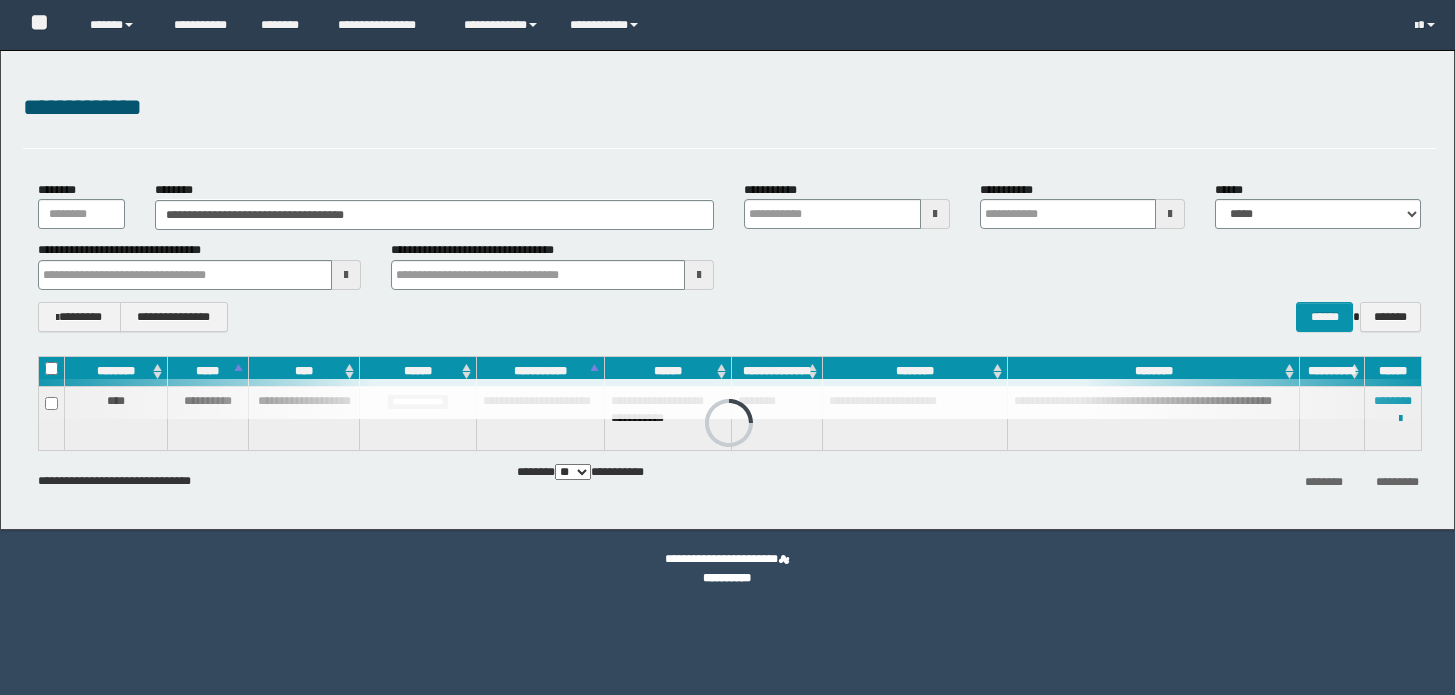 scroll, scrollTop: 0, scrollLeft: 0, axis: both 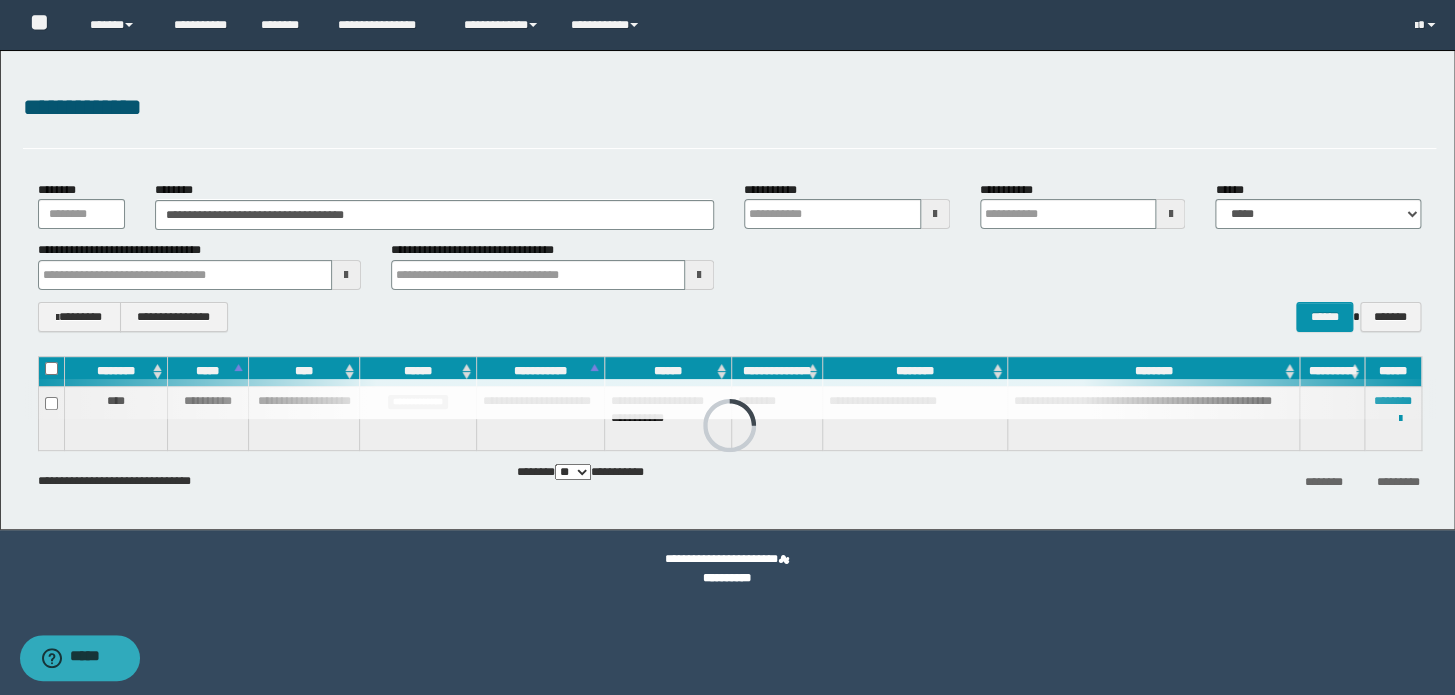 drag, startPoint x: 0, startPoint y: 0, endPoint x: 0, endPoint y: 92, distance: 92 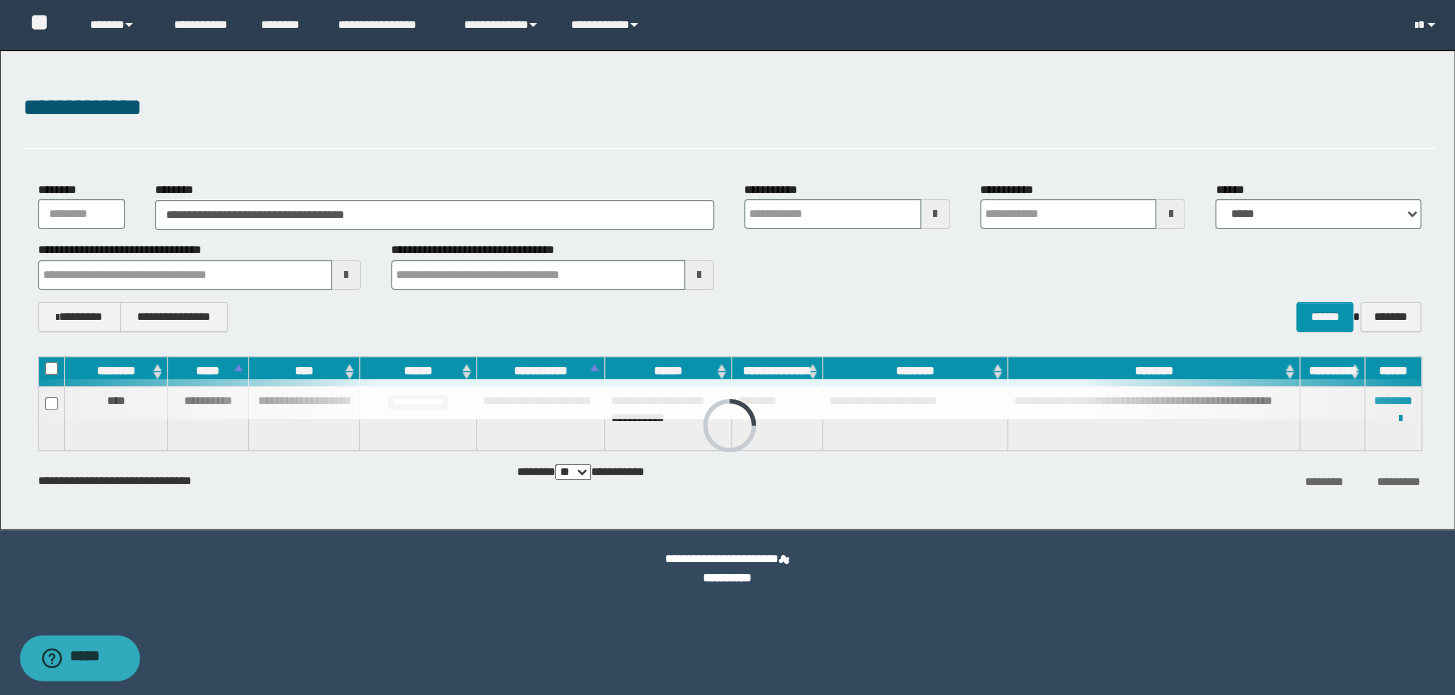 click on "**********" at bounding box center (727, 290) 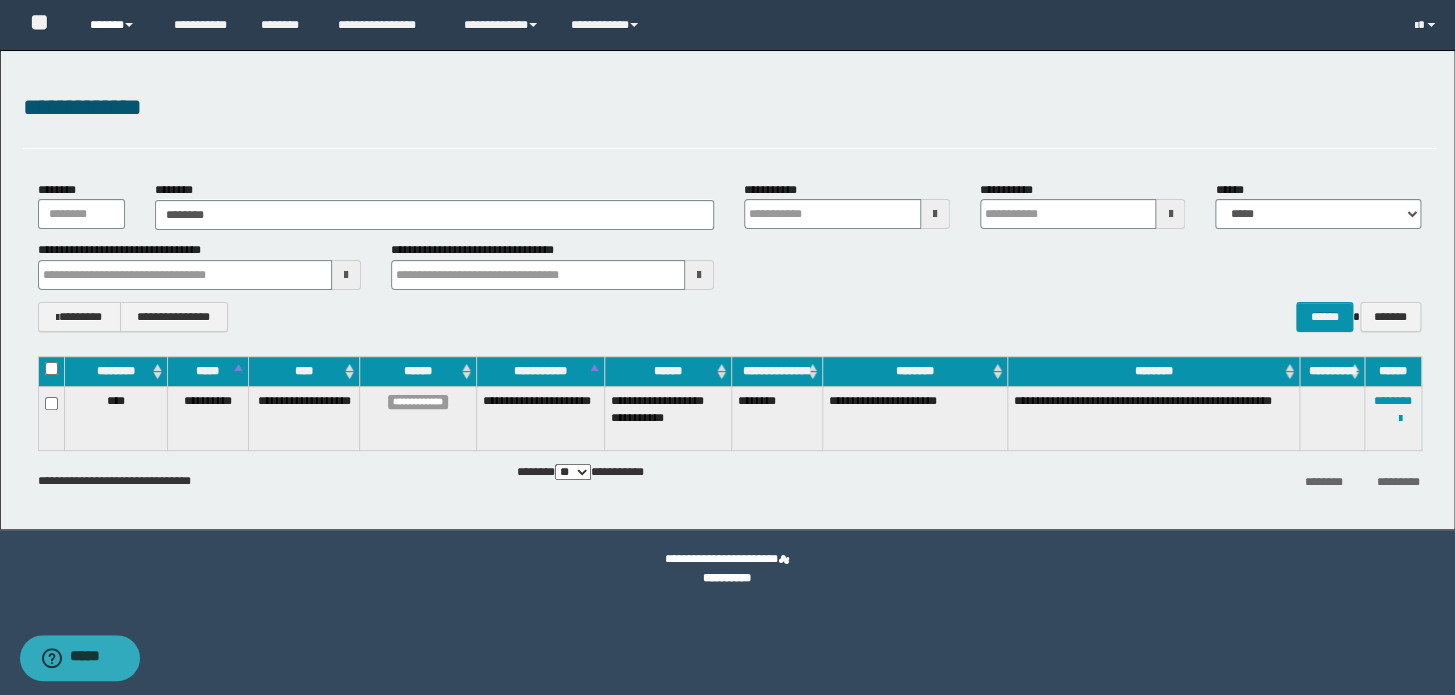 type on "********" 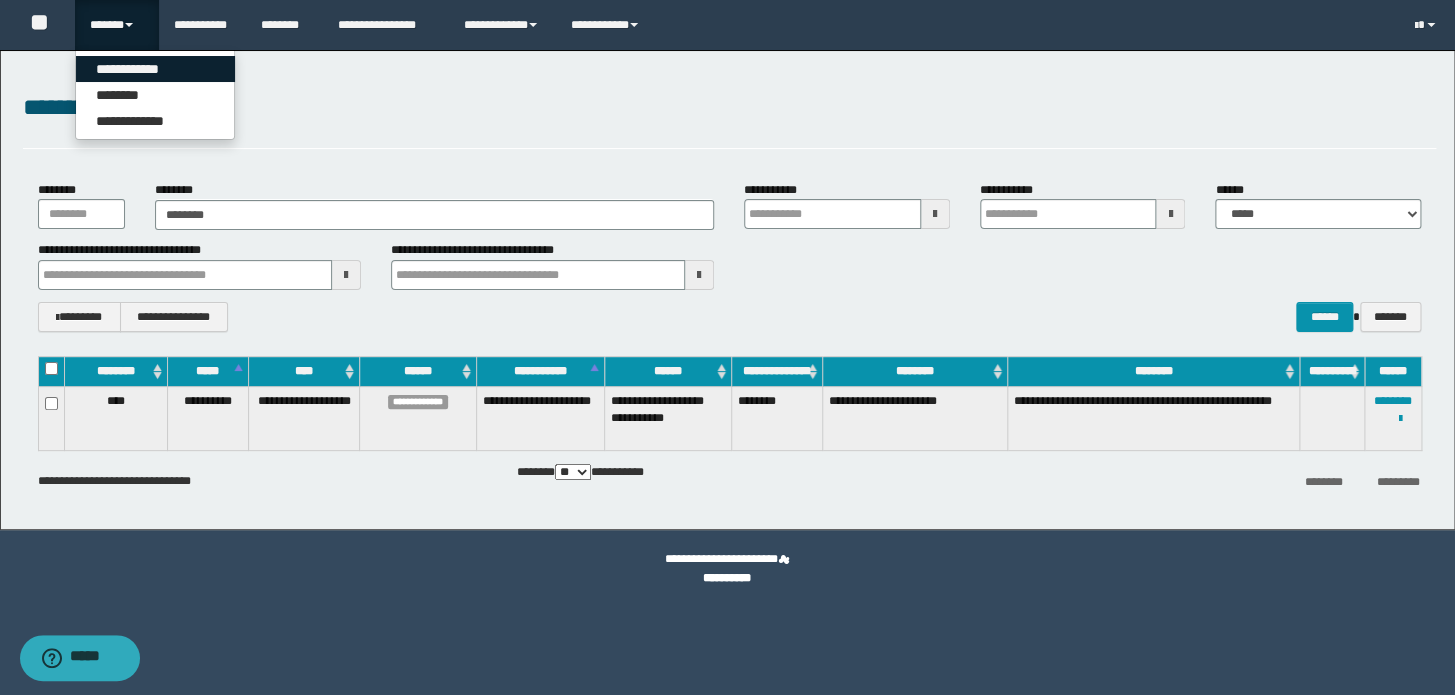 click on "**********" at bounding box center (155, 69) 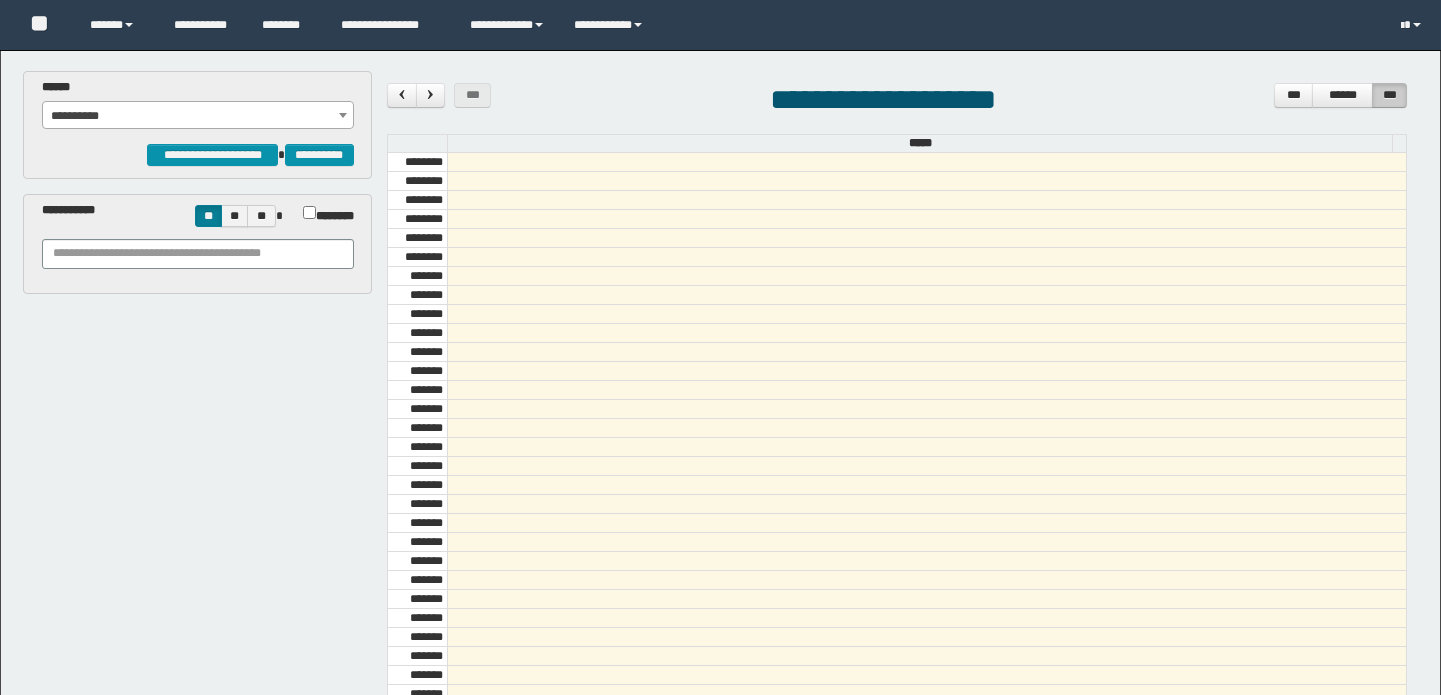 scroll, scrollTop: 0, scrollLeft: 0, axis: both 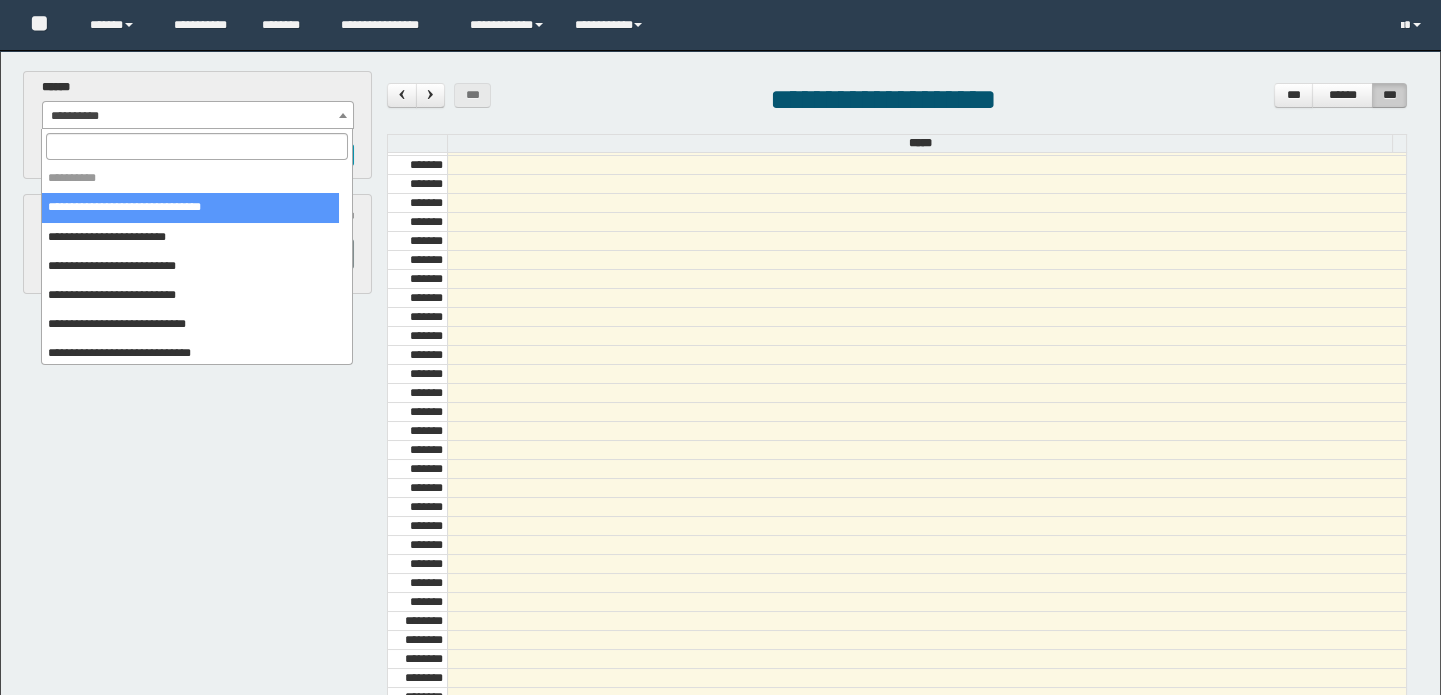 click on "**********" at bounding box center [198, 116] 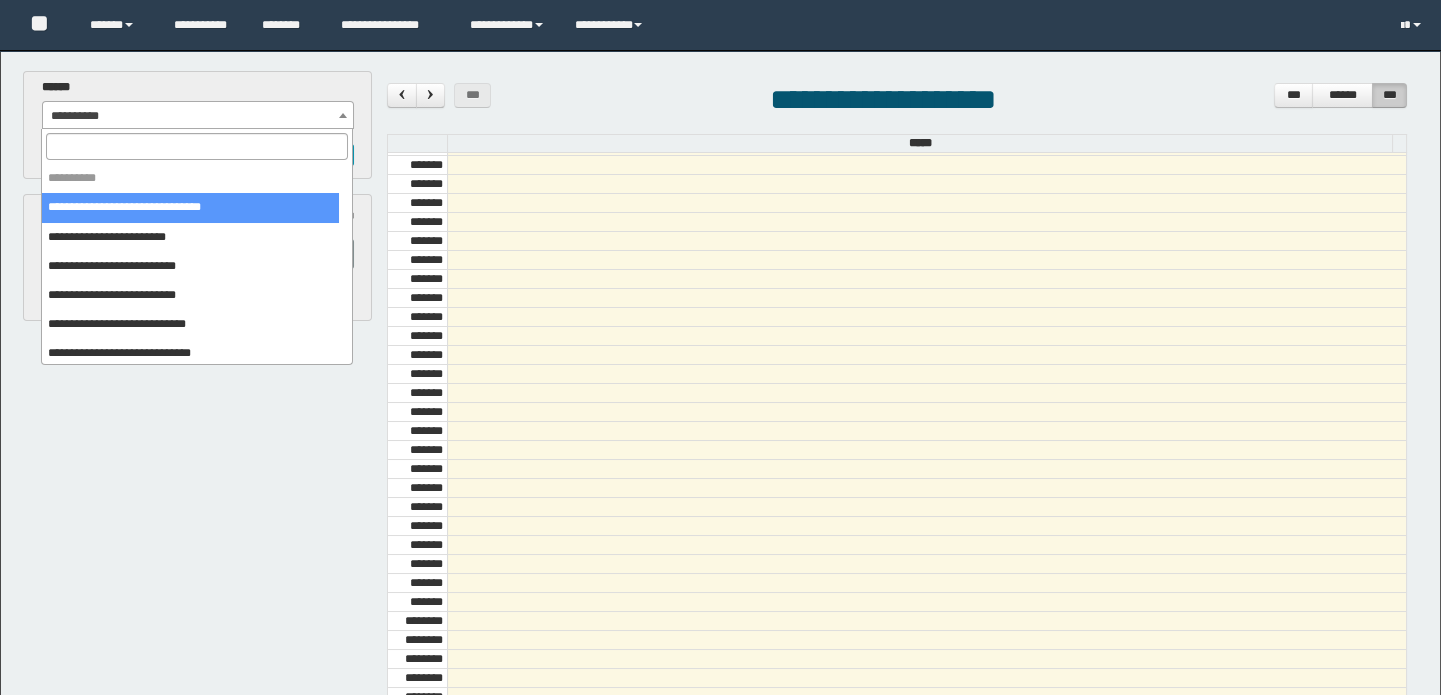 scroll, scrollTop: 0, scrollLeft: 0, axis: both 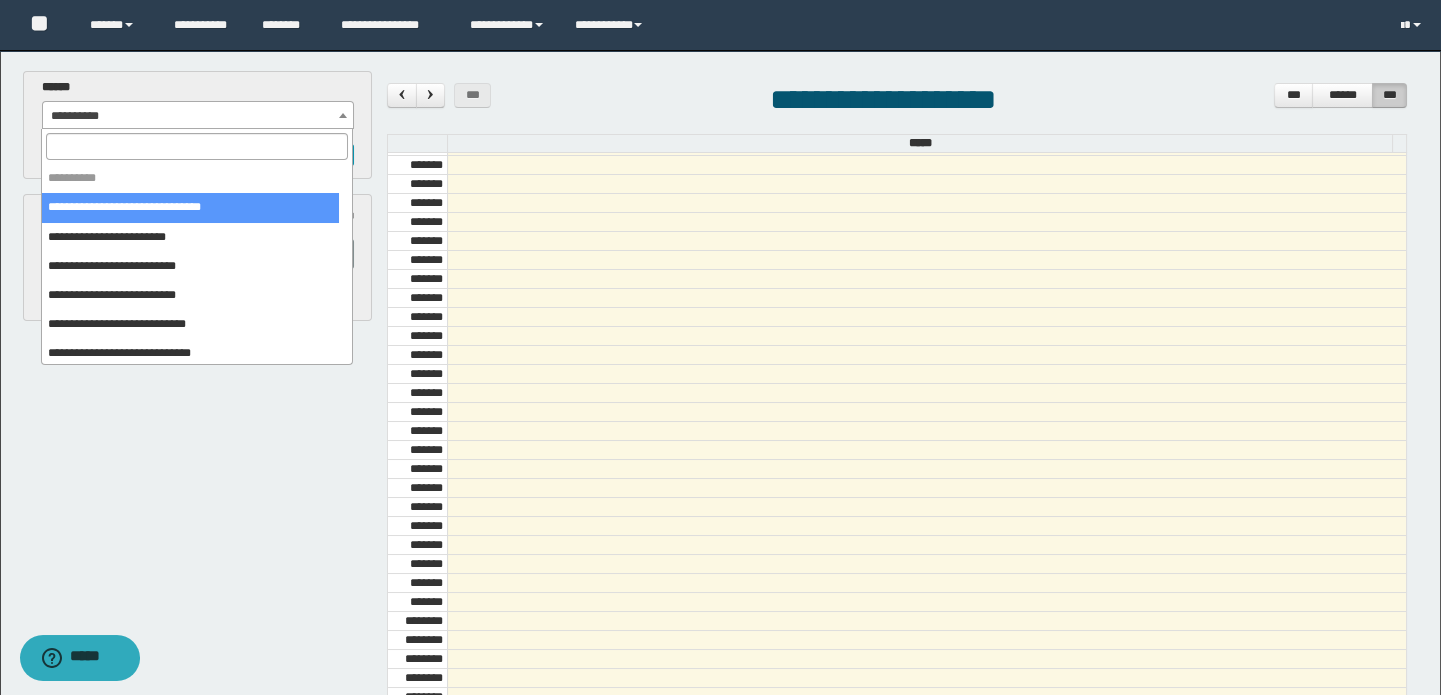 drag, startPoint x: 166, startPoint y: 202, endPoint x: 180, endPoint y: 187, distance: 20.518284 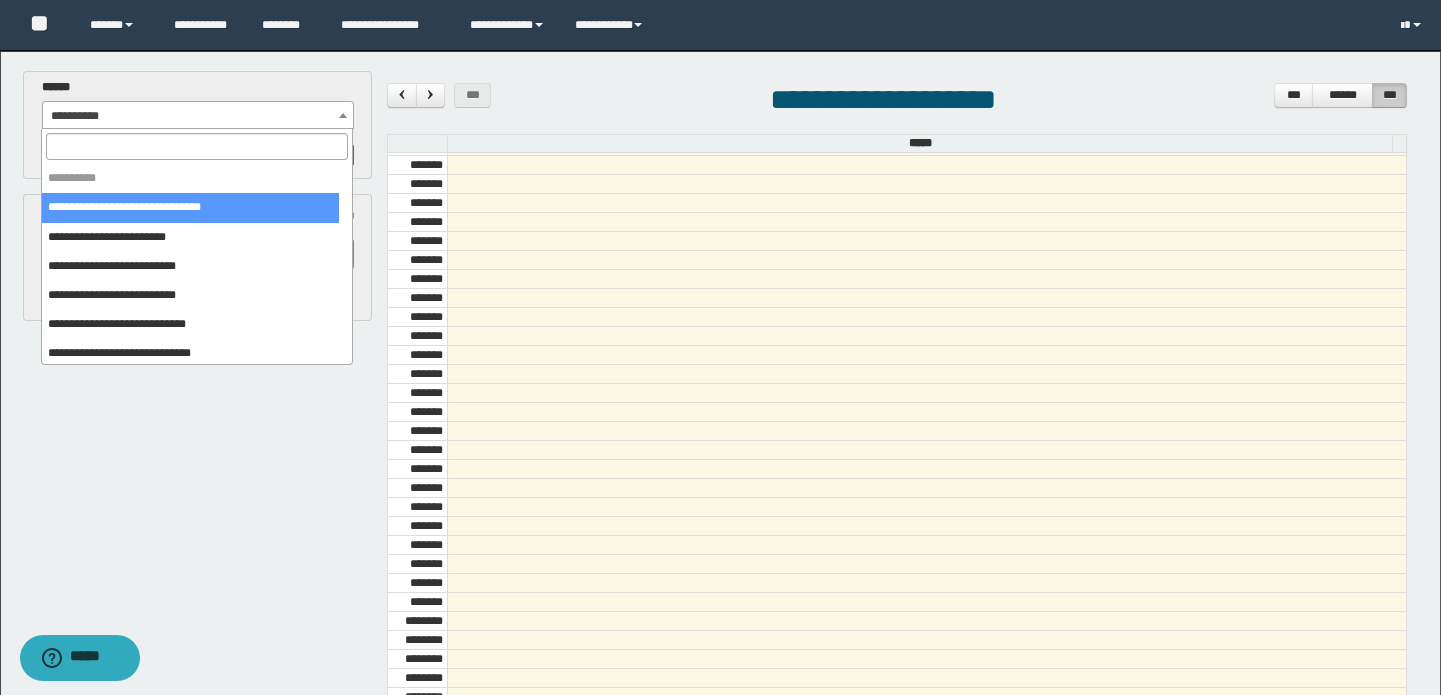 select on "******" 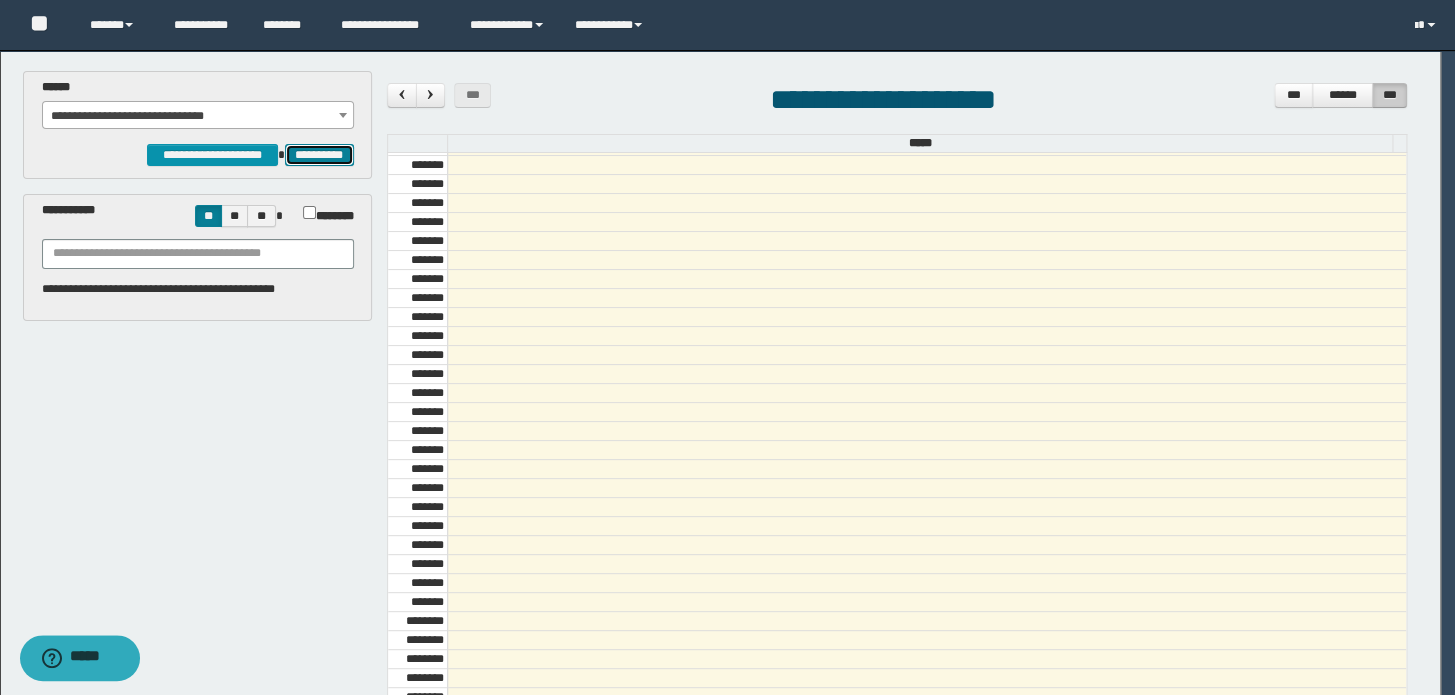 click on "**********" at bounding box center [319, 155] 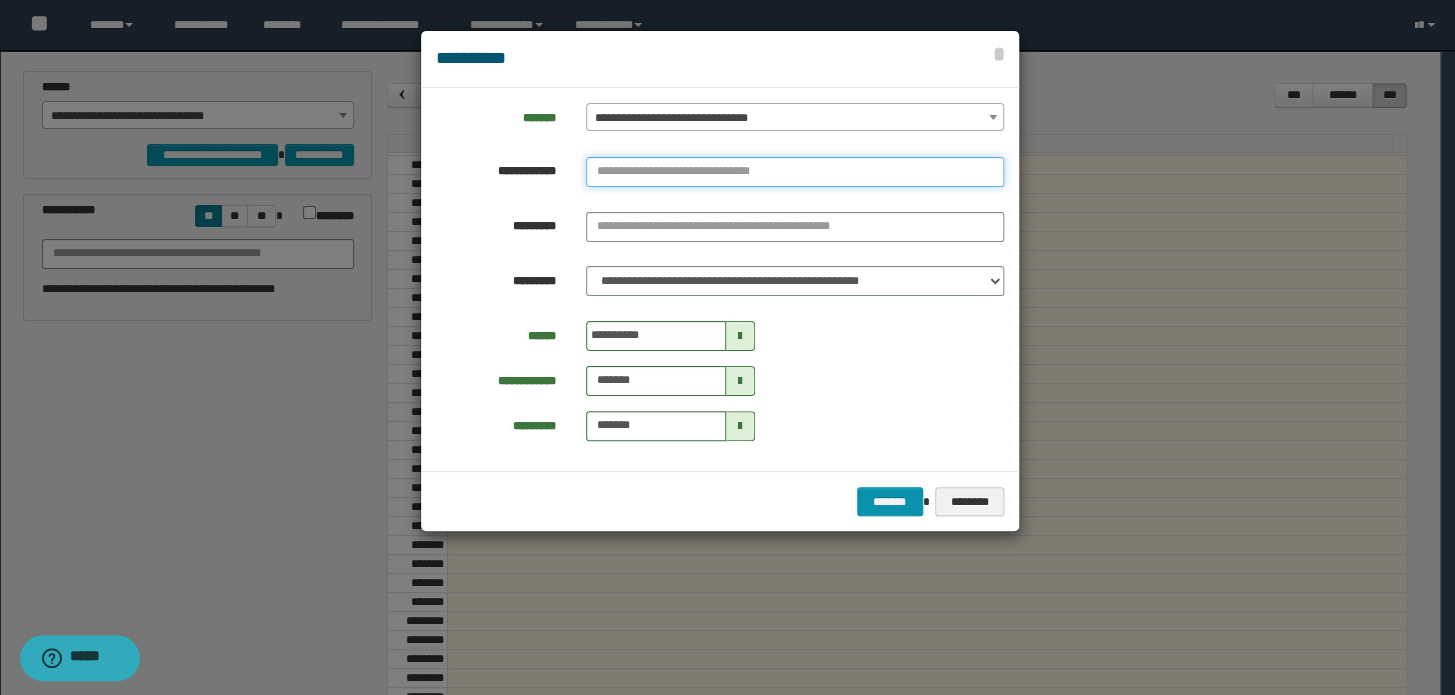 click at bounding box center (795, 172) 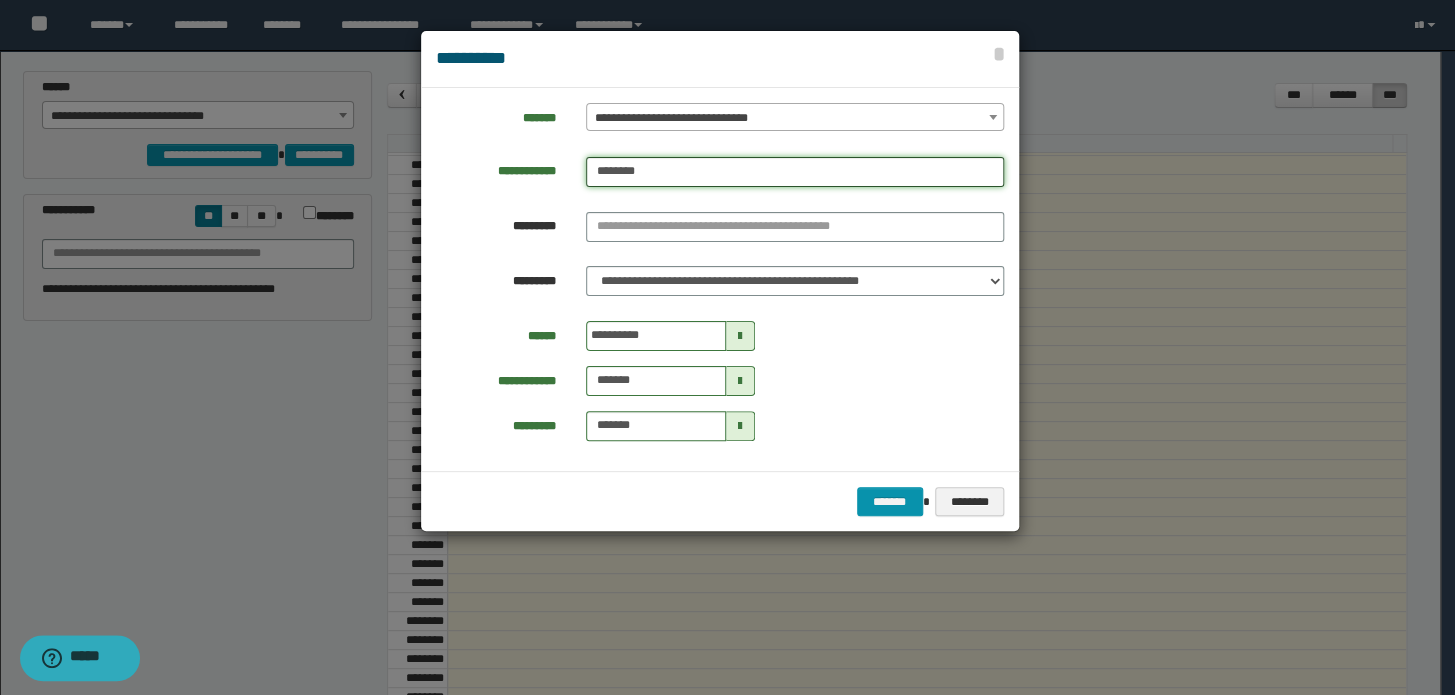 type on "********" 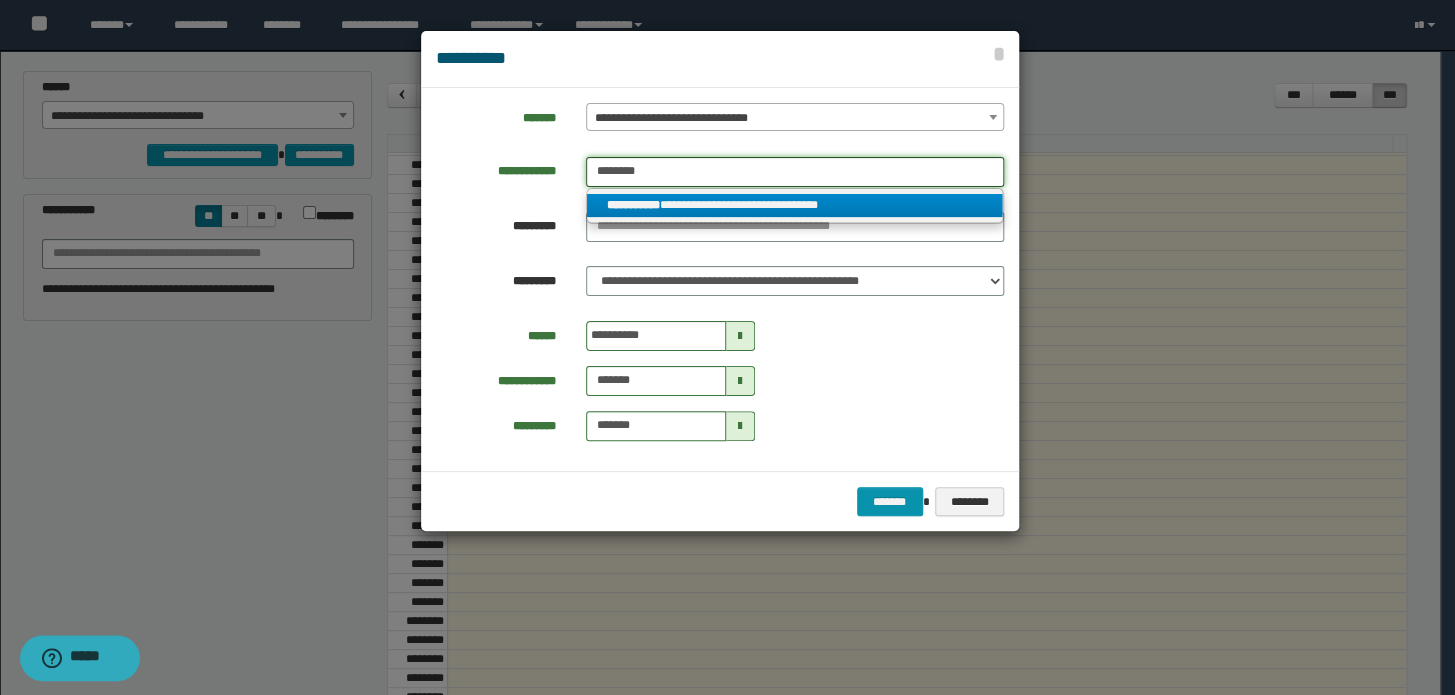 type on "********" 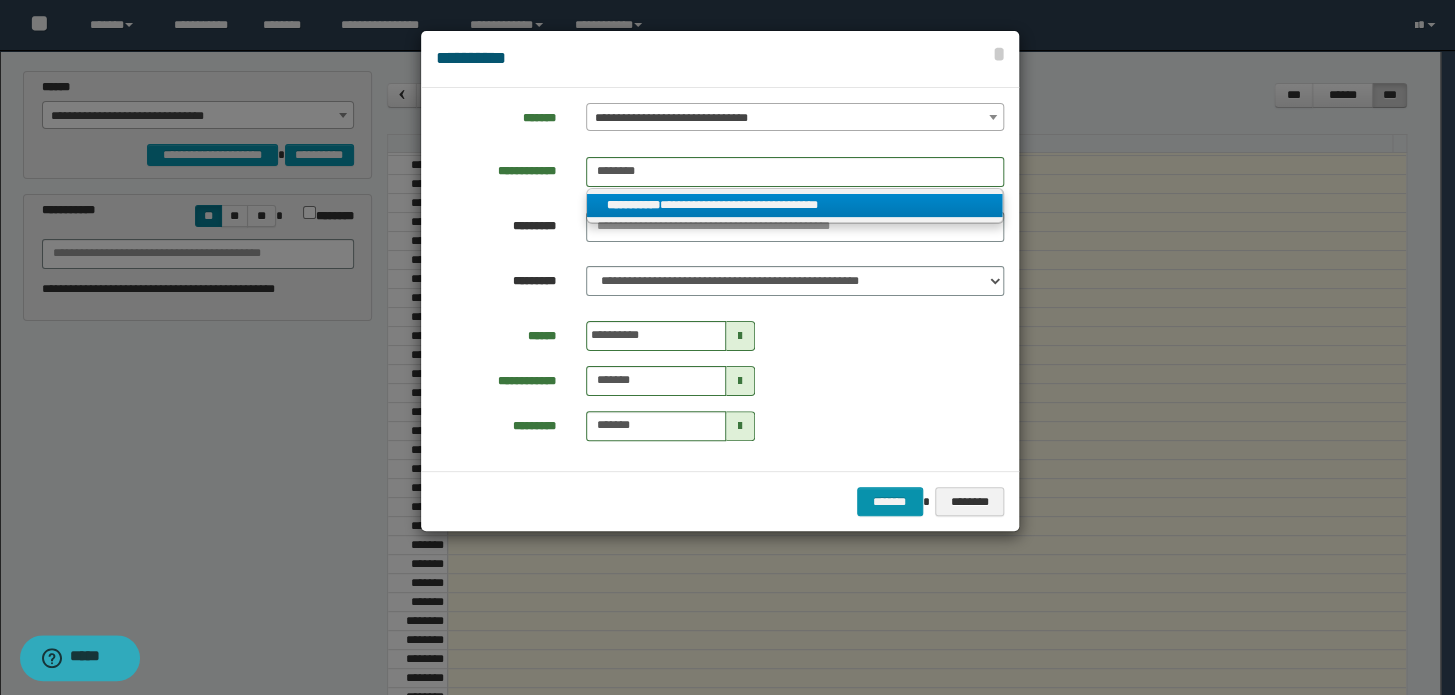 click on "**********" at bounding box center (795, 205) 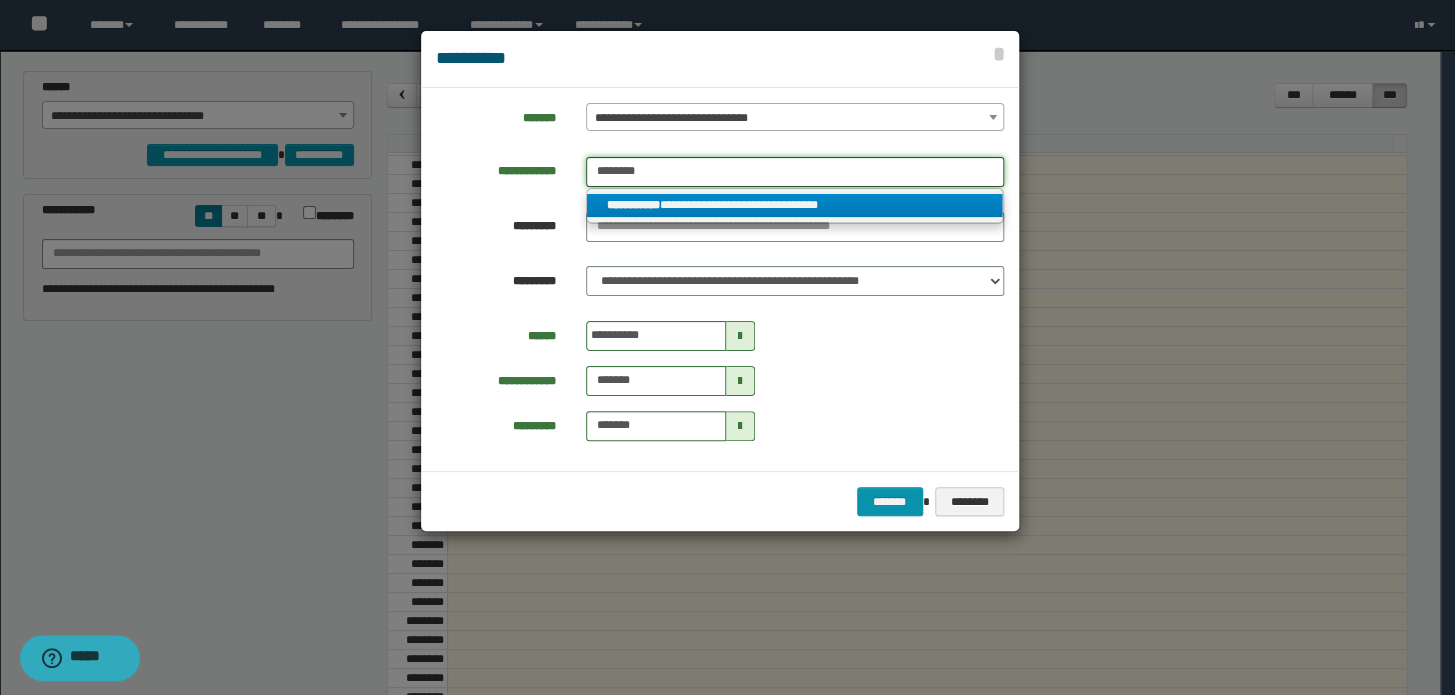 type 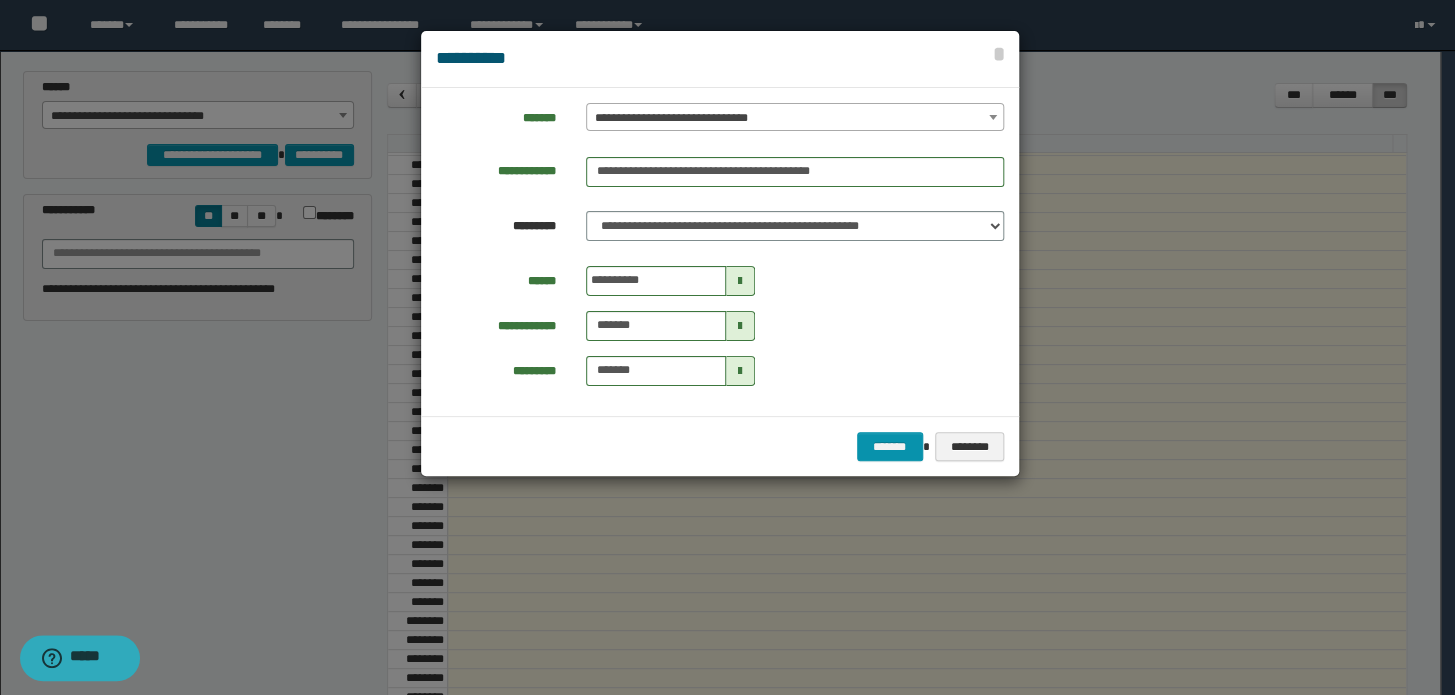 click at bounding box center (740, 281) 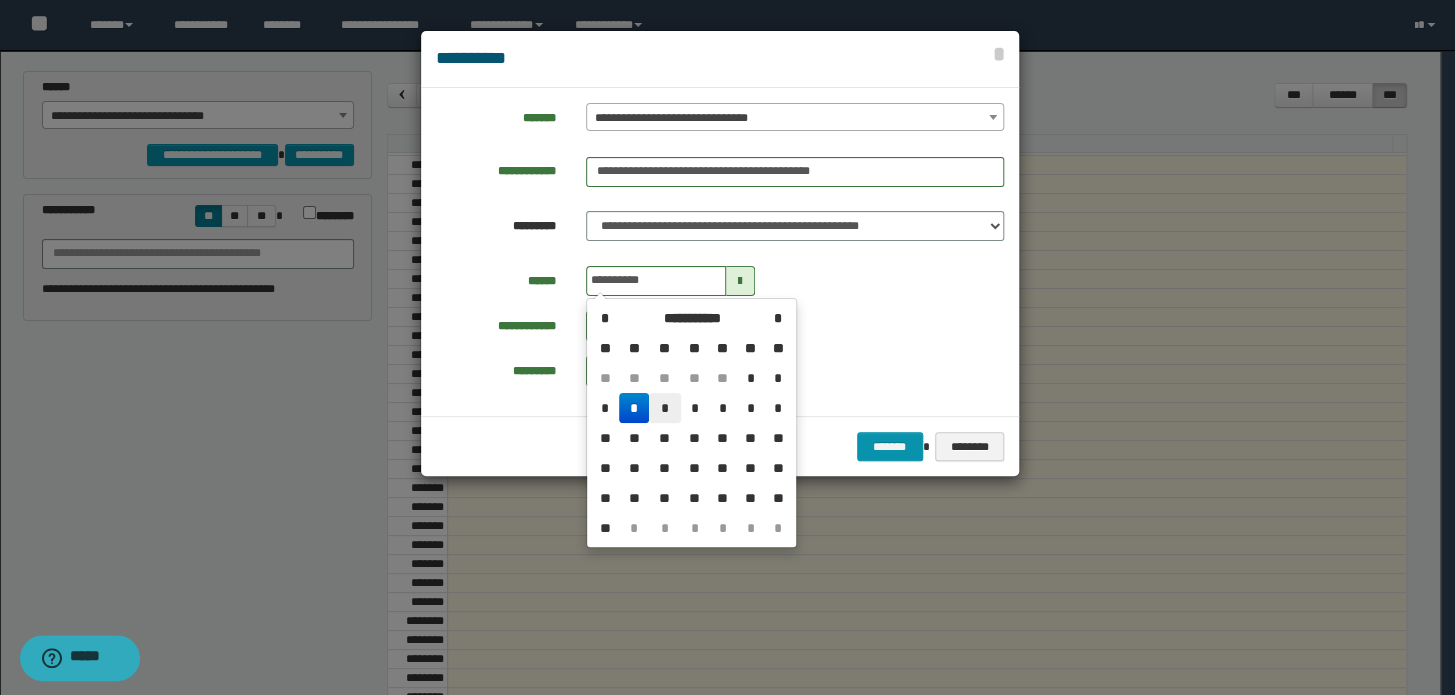 click on "*" at bounding box center [665, 408] 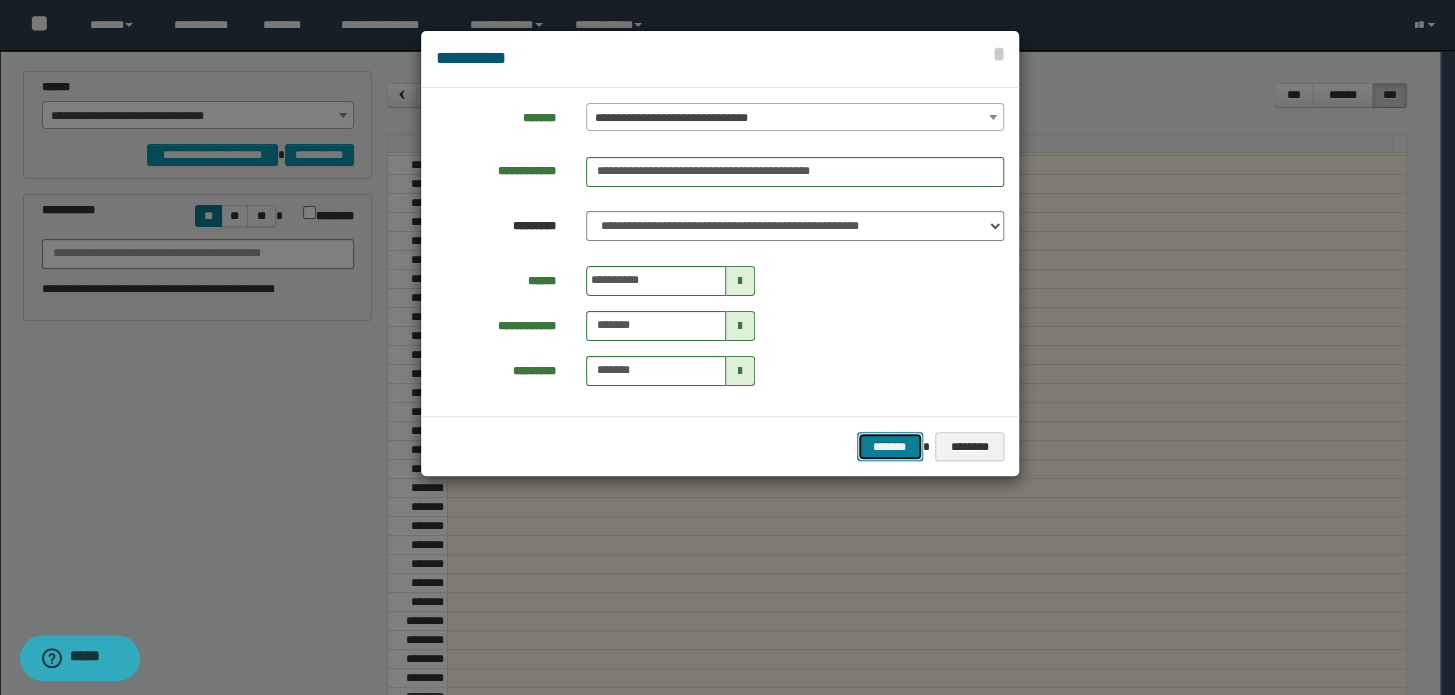 click on "*******" at bounding box center (890, 447) 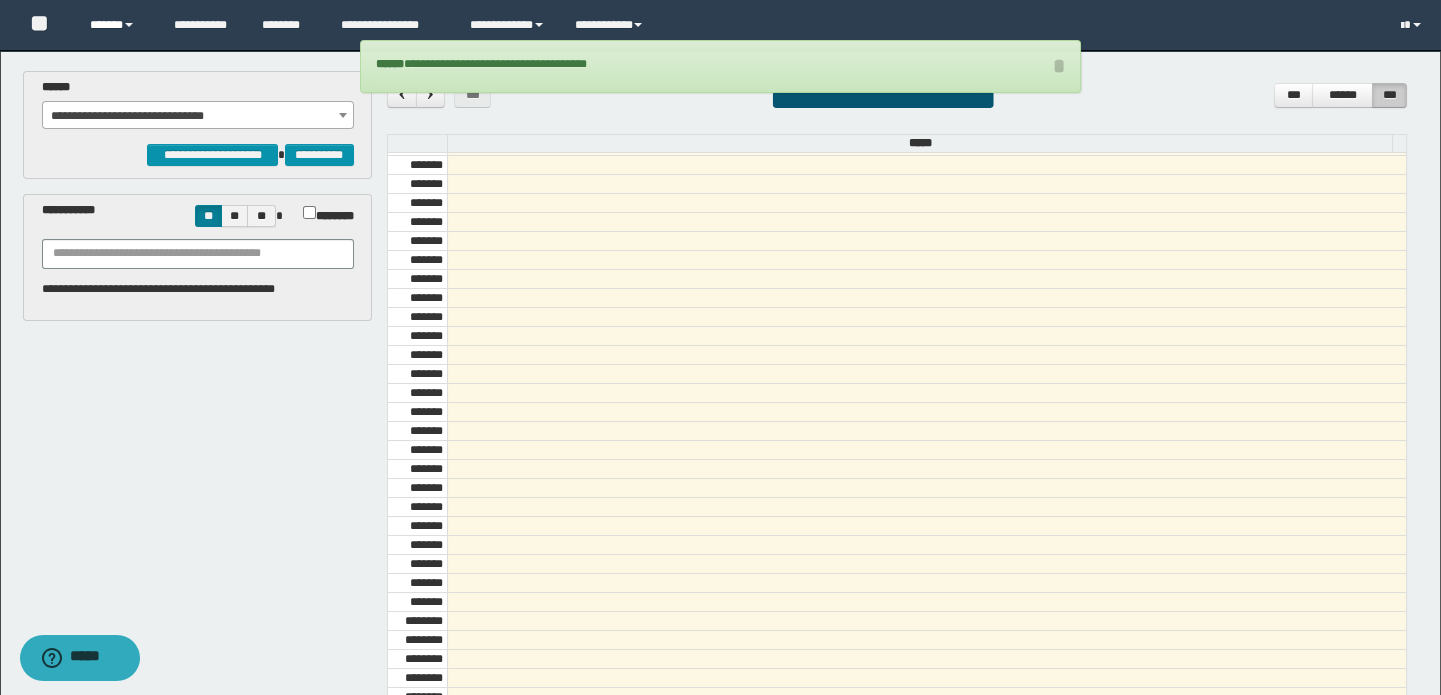 click on "******" at bounding box center [117, 25] 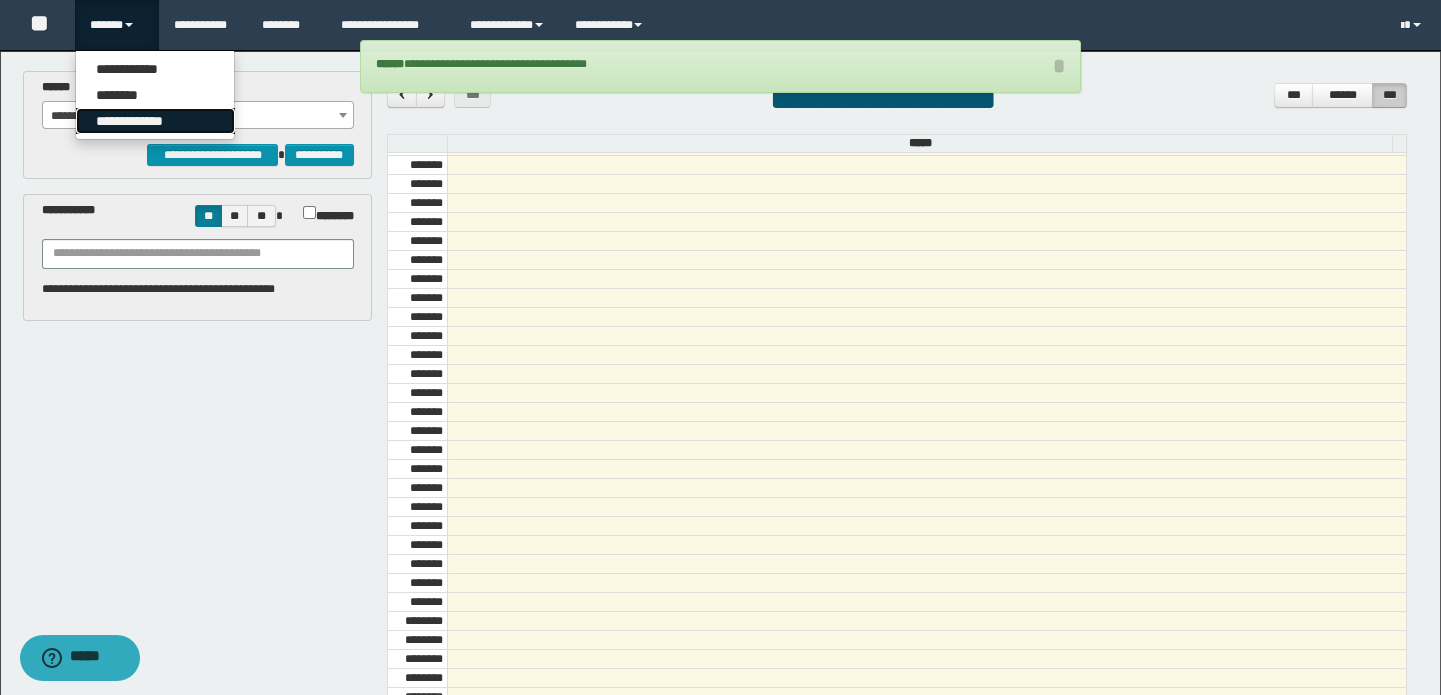 click on "**********" at bounding box center (155, 121) 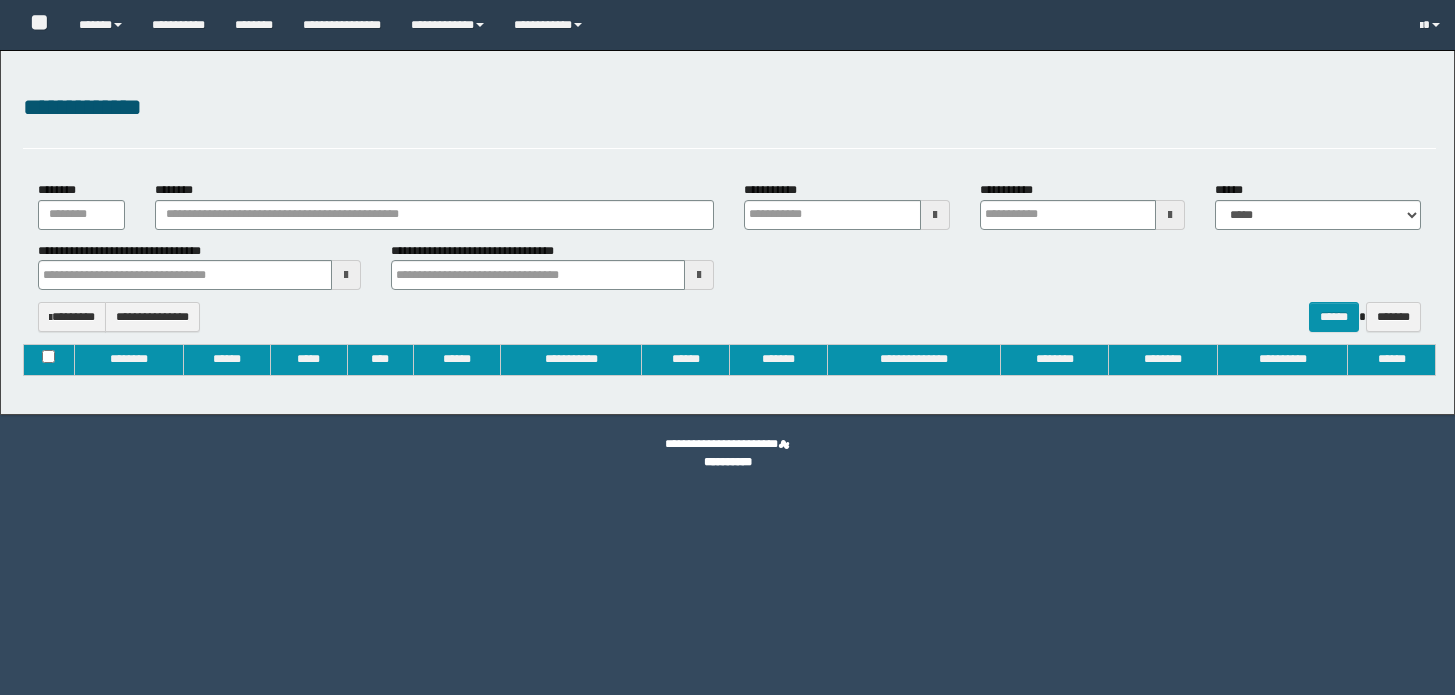 type on "**********" 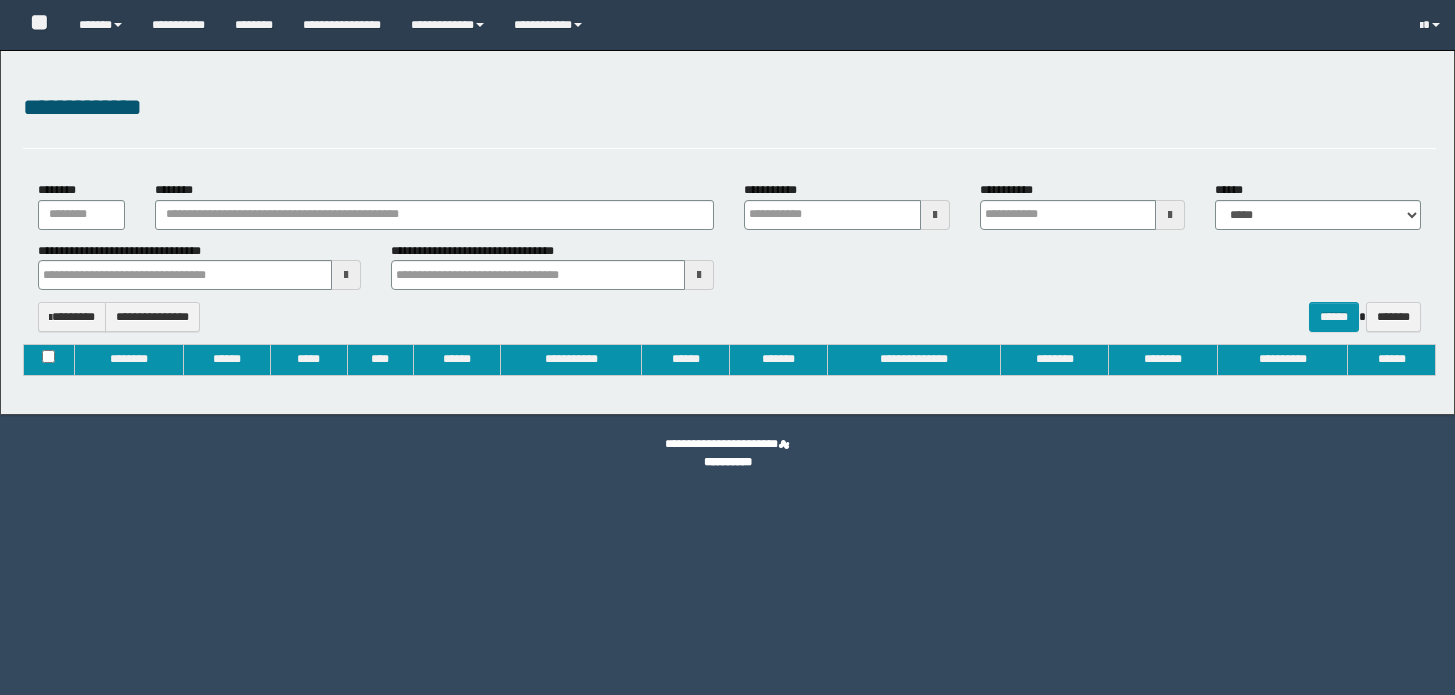 type 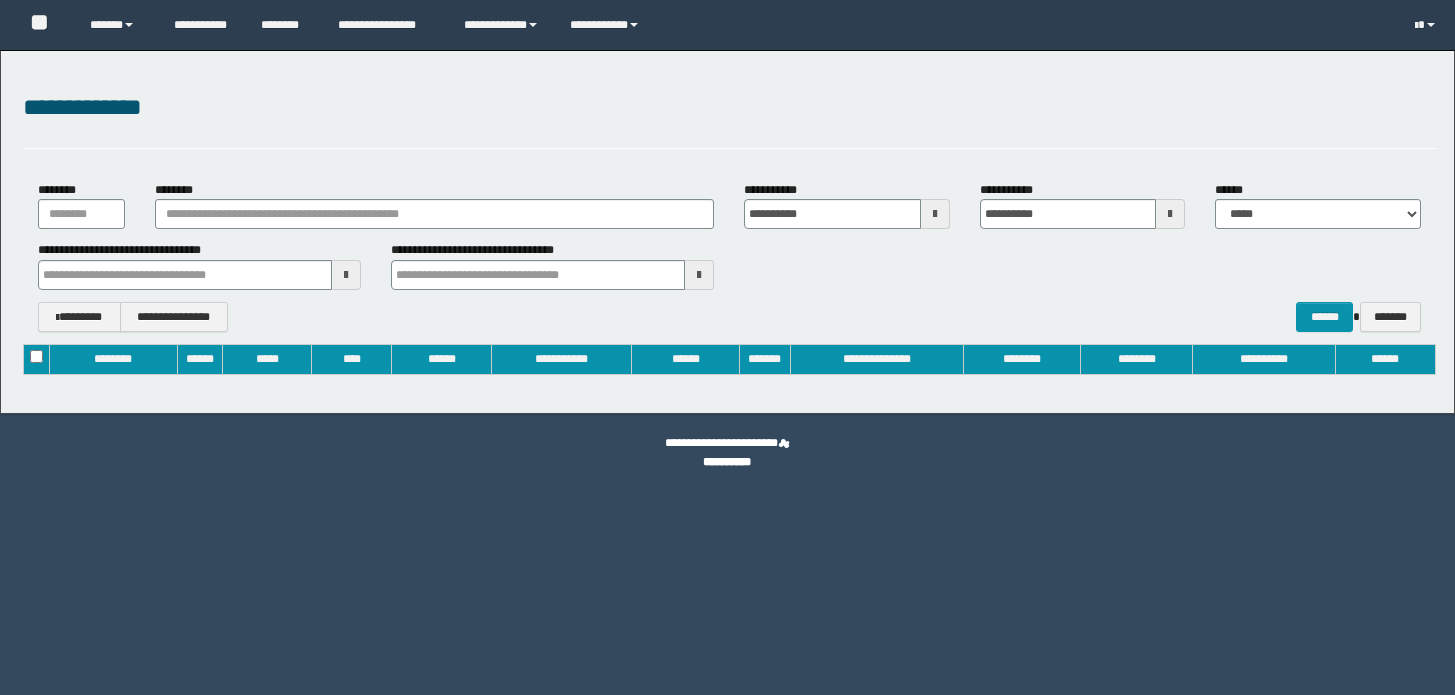 scroll, scrollTop: 0, scrollLeft: 0, axis: both 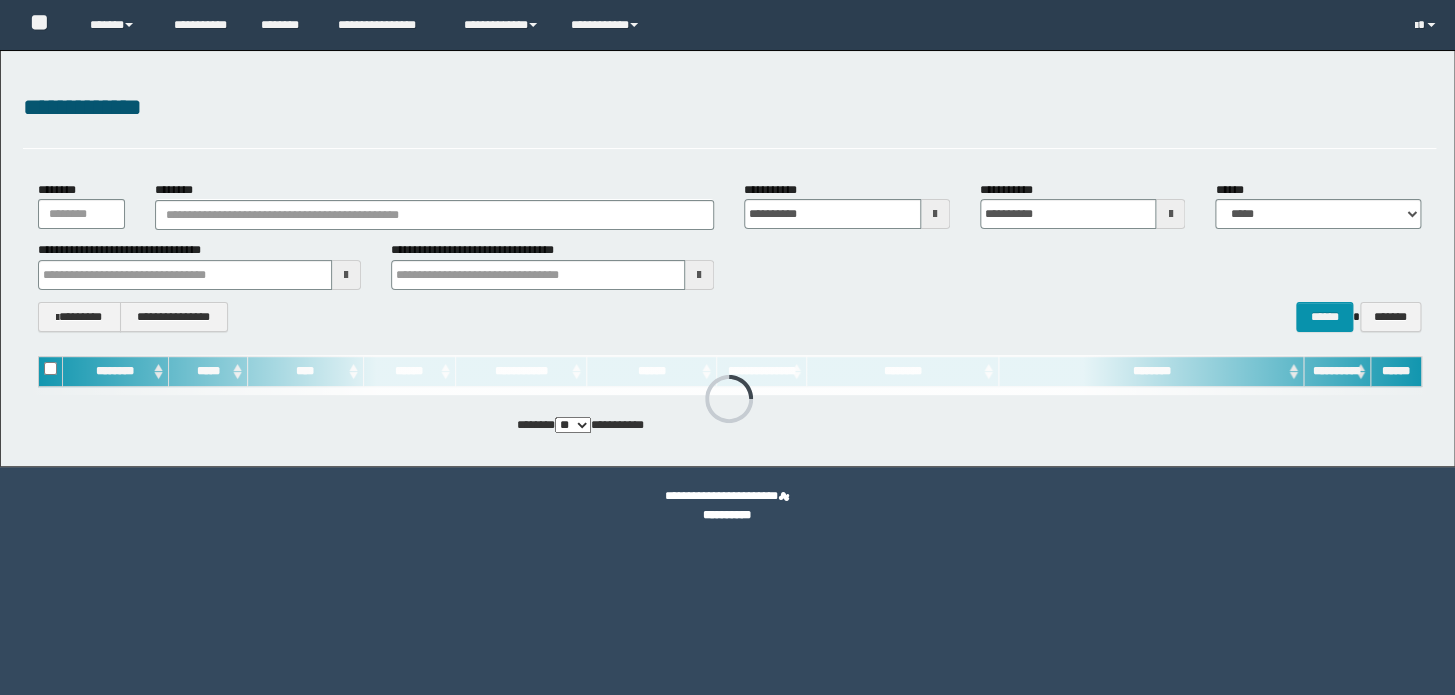 click on "********" at bounding box center [434, 205] 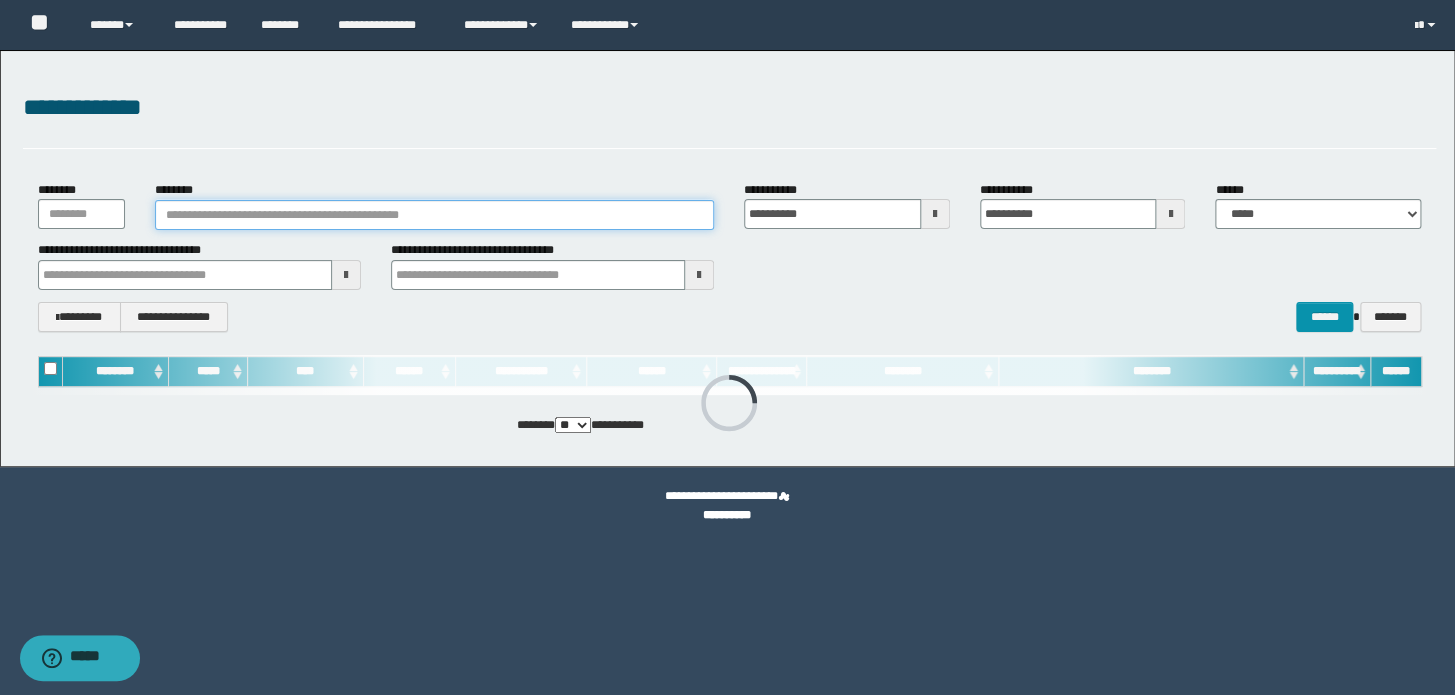 click on "********" at bounding box center [434, 215] 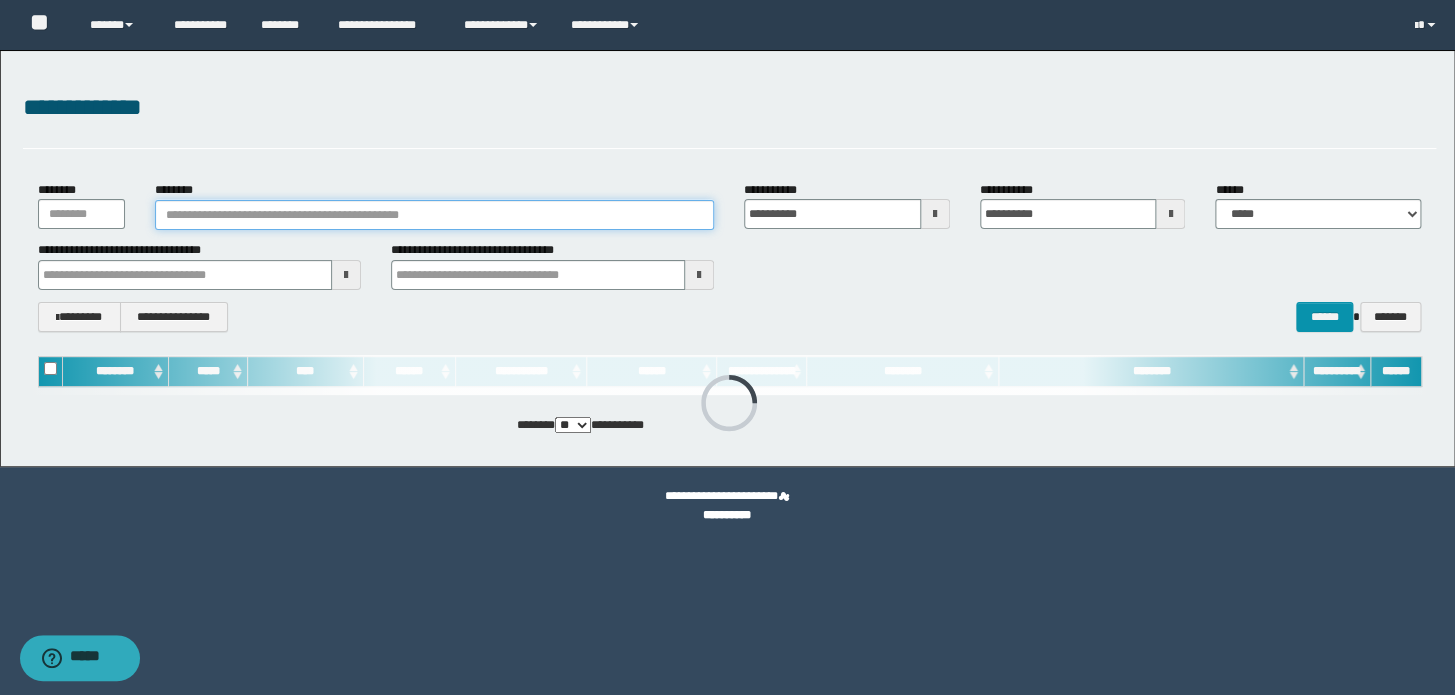 paste on "********" 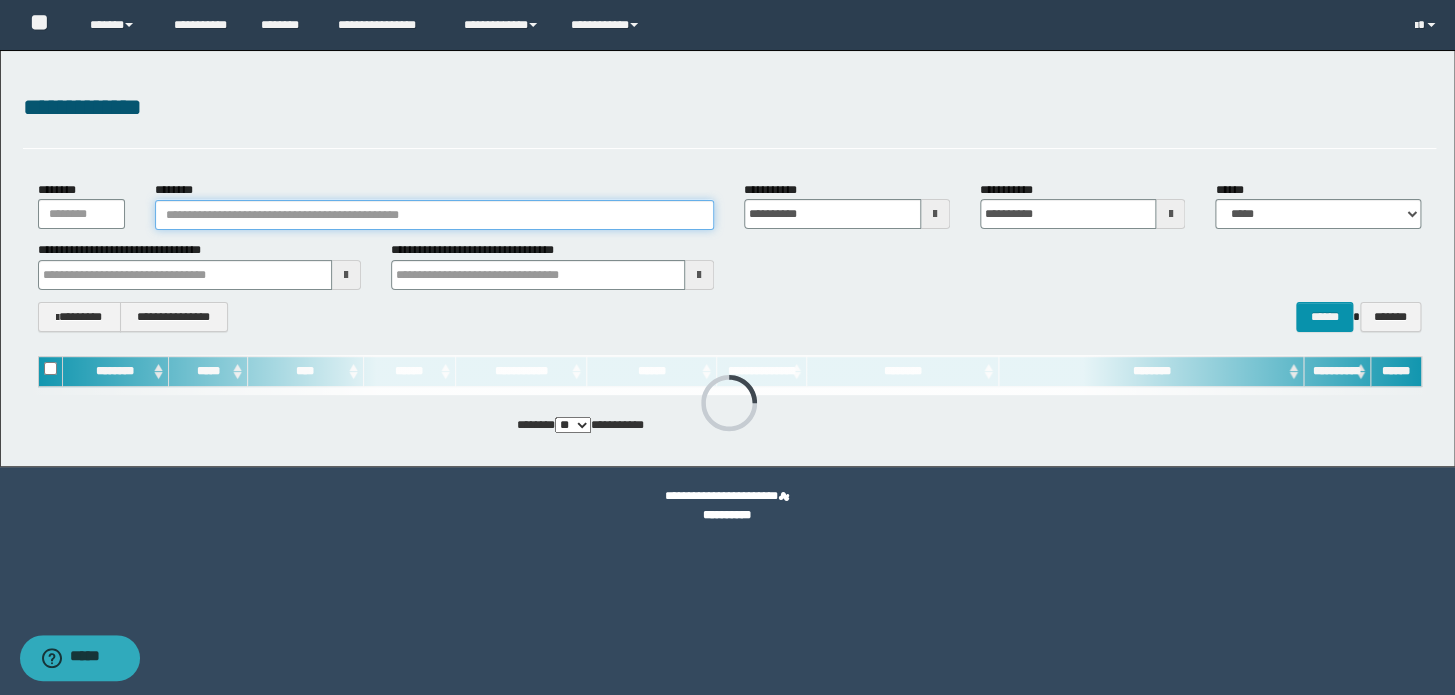 type on "********" 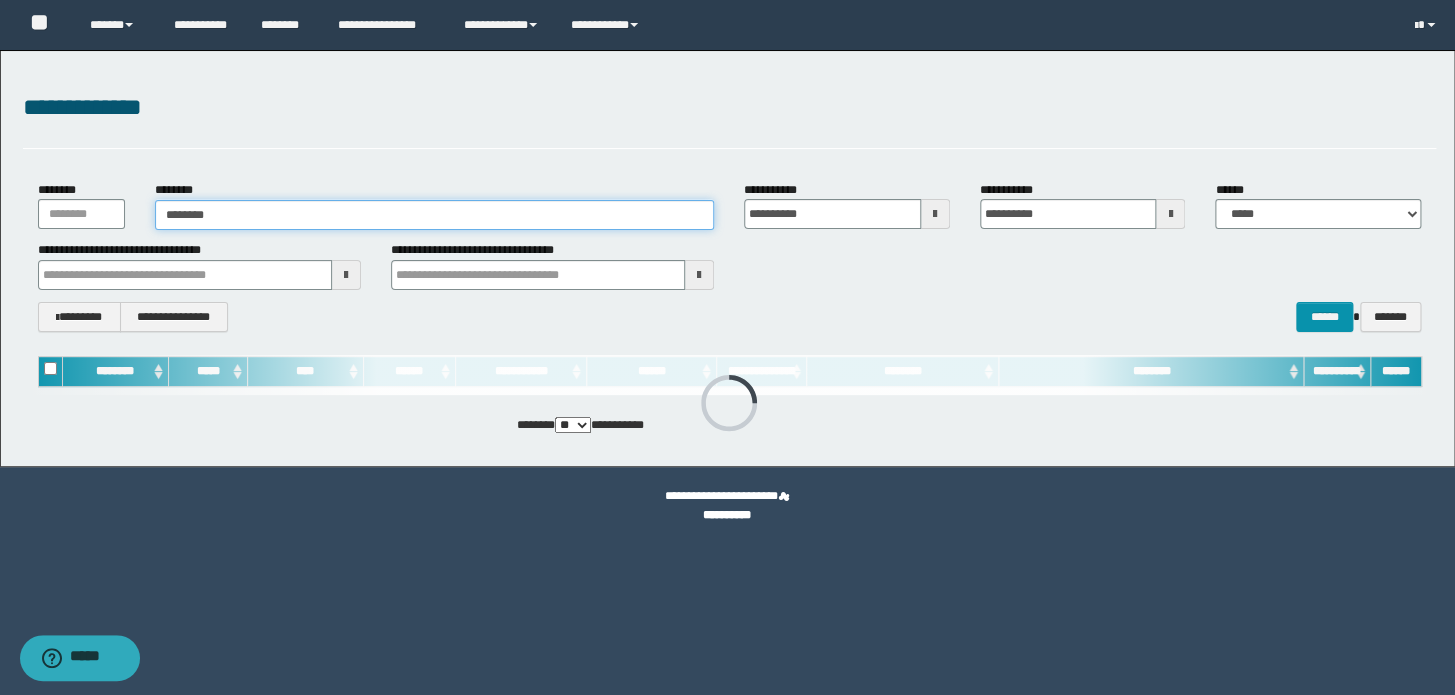 type on "********" 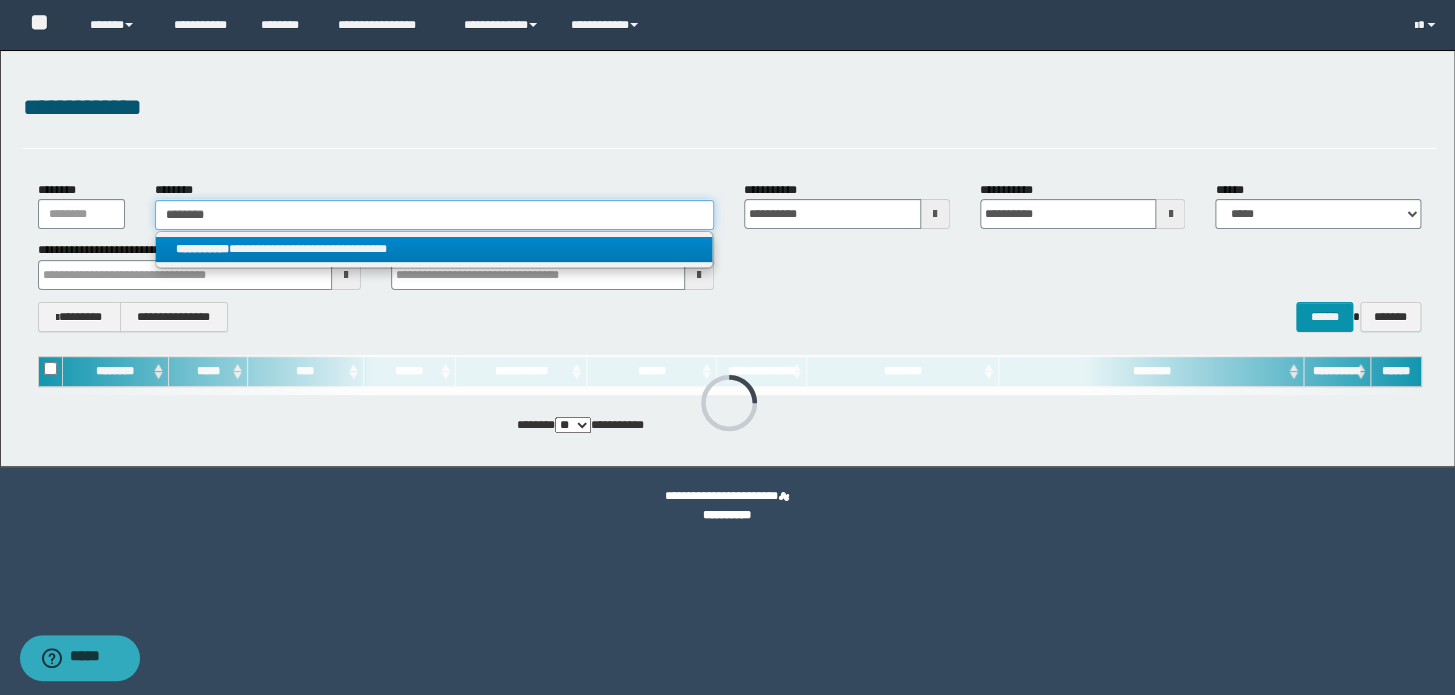 type on "********" 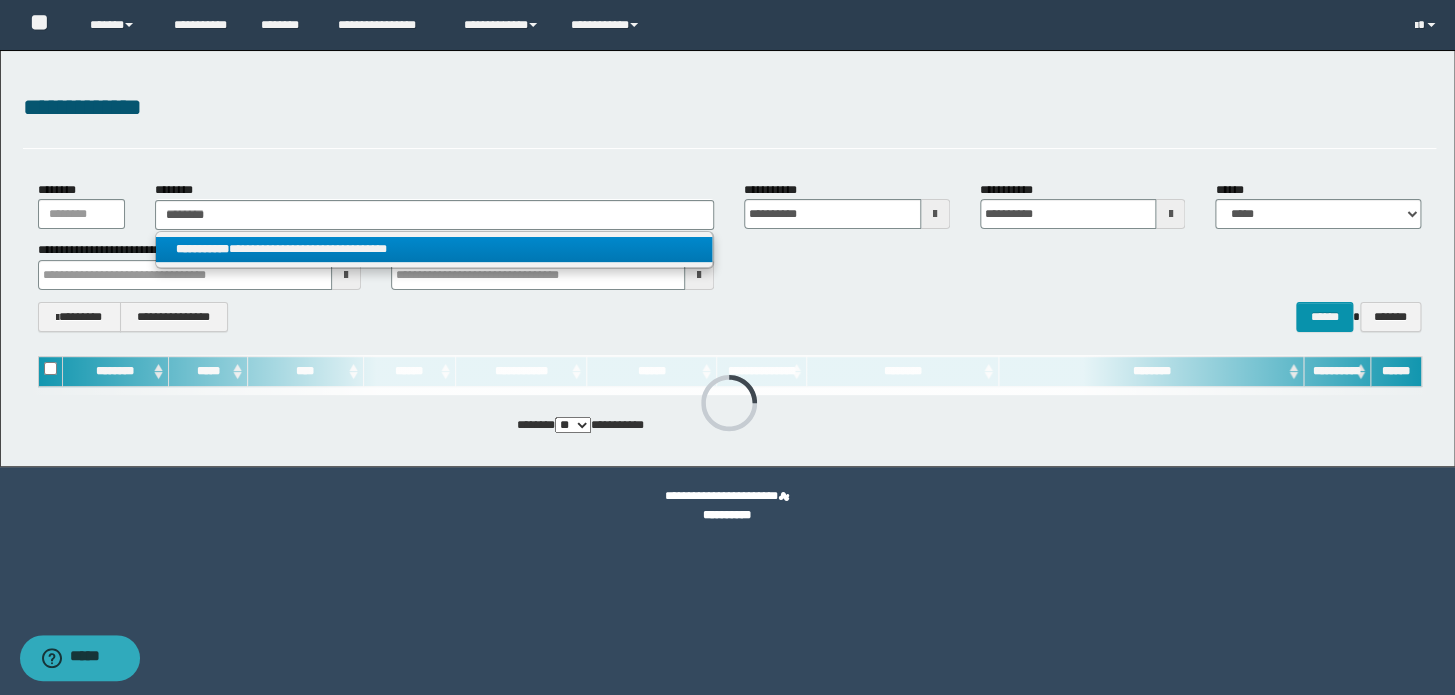 click on "**********" at bounding box center [434, 250] 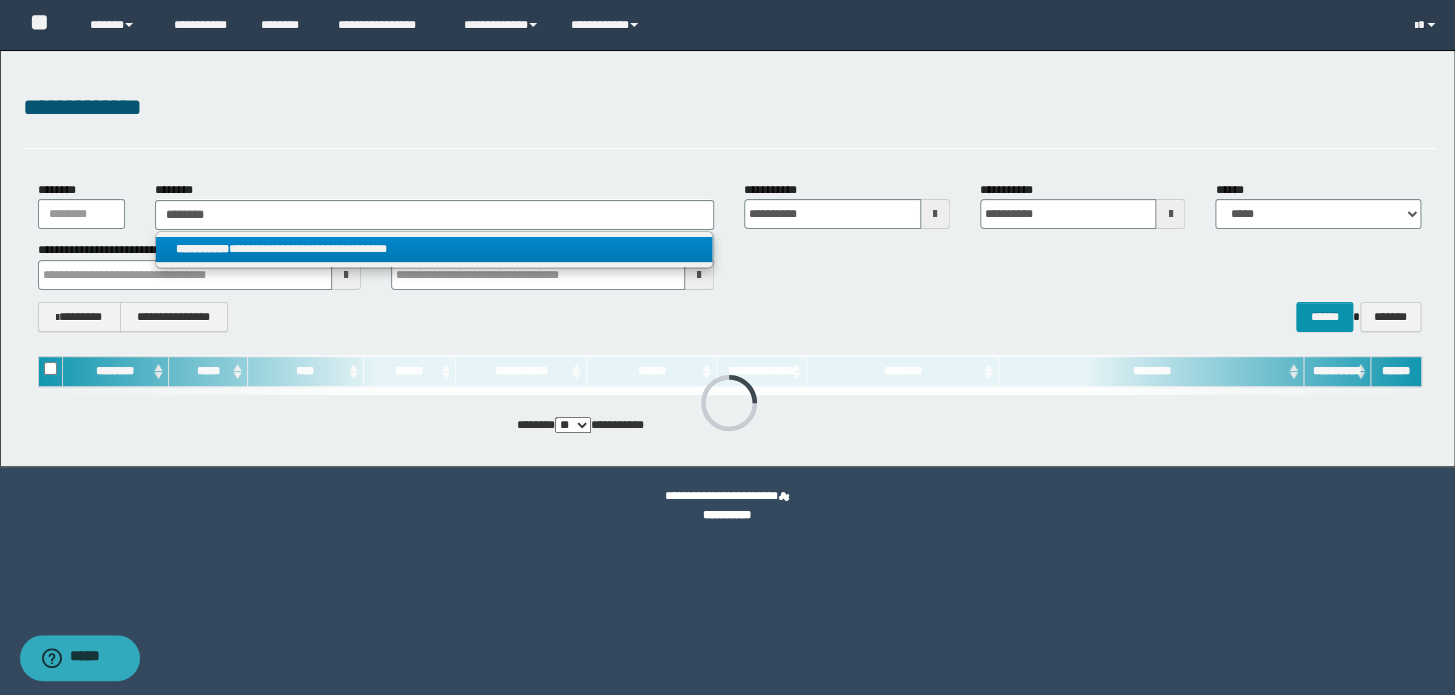 click on "**********" at bounding box center (434, 249) 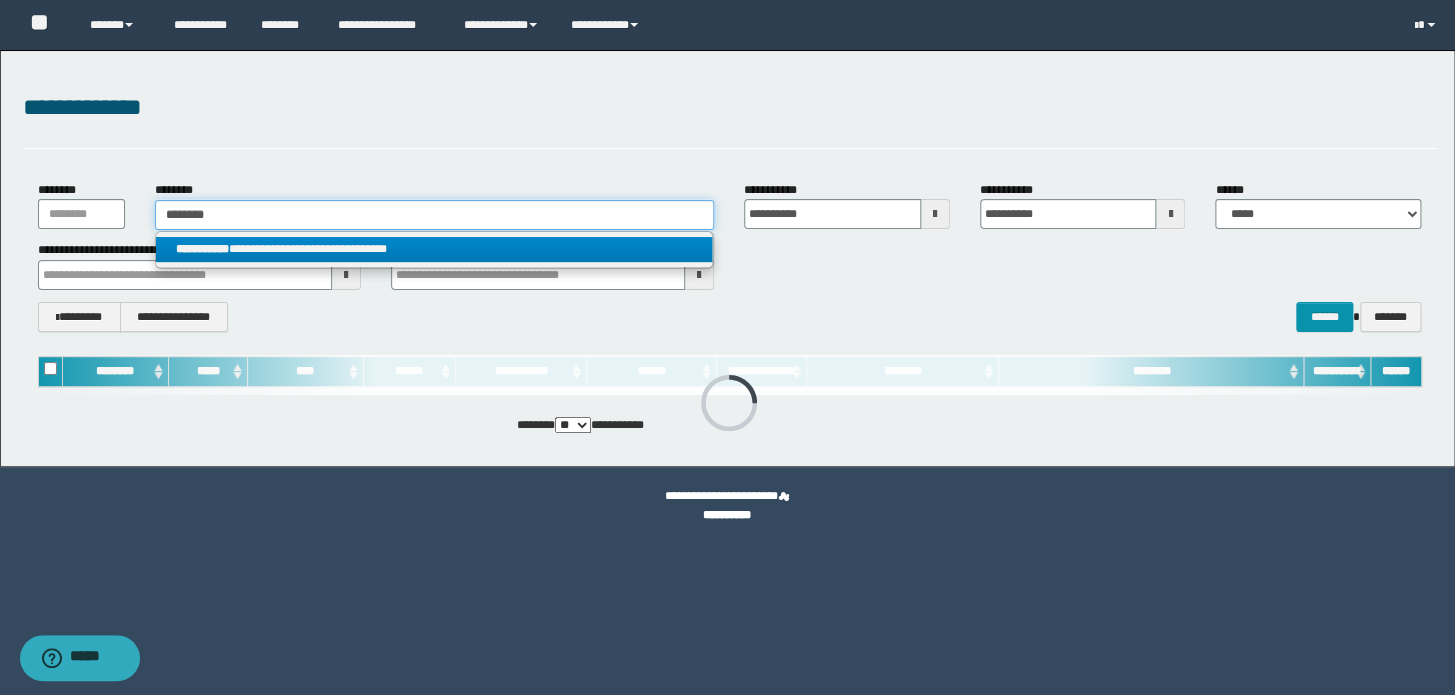 type 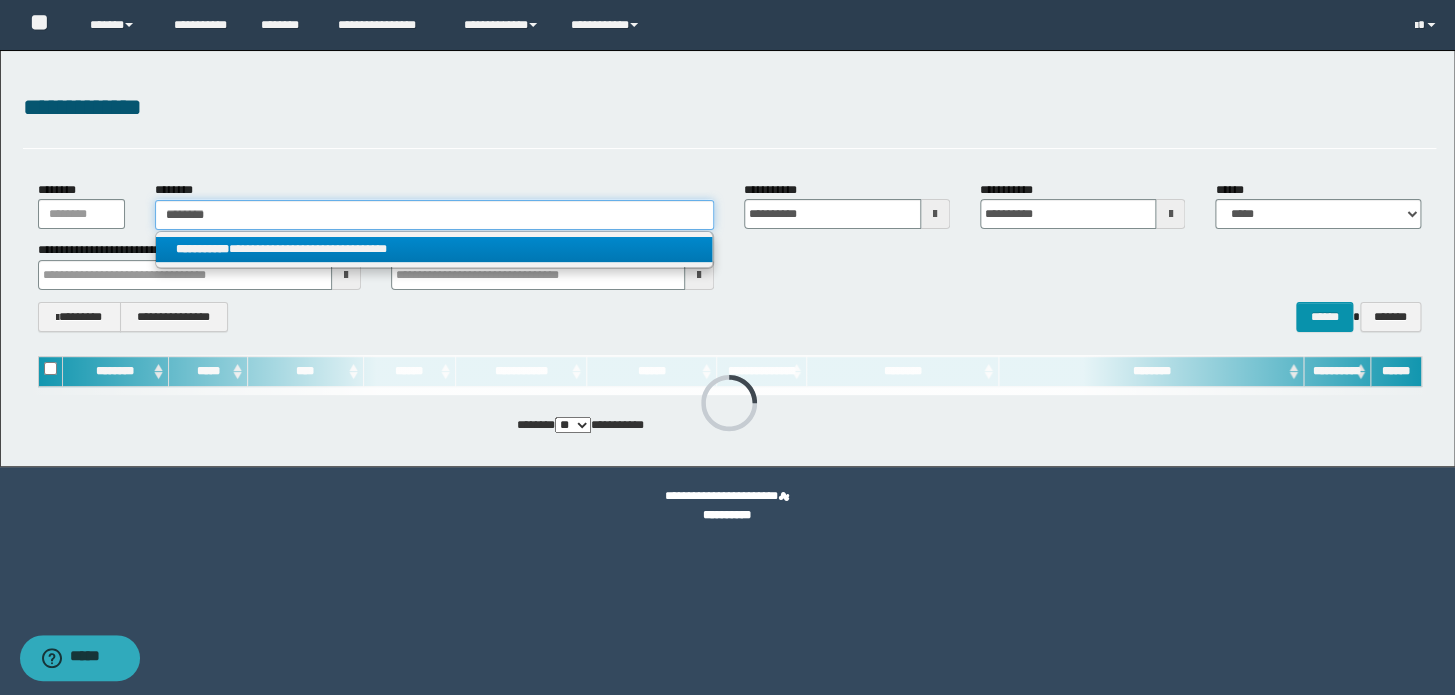 type on "**********" 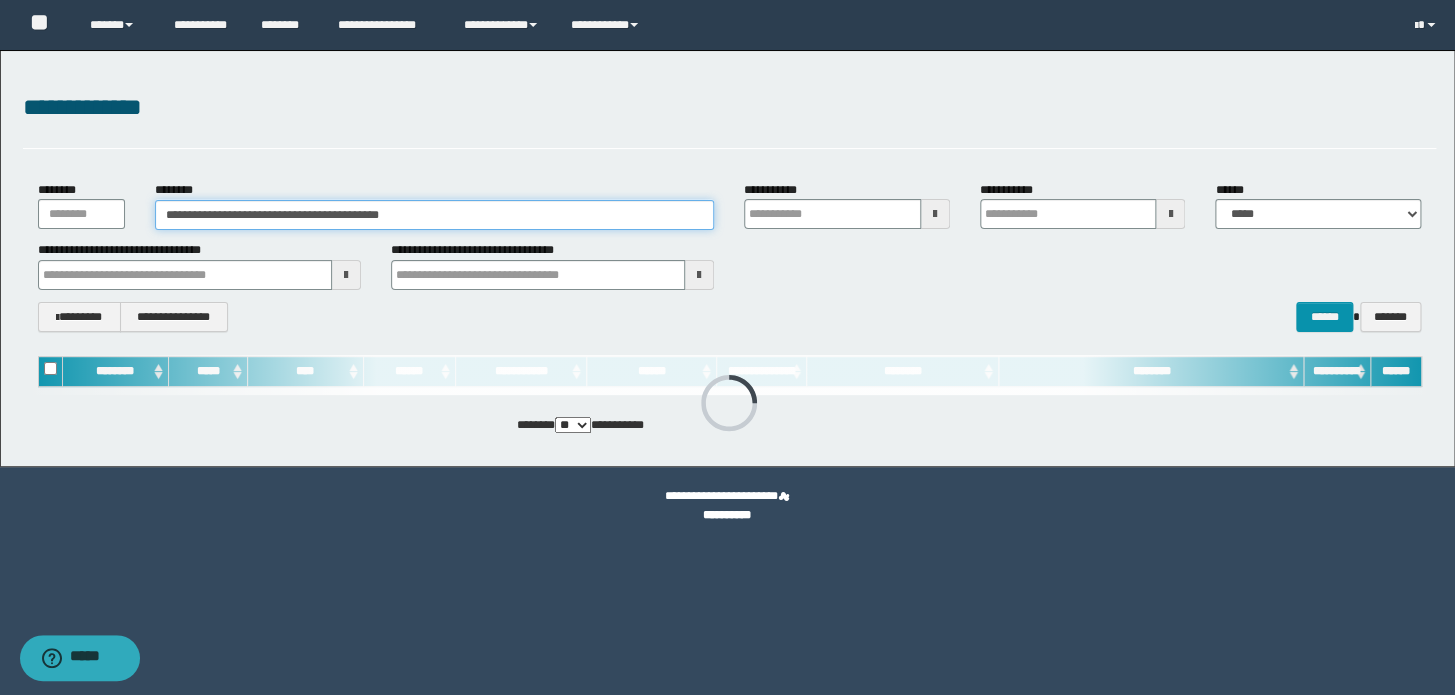 type 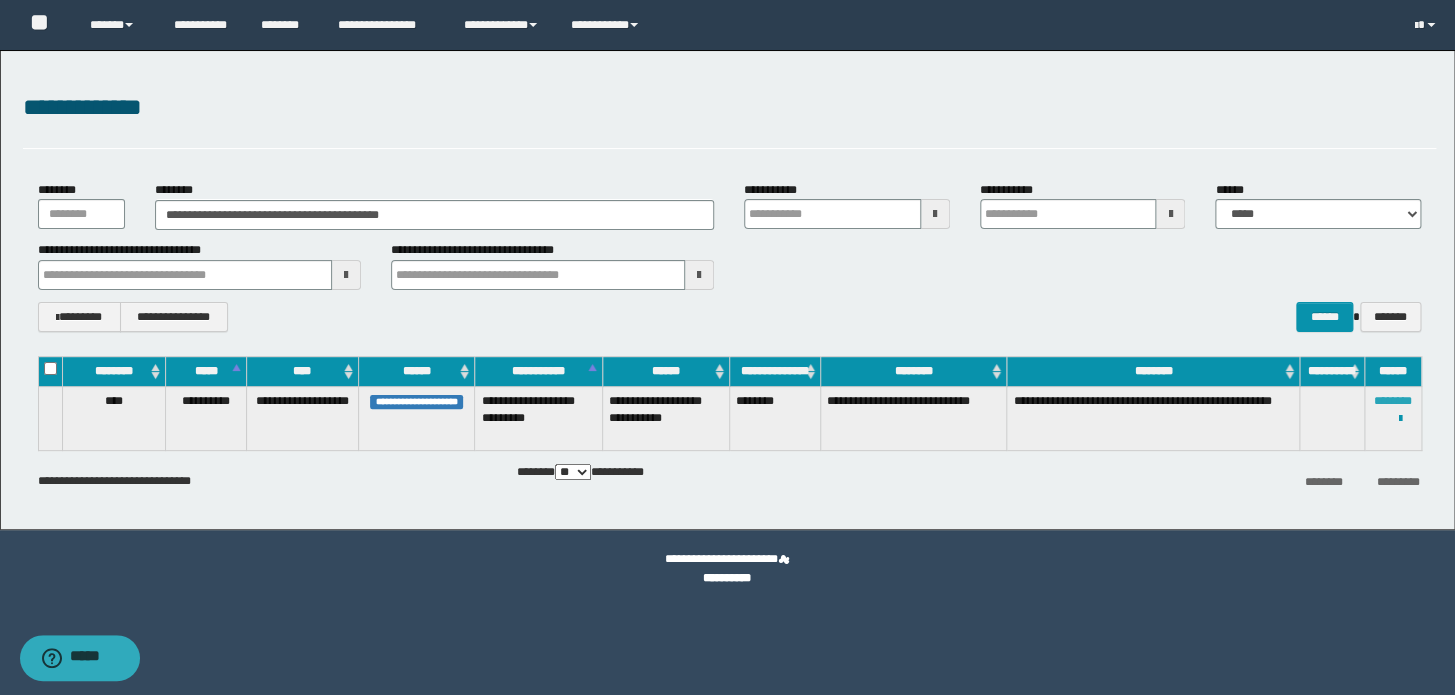 click on "********" at bounding box center (1393, 401) 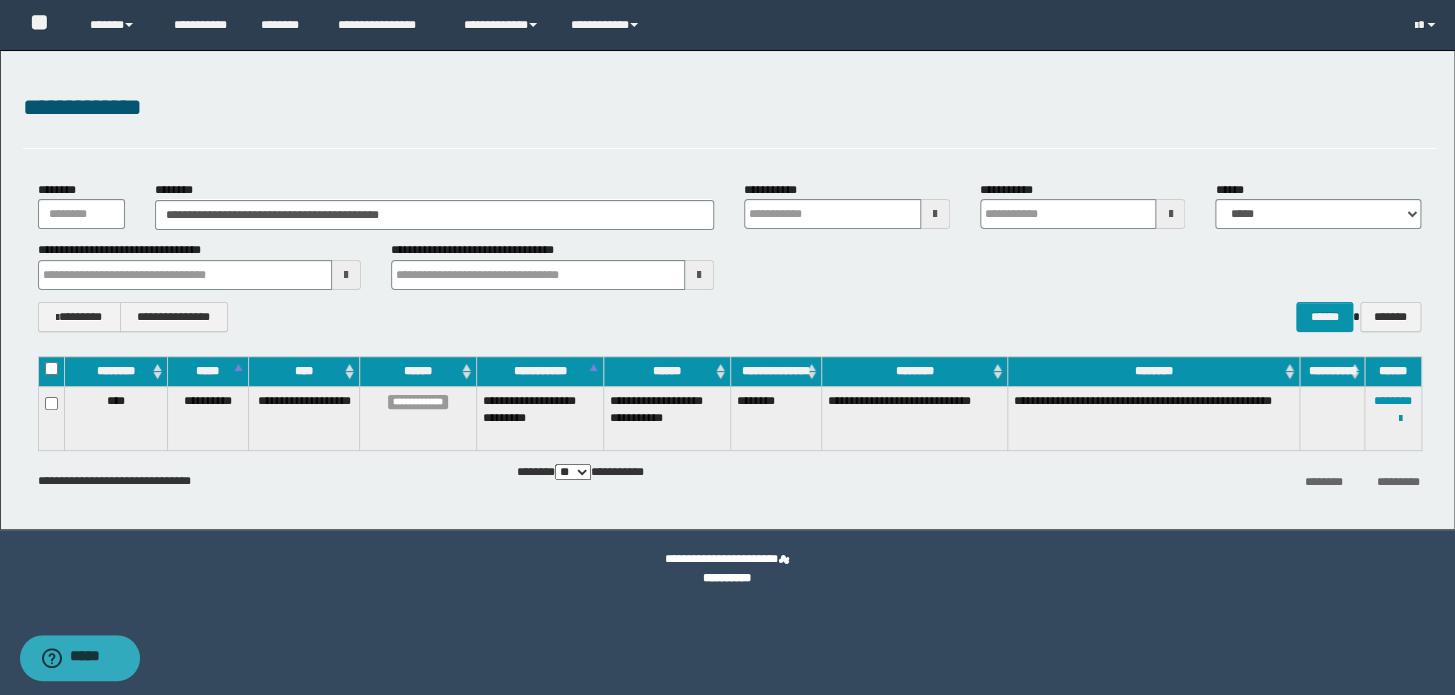 type 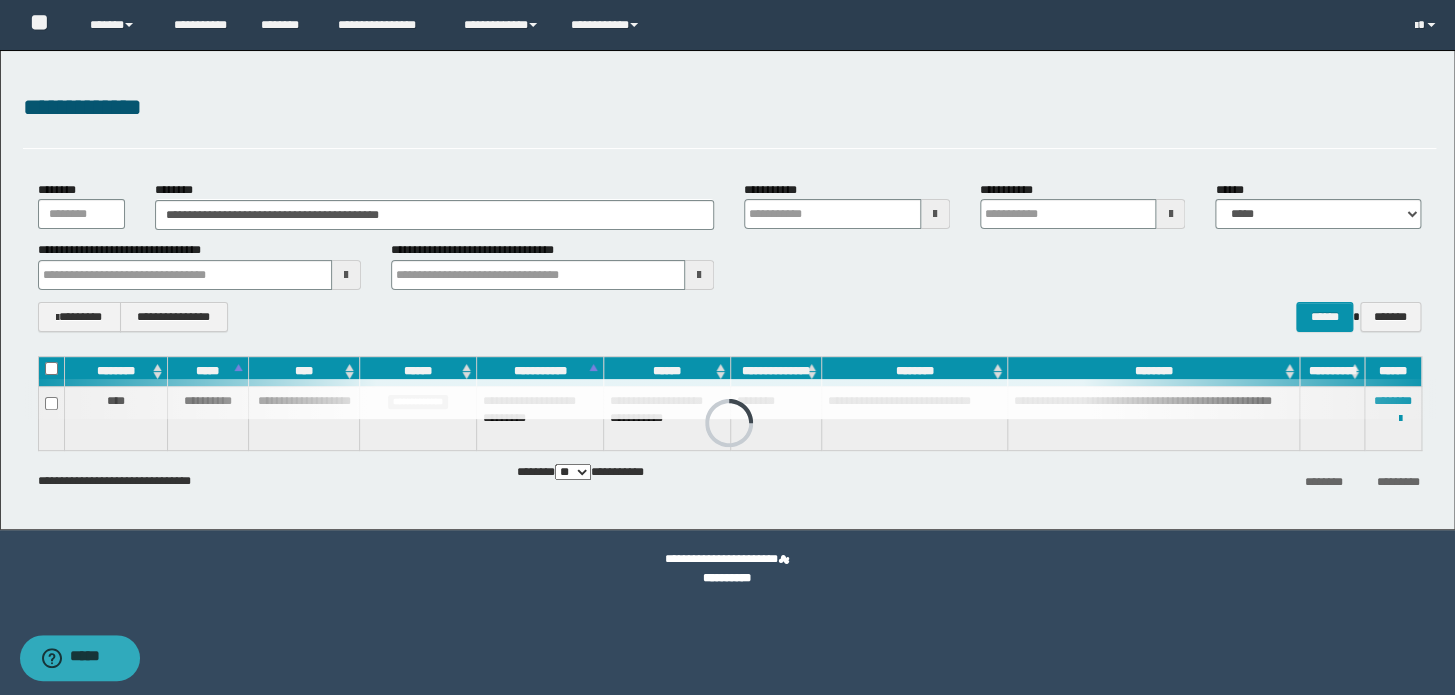 type 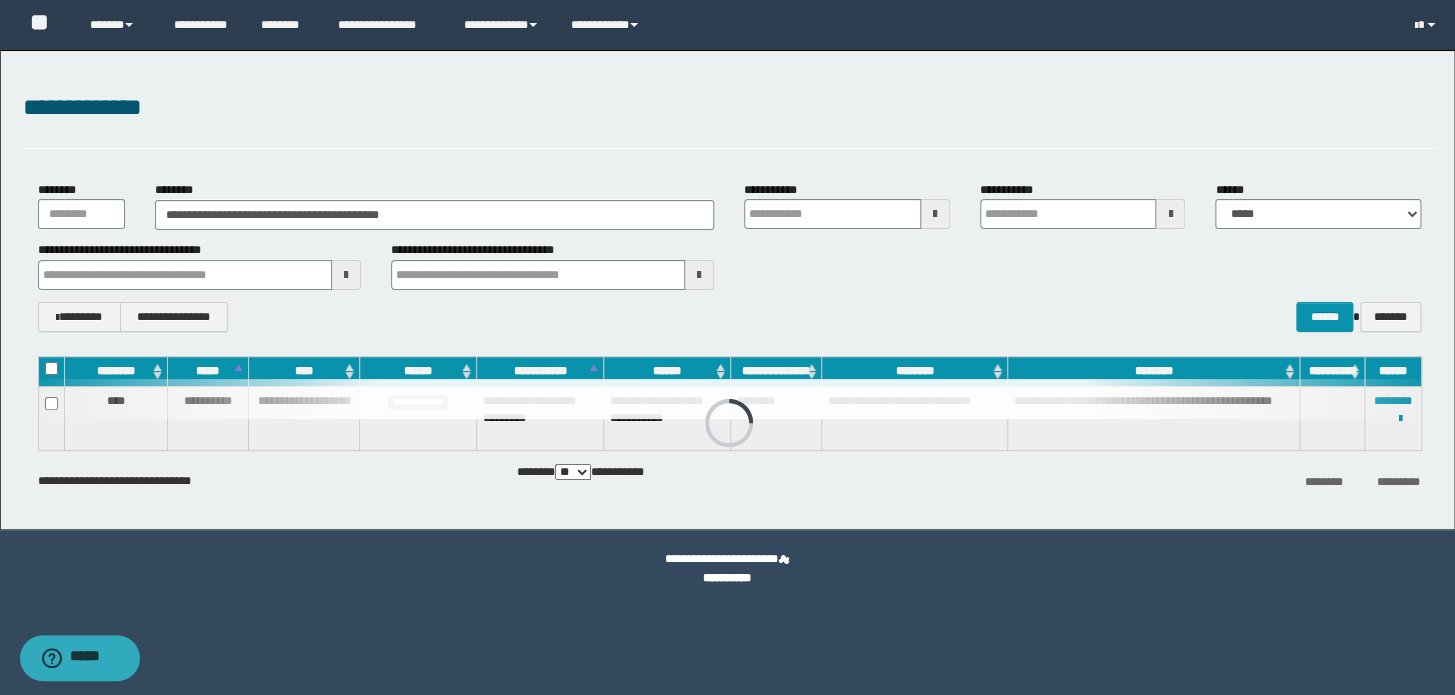 type 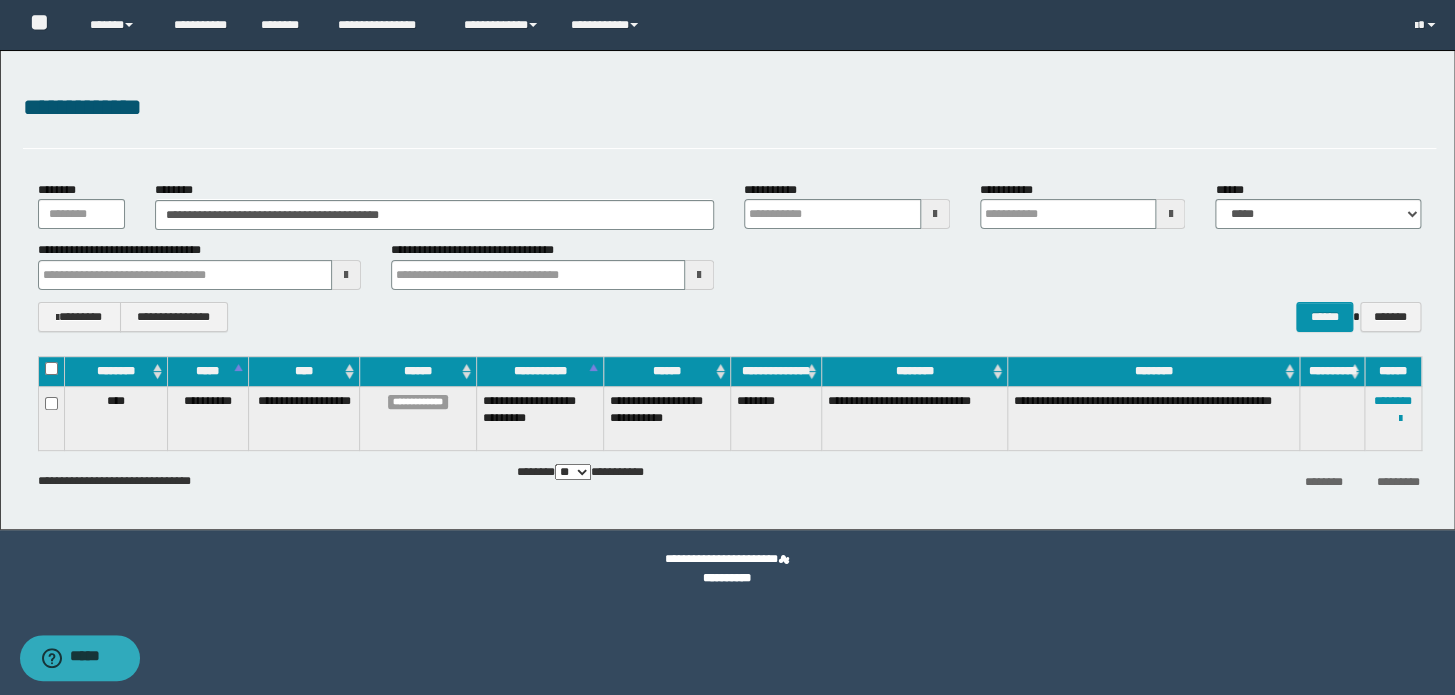 type 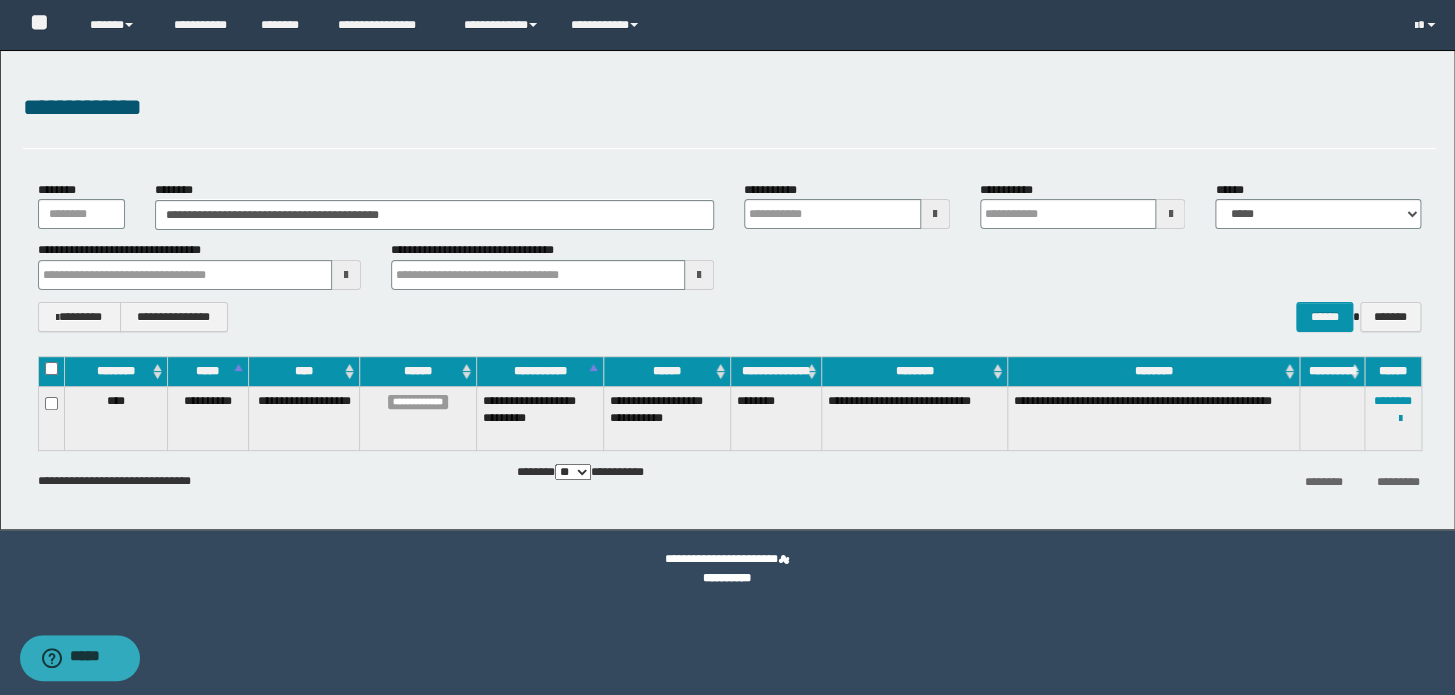 type 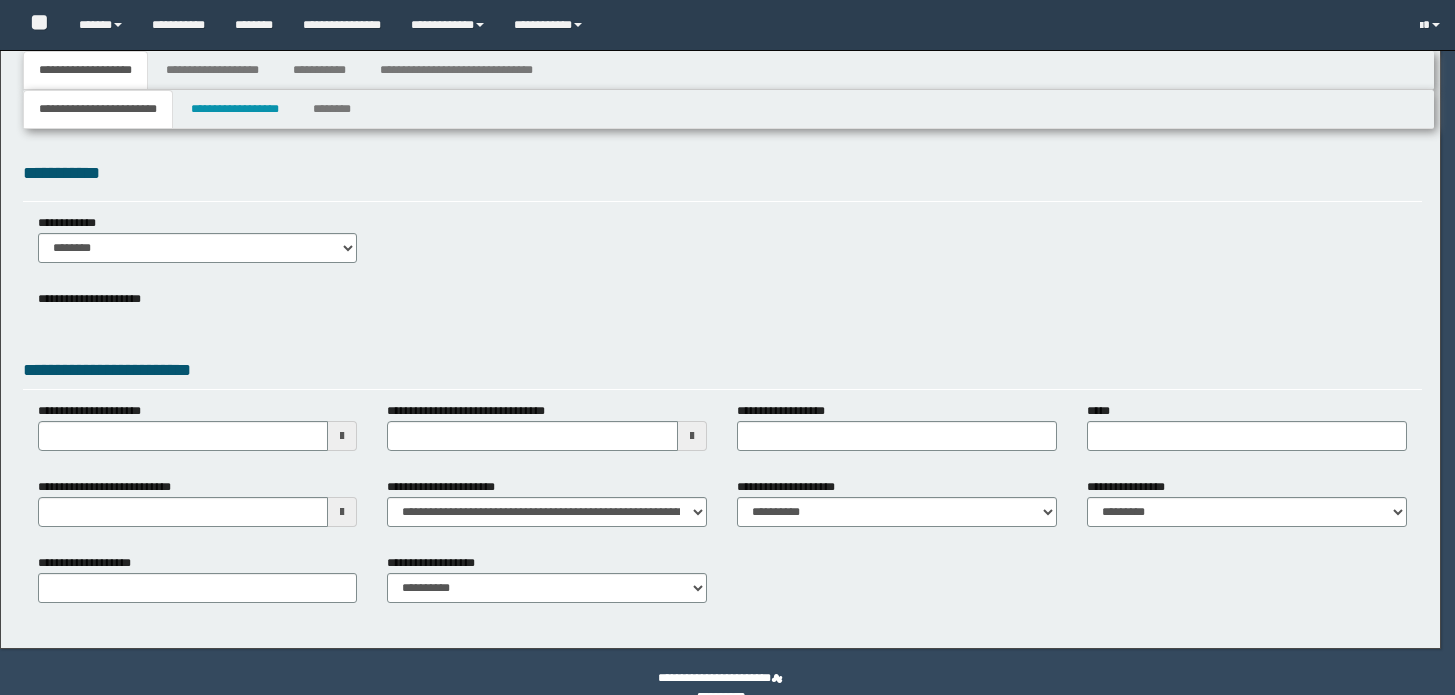 scroll, scrollTop: 0, scrollLeft: 0, axis: both 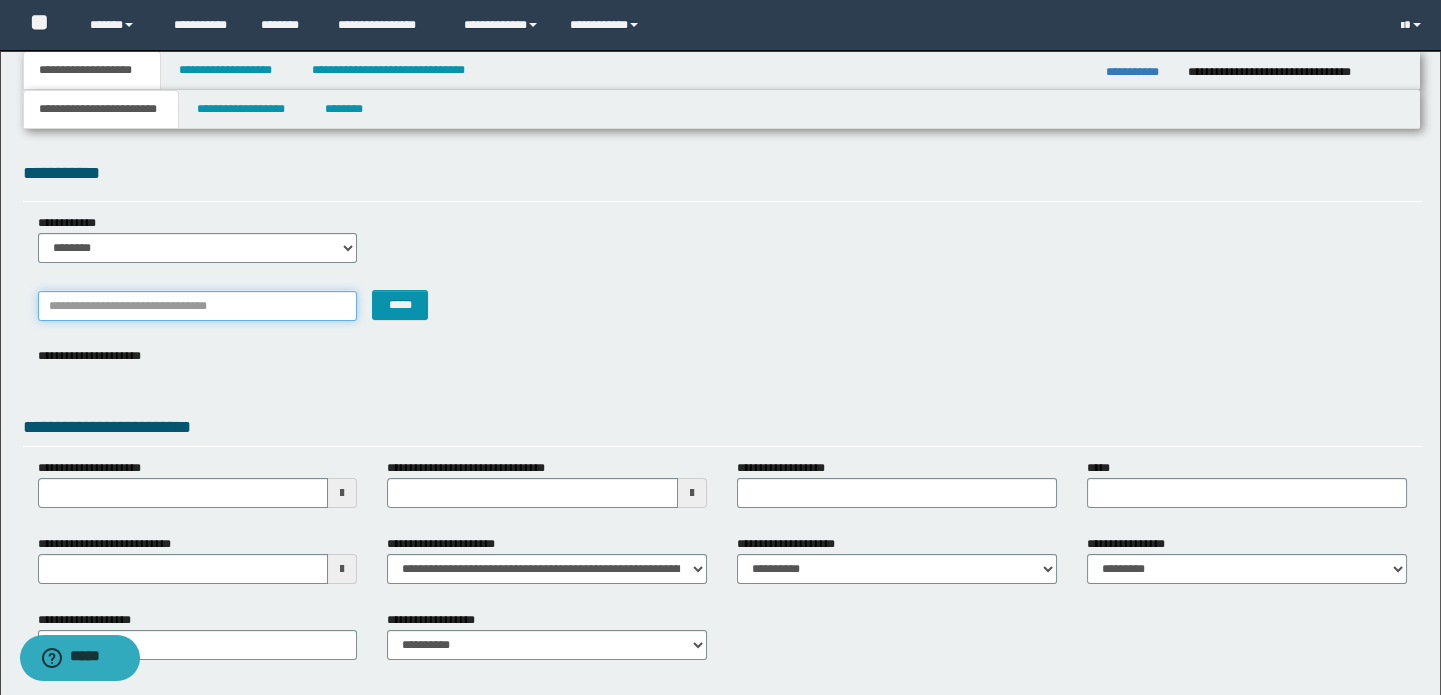 click on "*******" at bounding box center [198, 306] 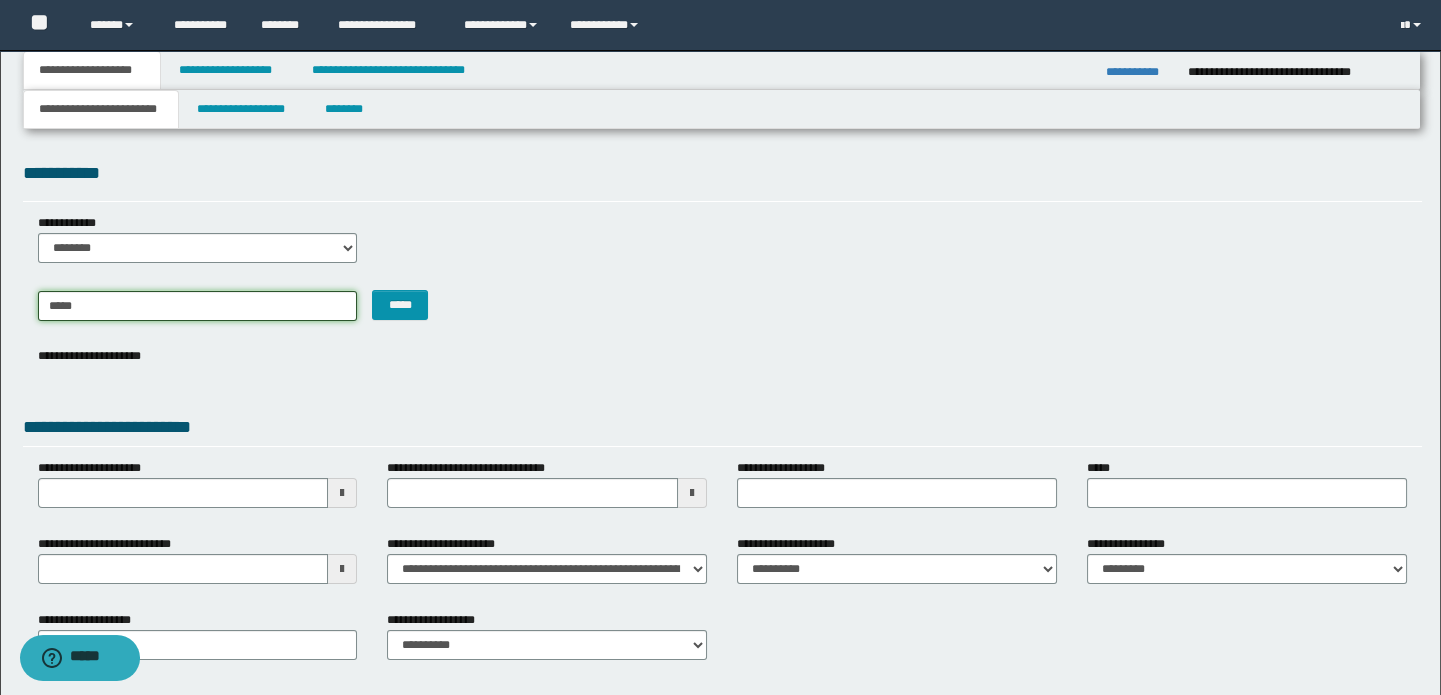 type on "******" 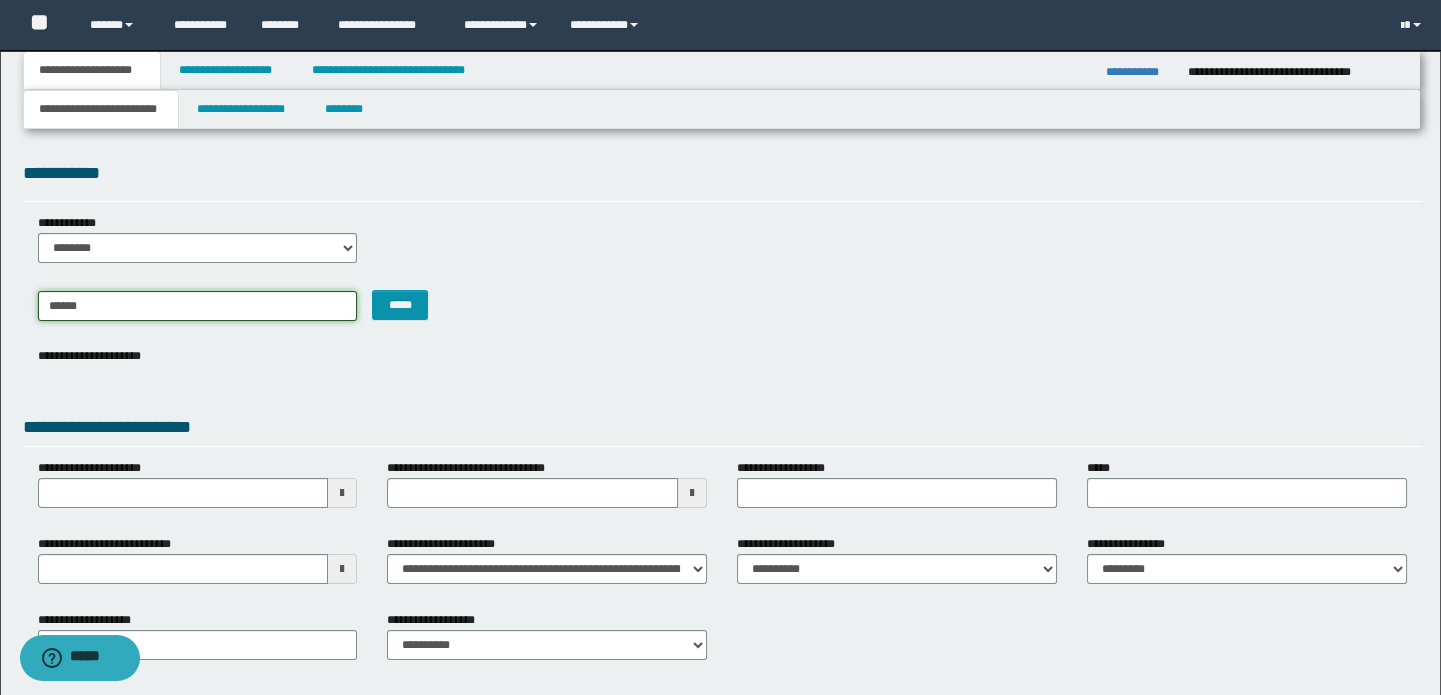type on "**********" 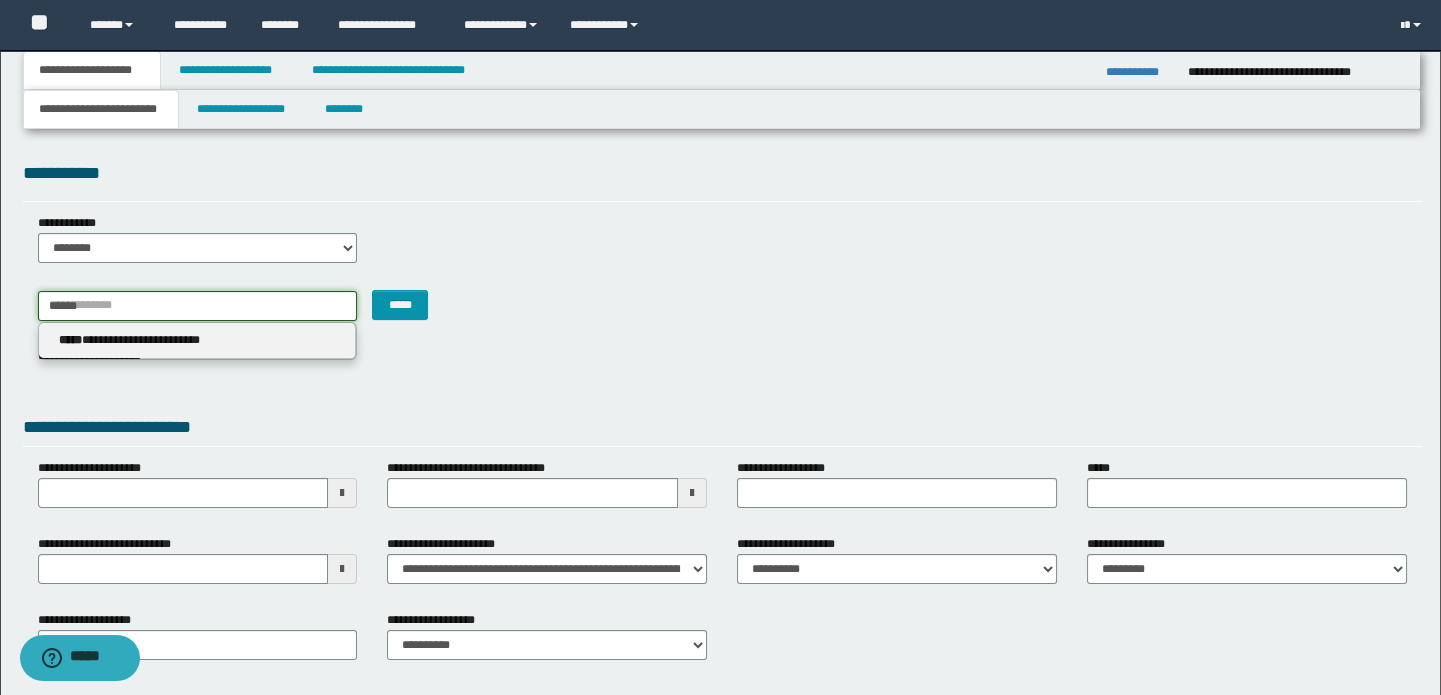 type 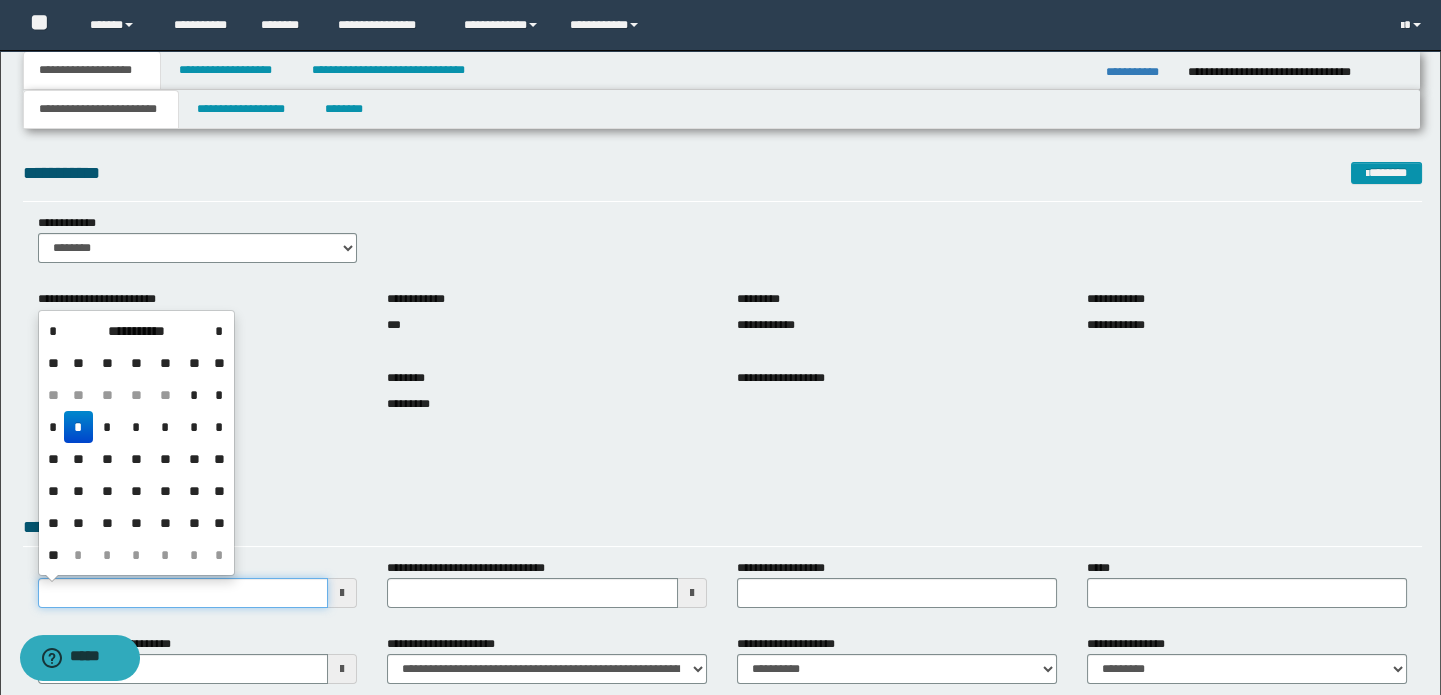 click on "**********" at bounding box center (183, 593) 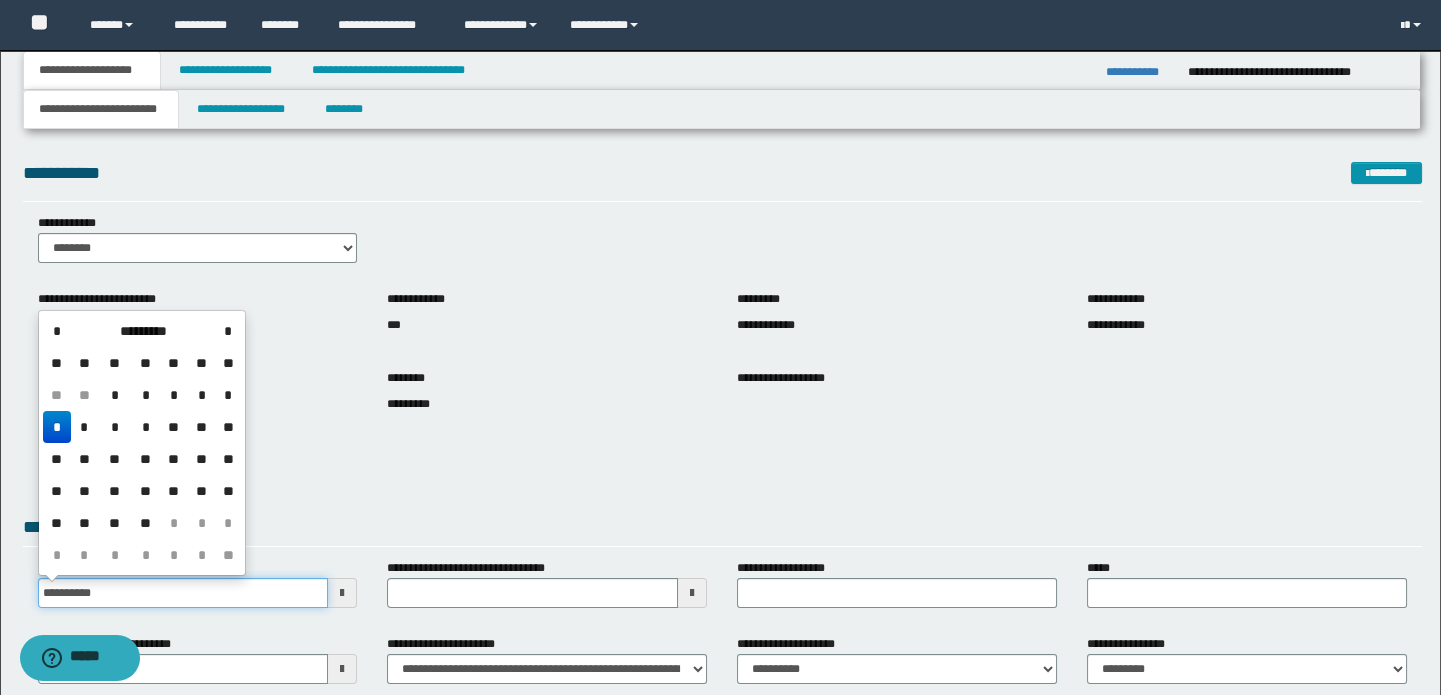 type on "**********" 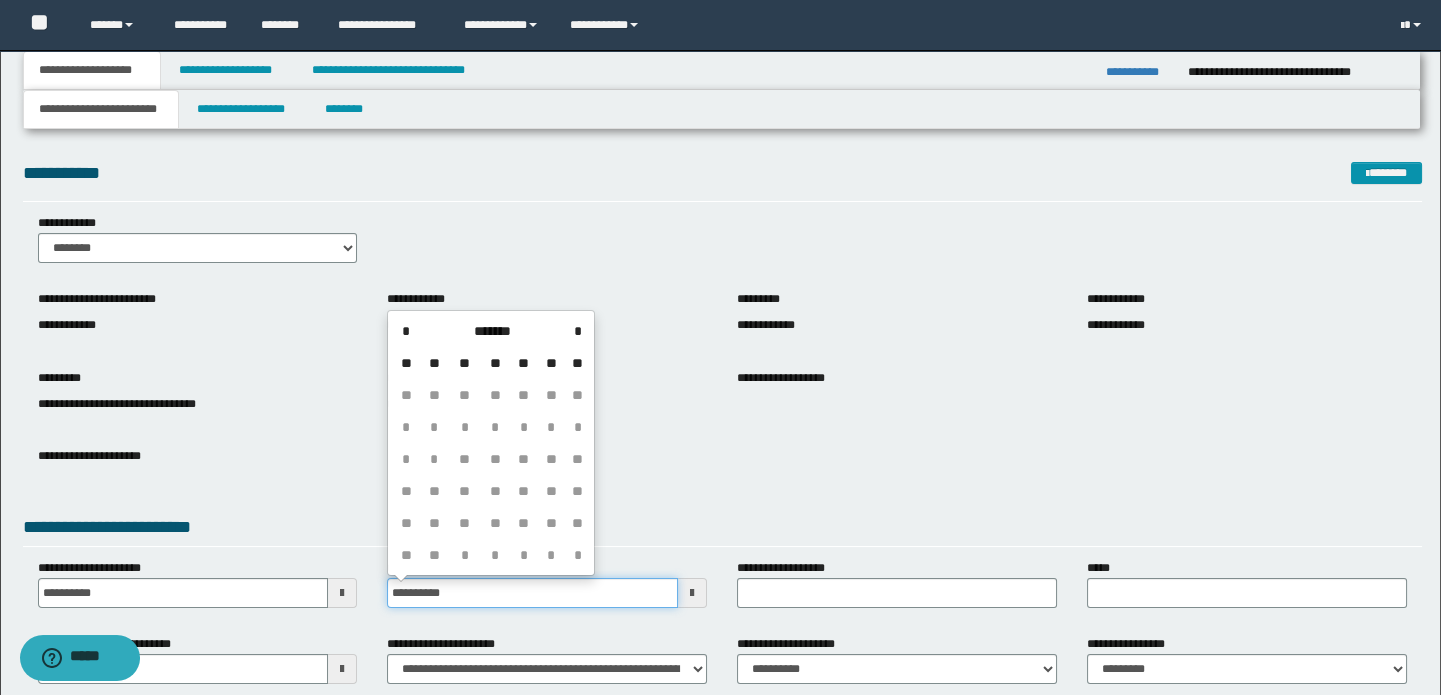 type on "**********" 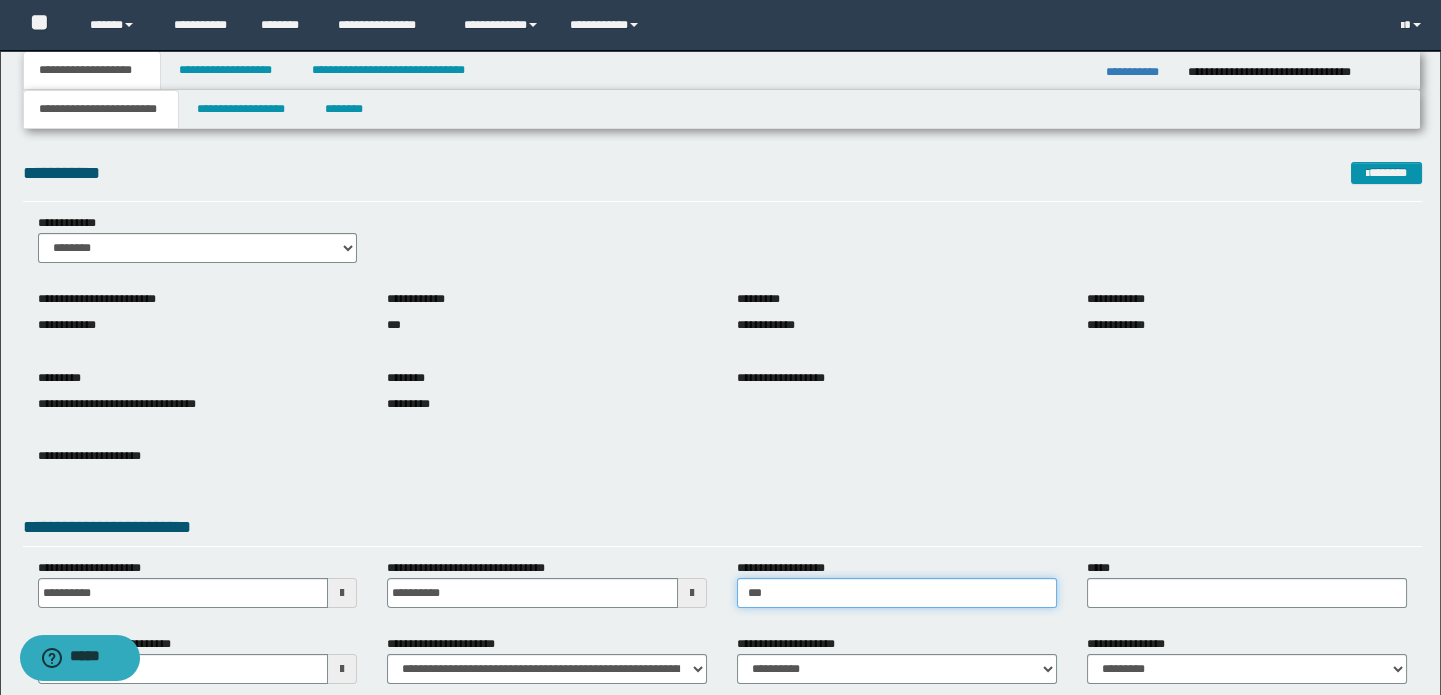 type on "**********" 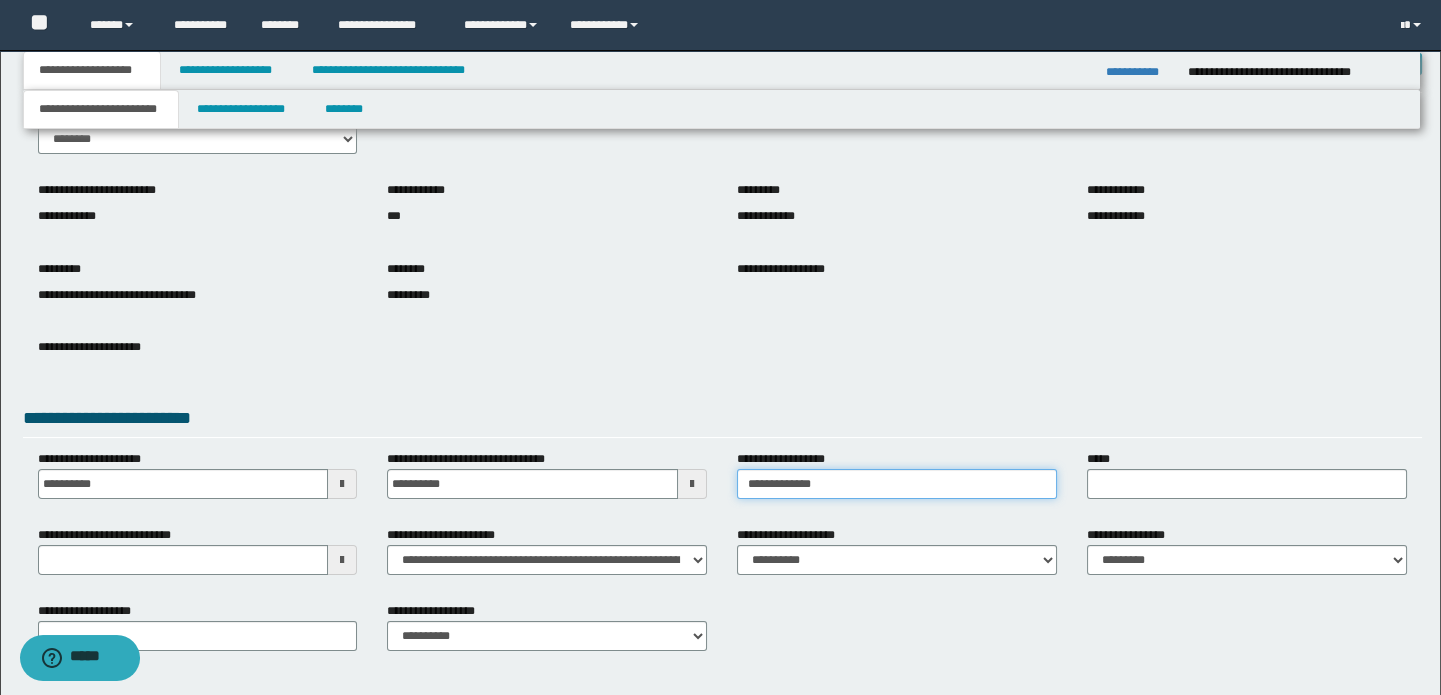 scroll, scrollTop: 188, scrollLeft: 0, axis: vertical 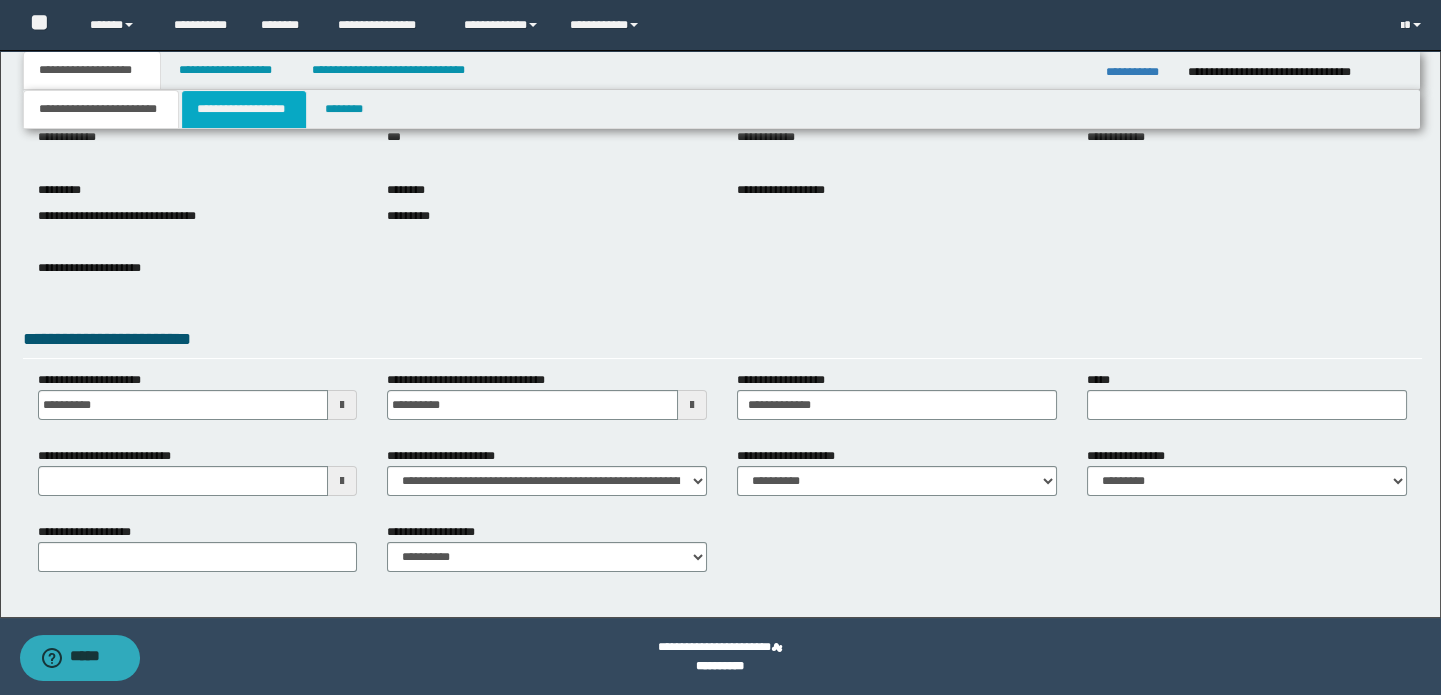 click on "**********" at bounding box center [244, 109] 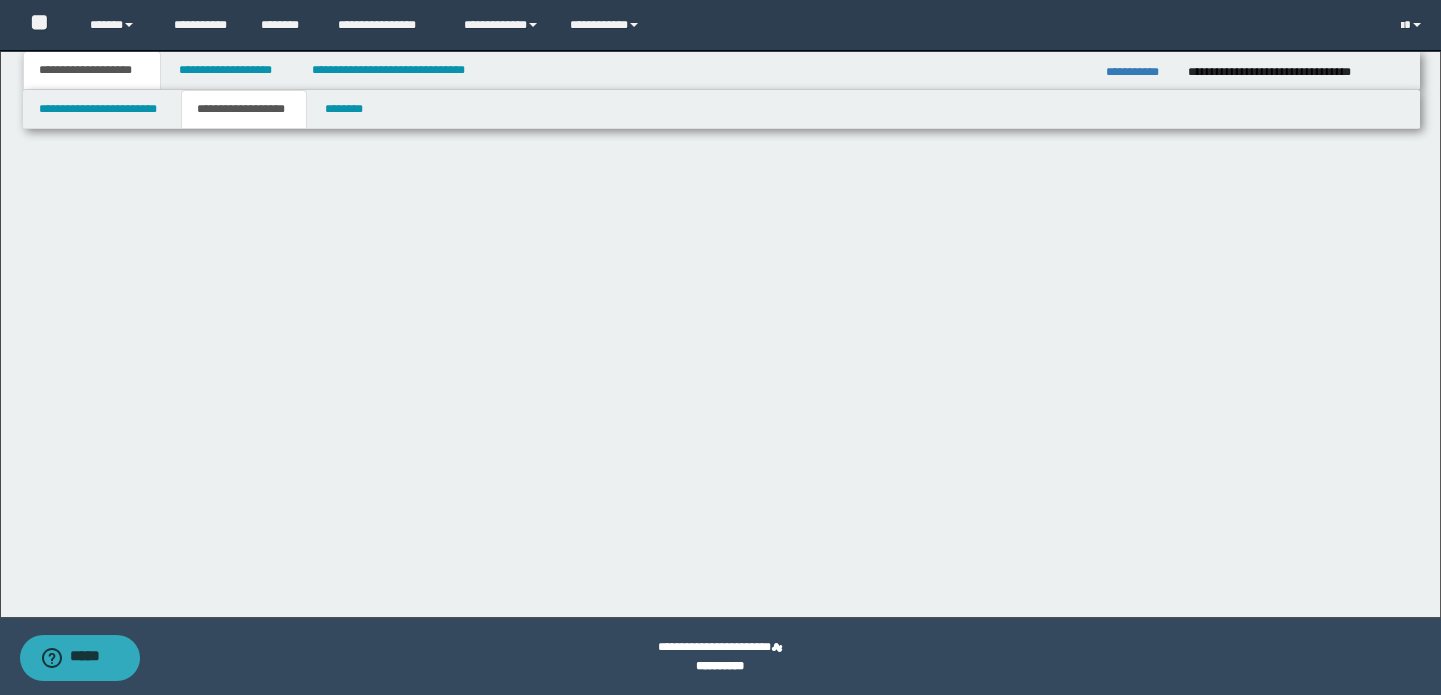 scroll, scrollTop: 0, scrollLeft: 0, axis: both 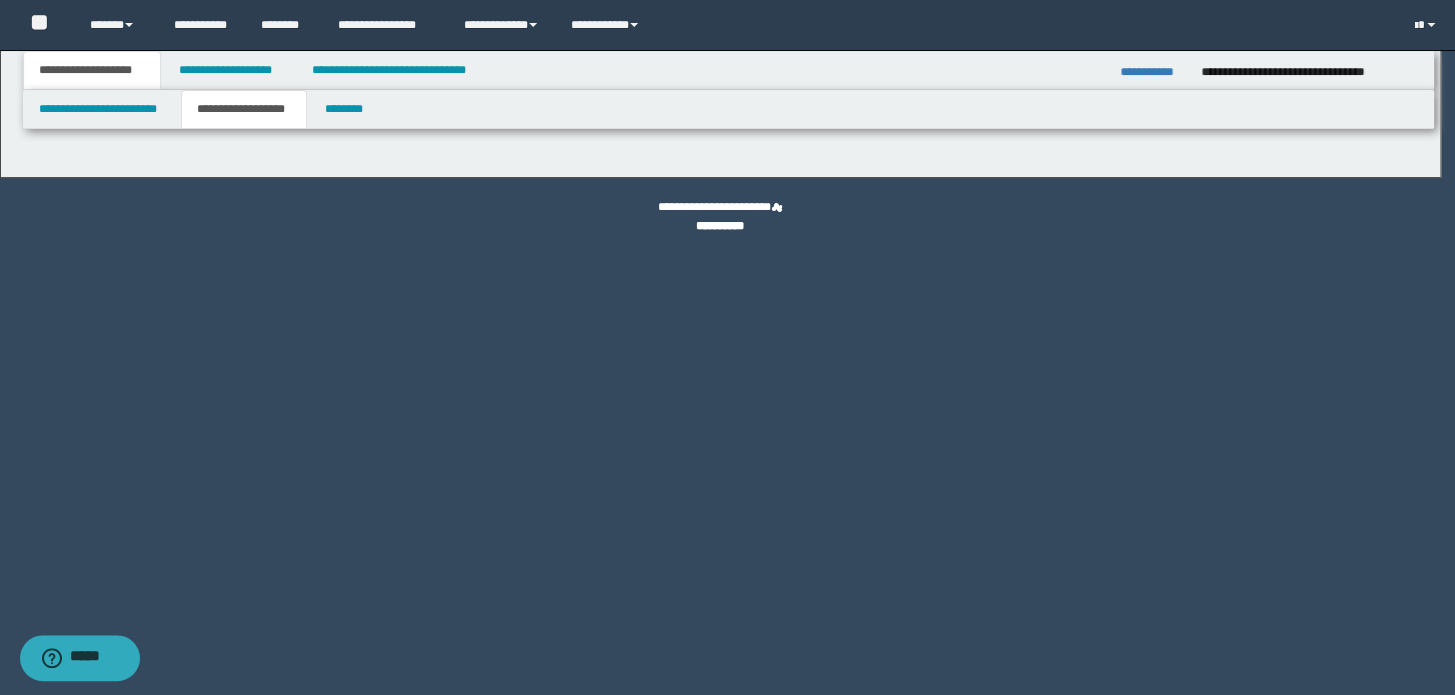 type on "********" 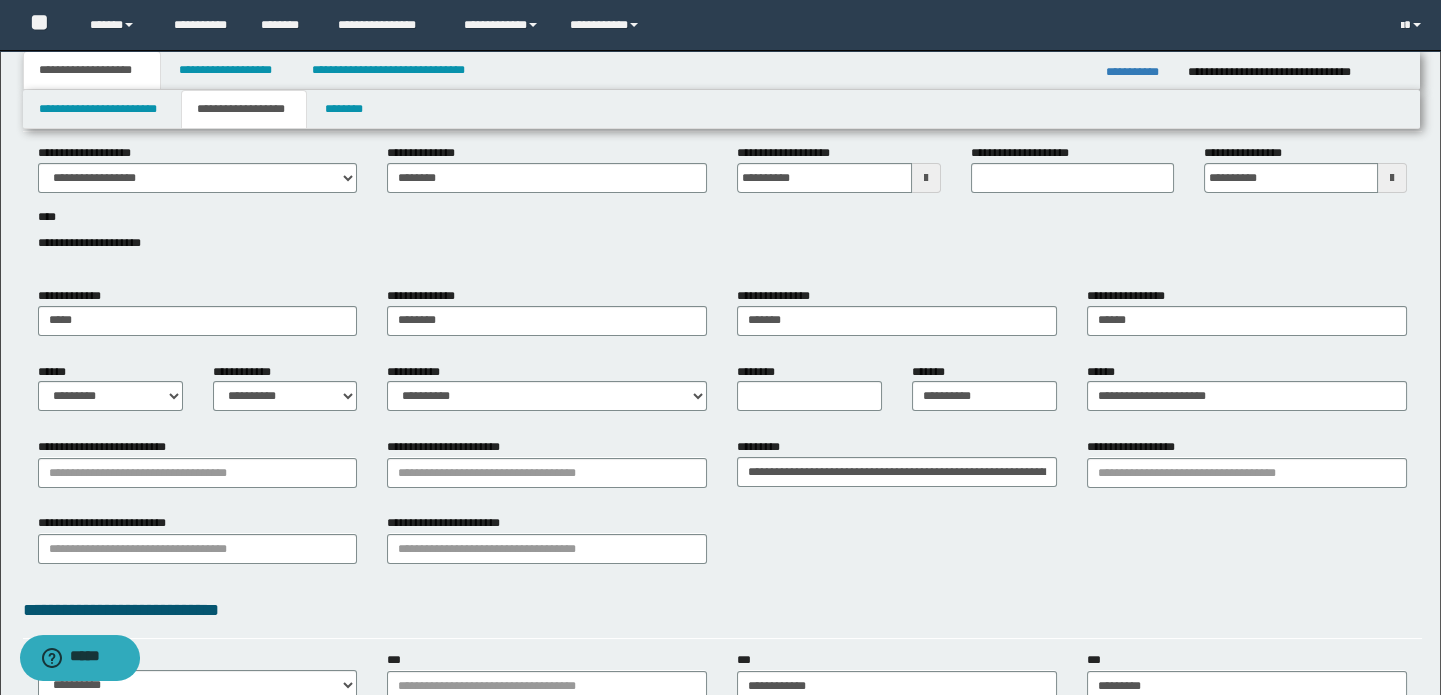 scroll, scrollTop: 0, scrollLeft: 0, axis: both 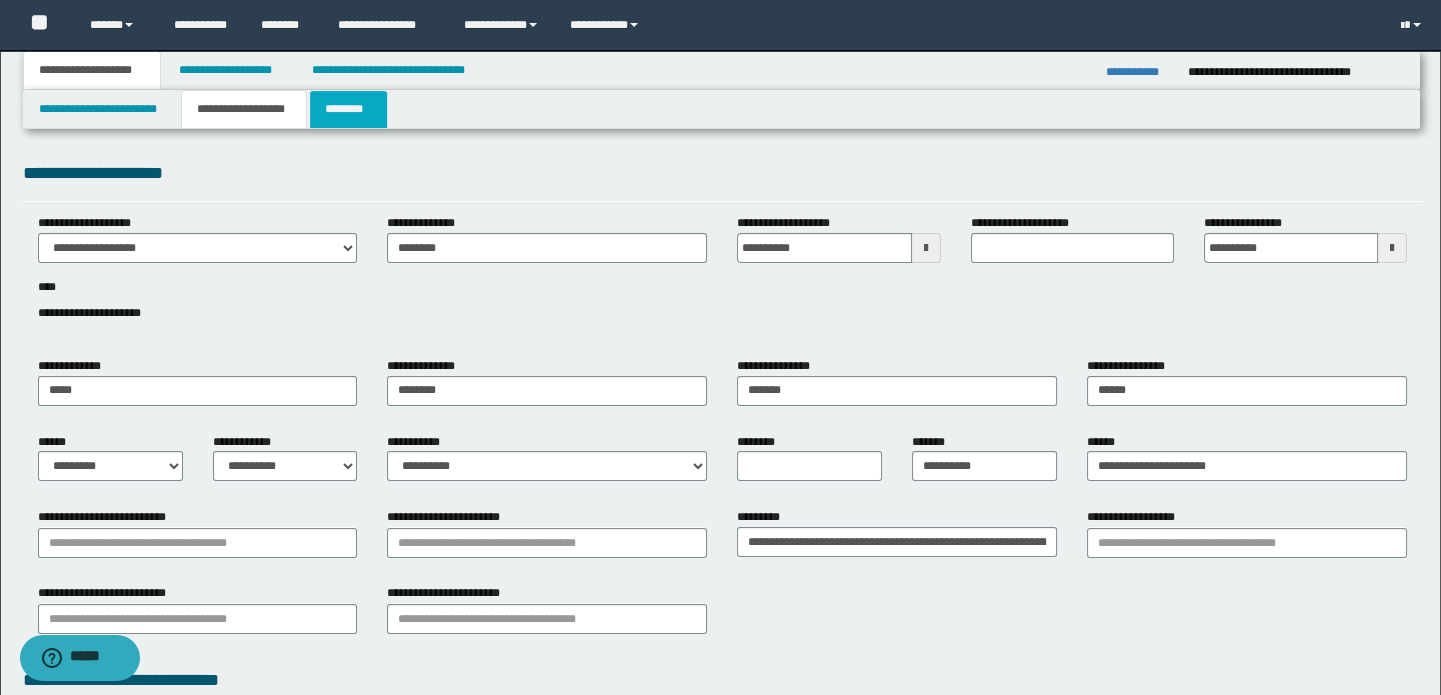 click on "********" at bounding box center (348, 109) 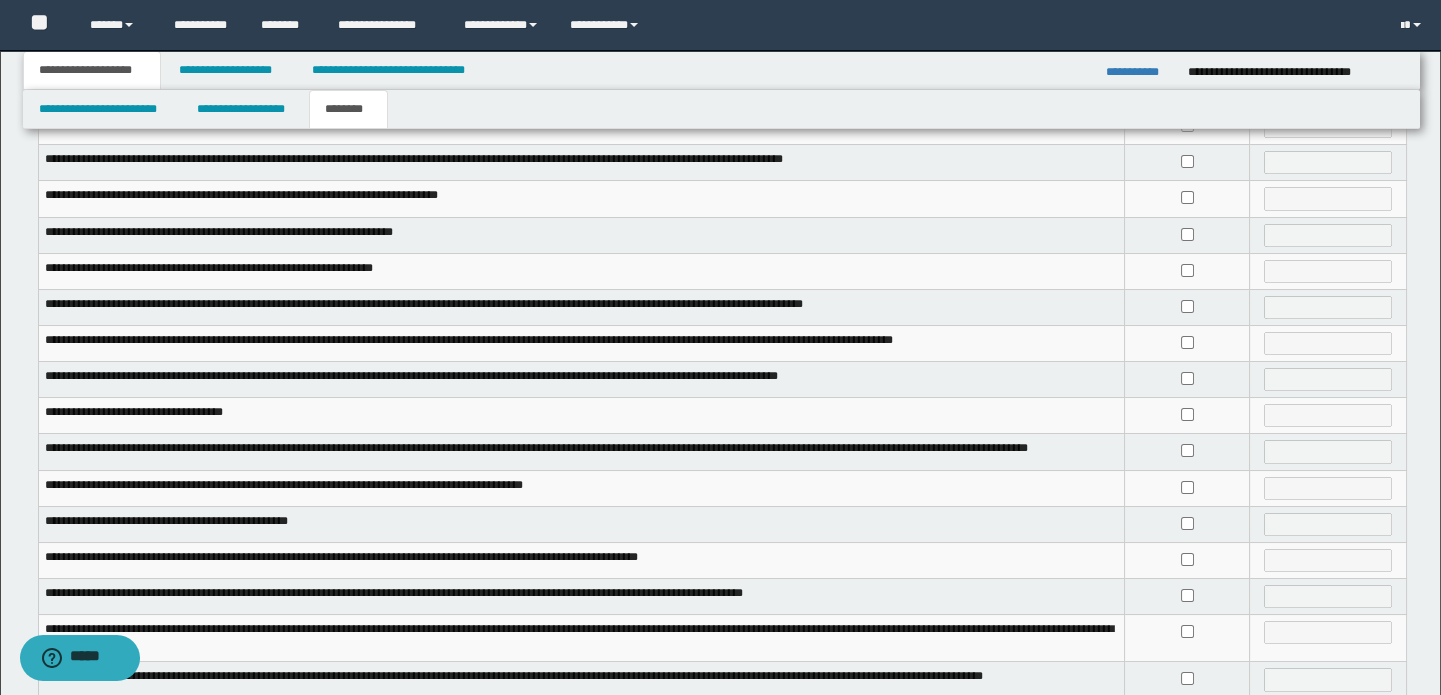 scroll, scrollTop: 272, scrollLeft: 0, axis: vertical 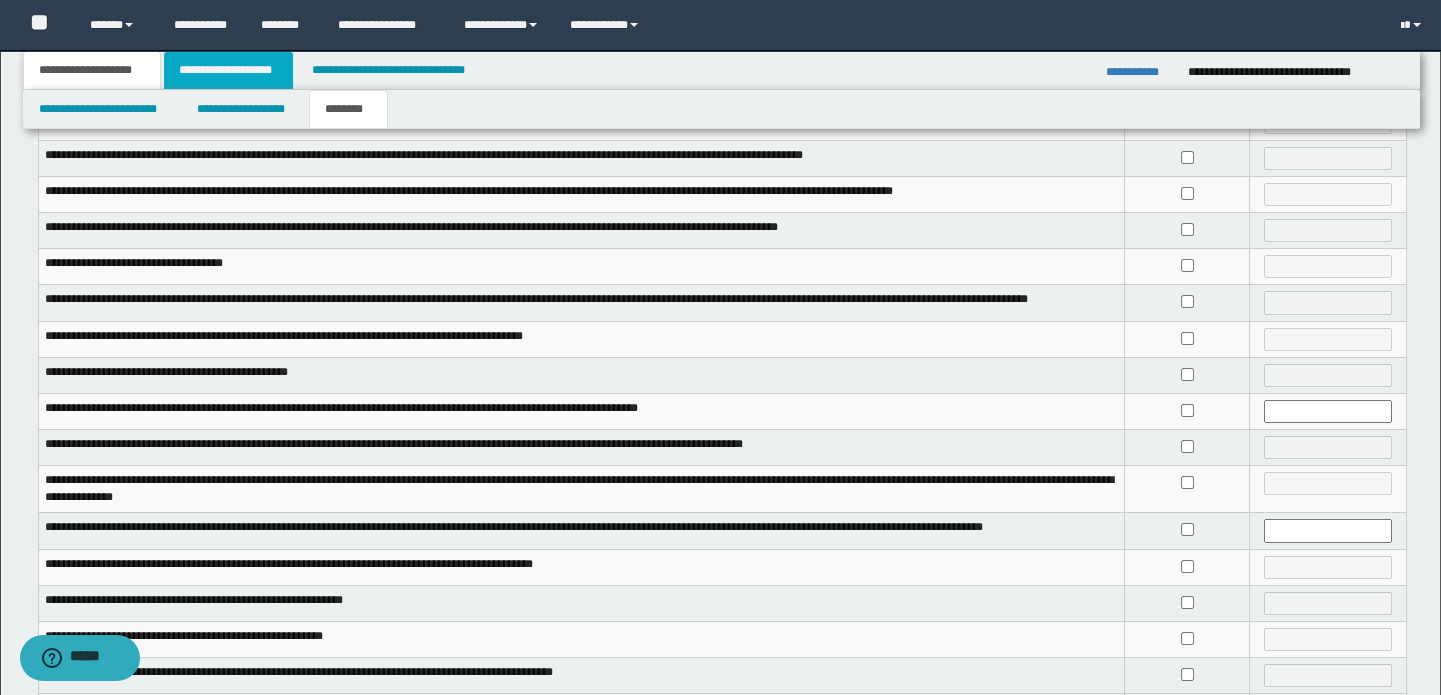 click on "**********" at bounding box center [228, 70] 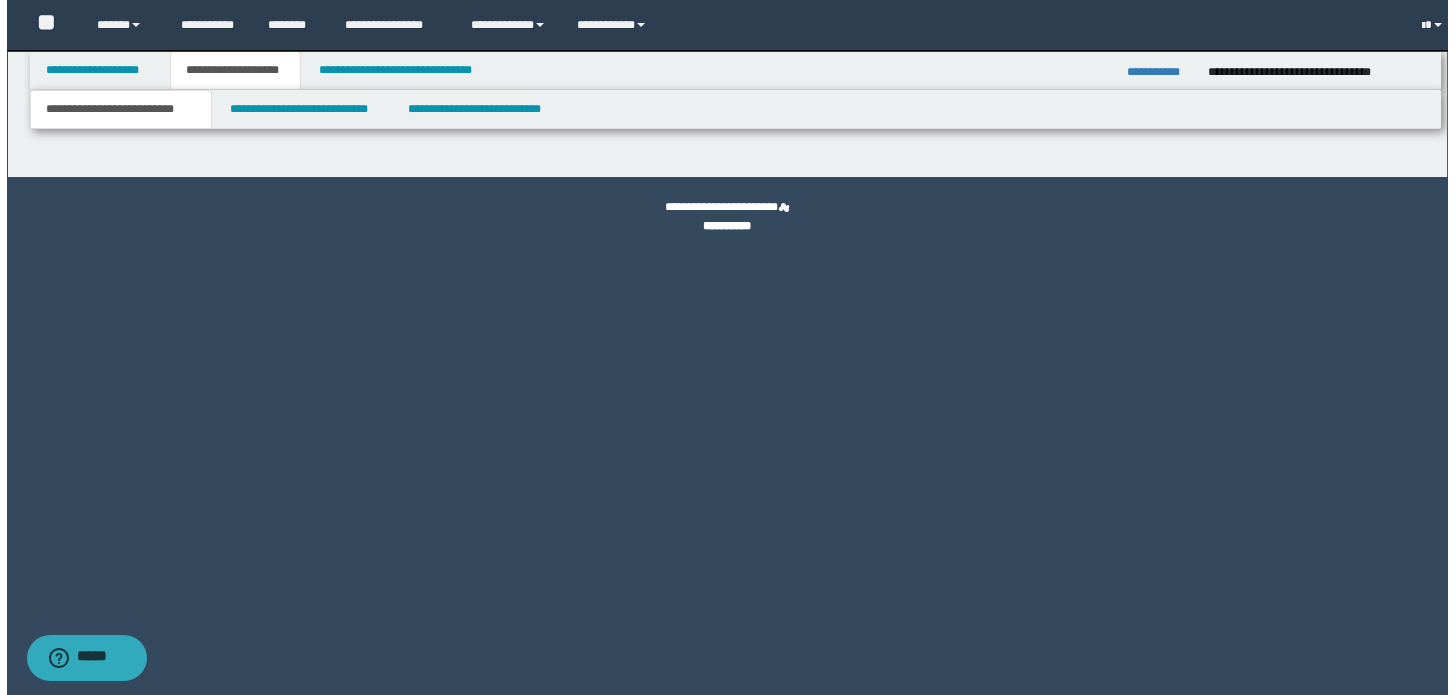 scroll, scrollTop: 0, scrollLeft: 0, axis: both 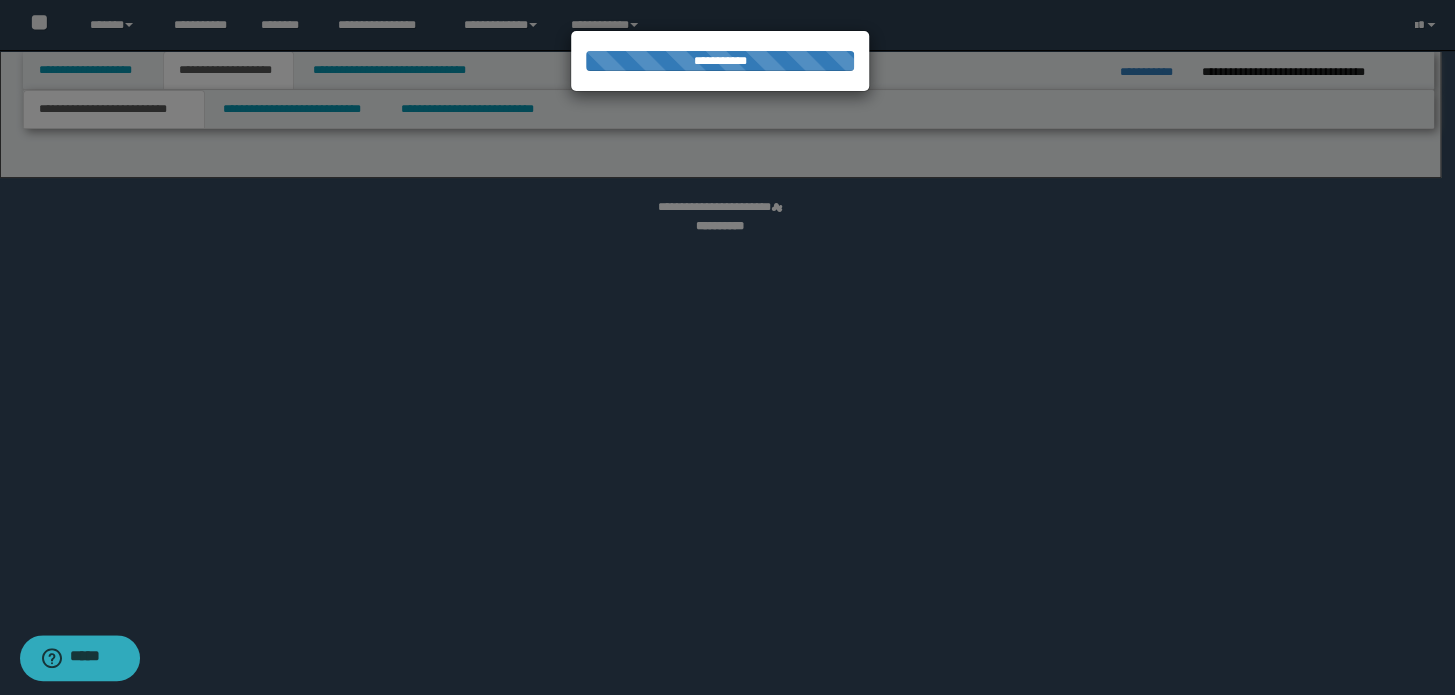 select on "*" 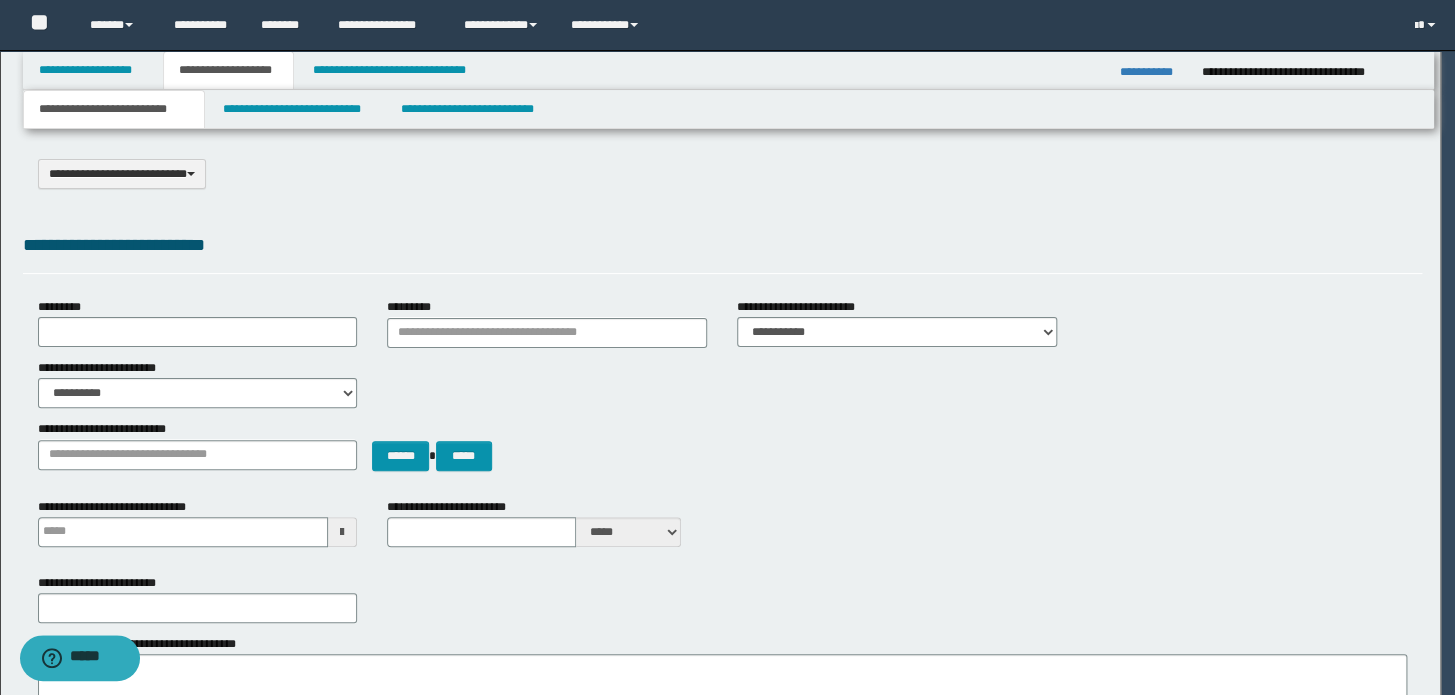 scroll, scrollTop: 0, scrollLeft: 0, axis: both 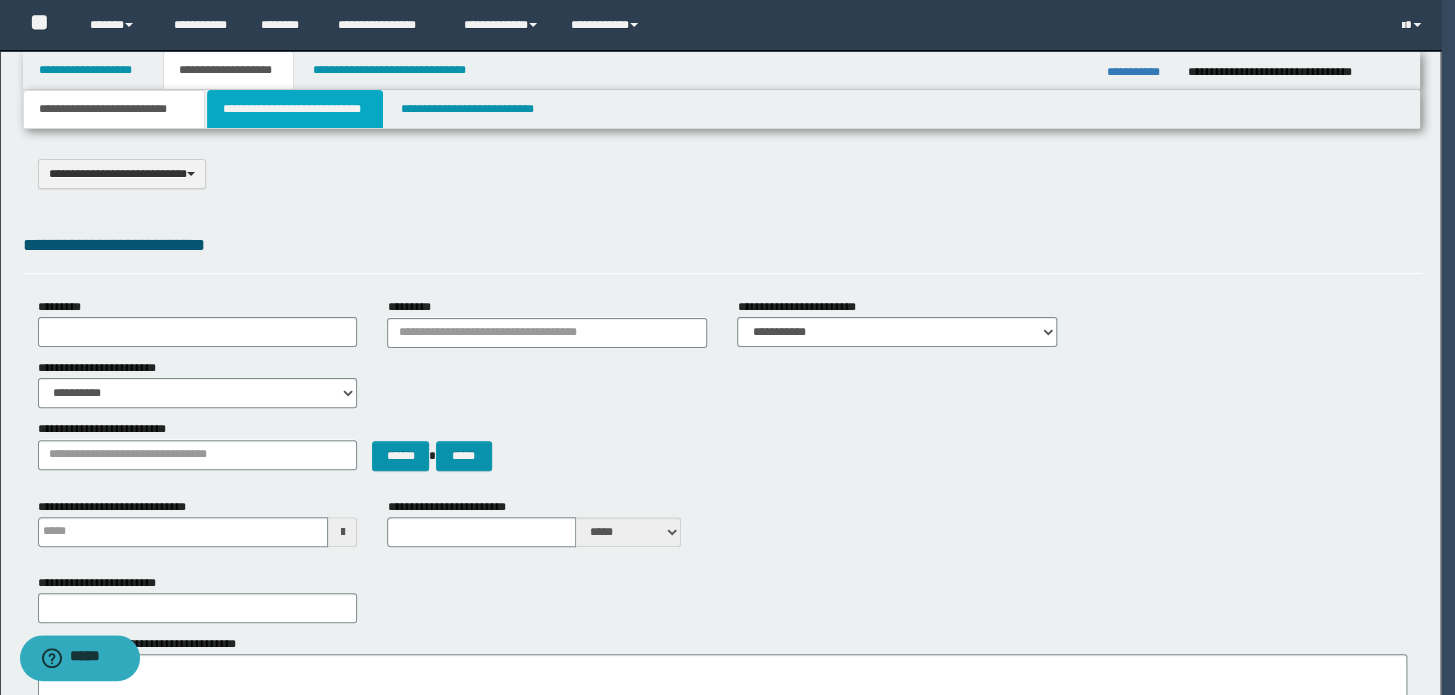 click on "**********" at bounding box center (294, 109) 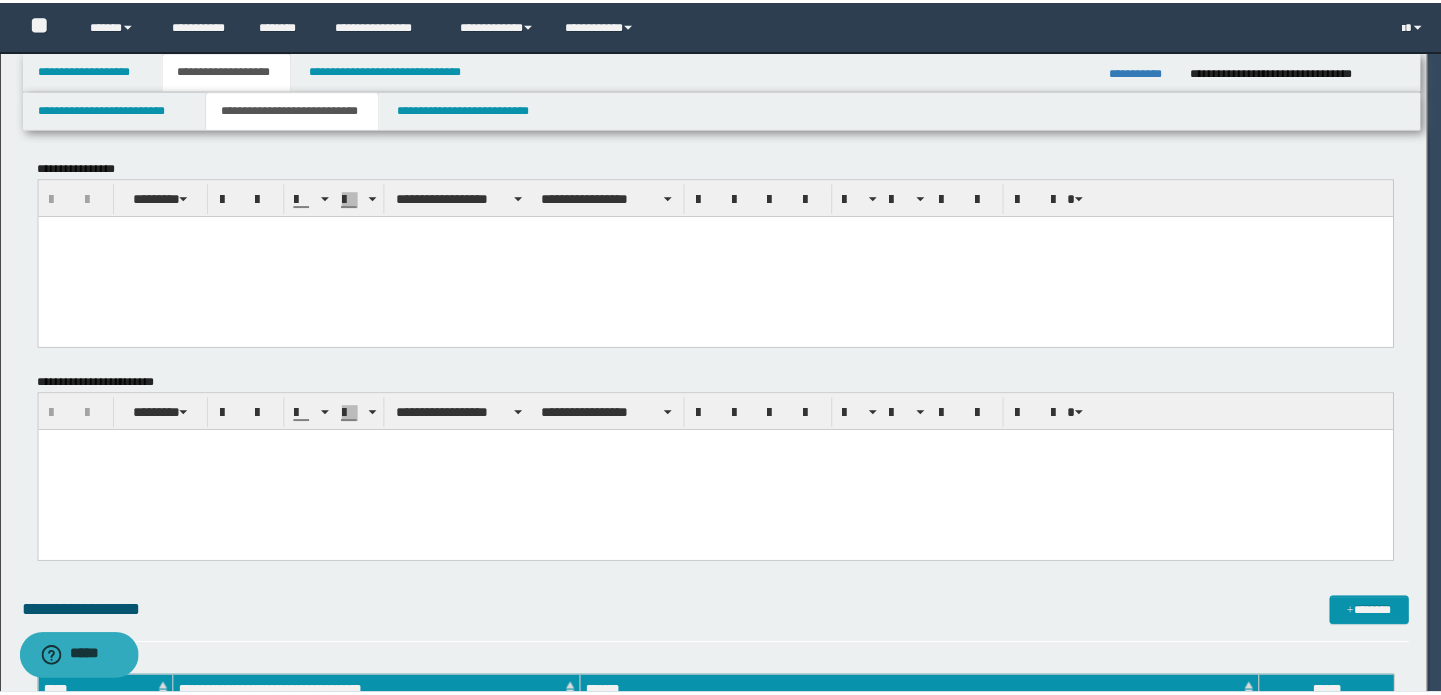 scroll, scrollTop: 0, scrollLeft: 0, axis: both 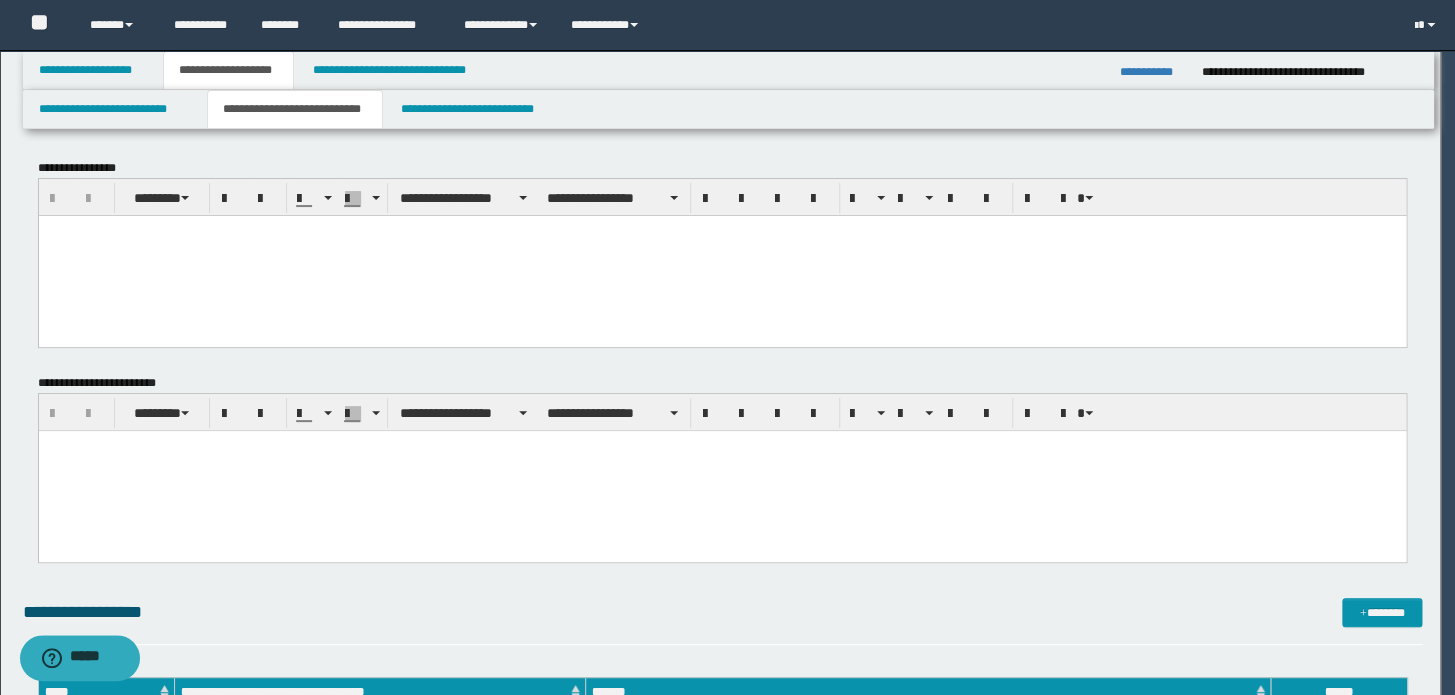 click at bounding box center [721, 255] 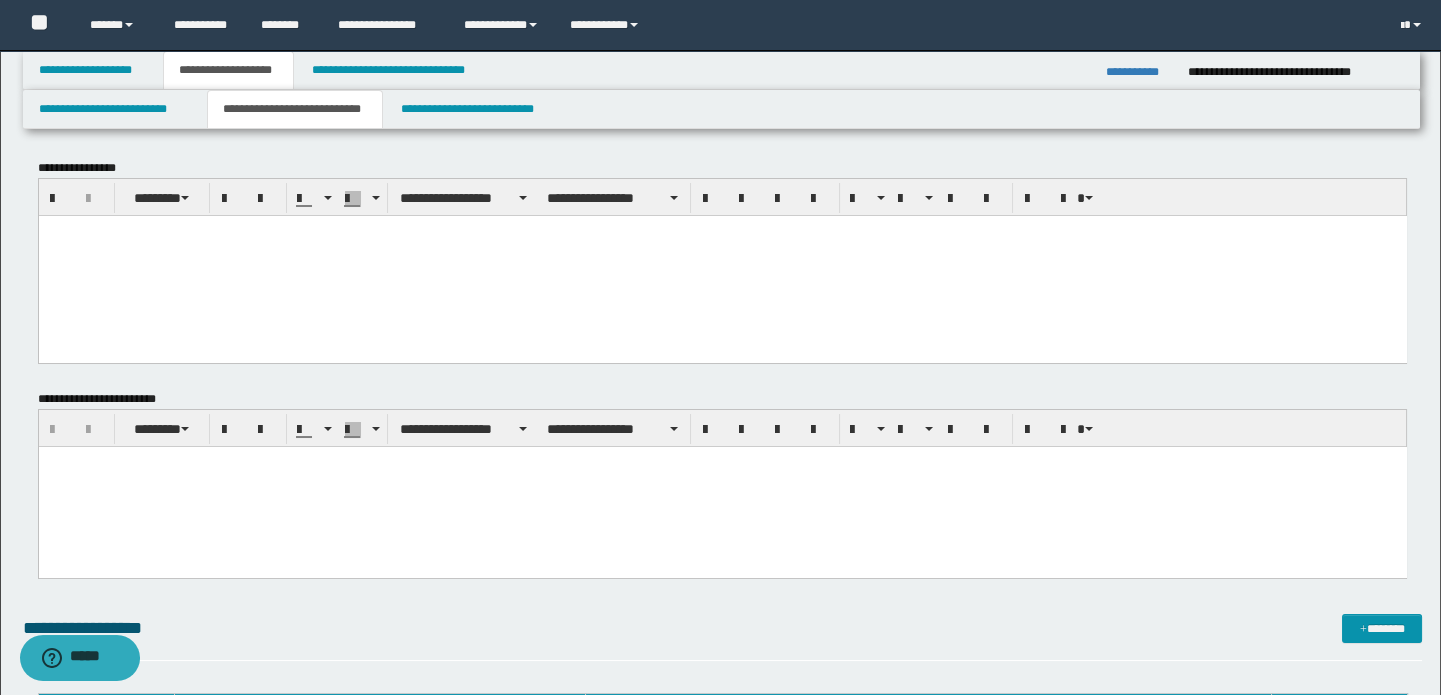 paste 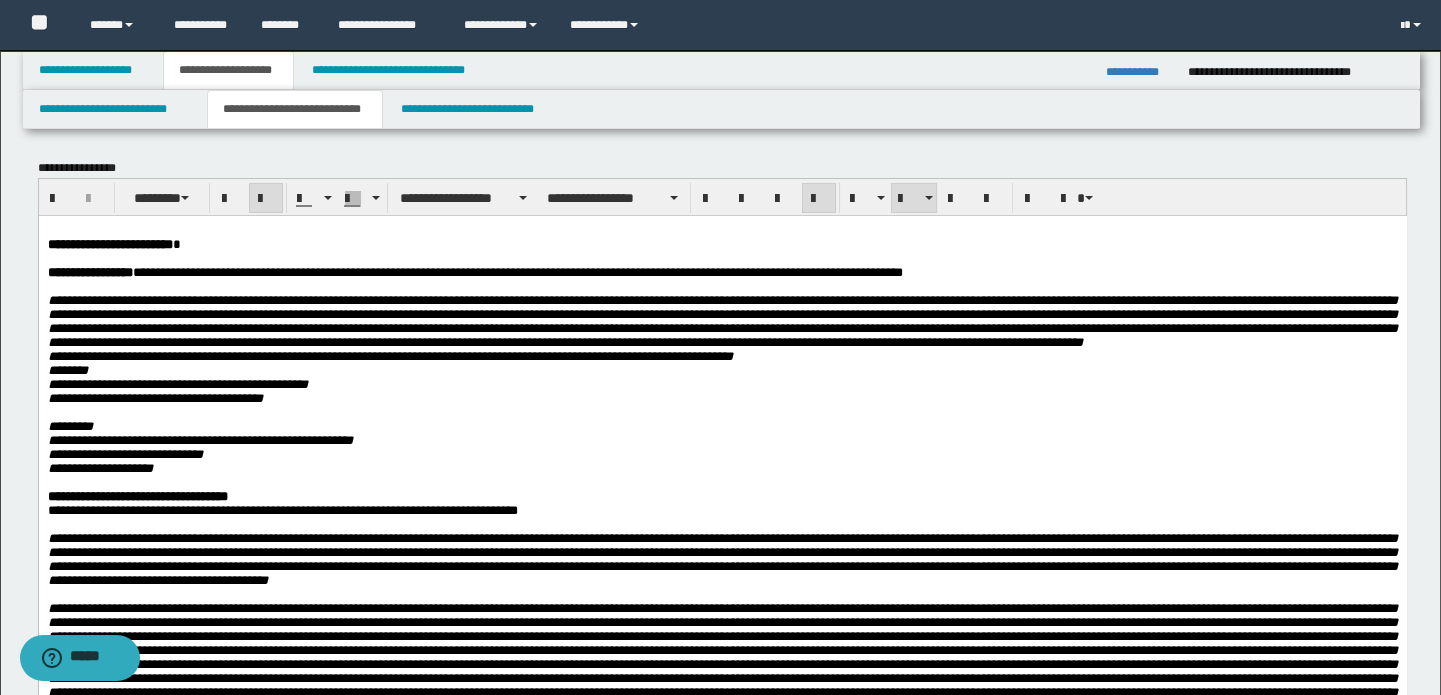click on "**********" at bounding box center (722, 244) 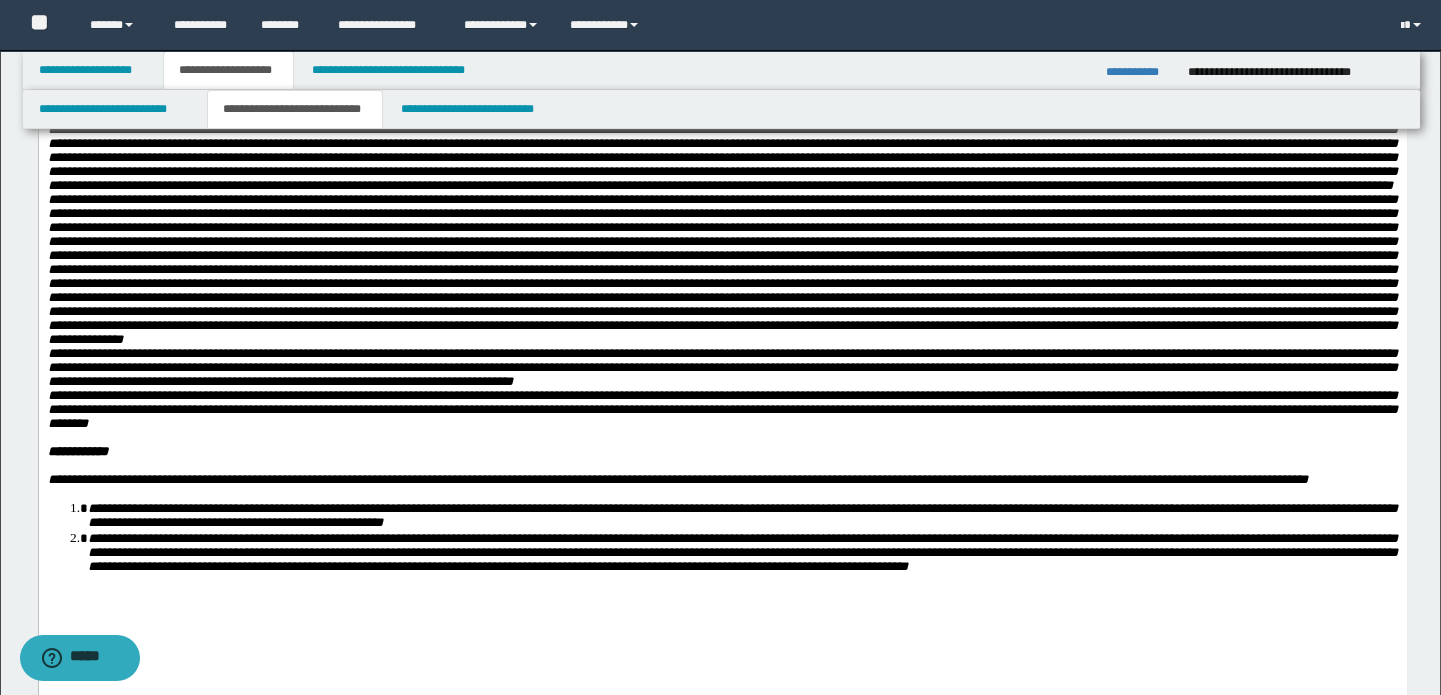 scroll, scrollTop: 636, scrollLeft: 0, axis: vertical 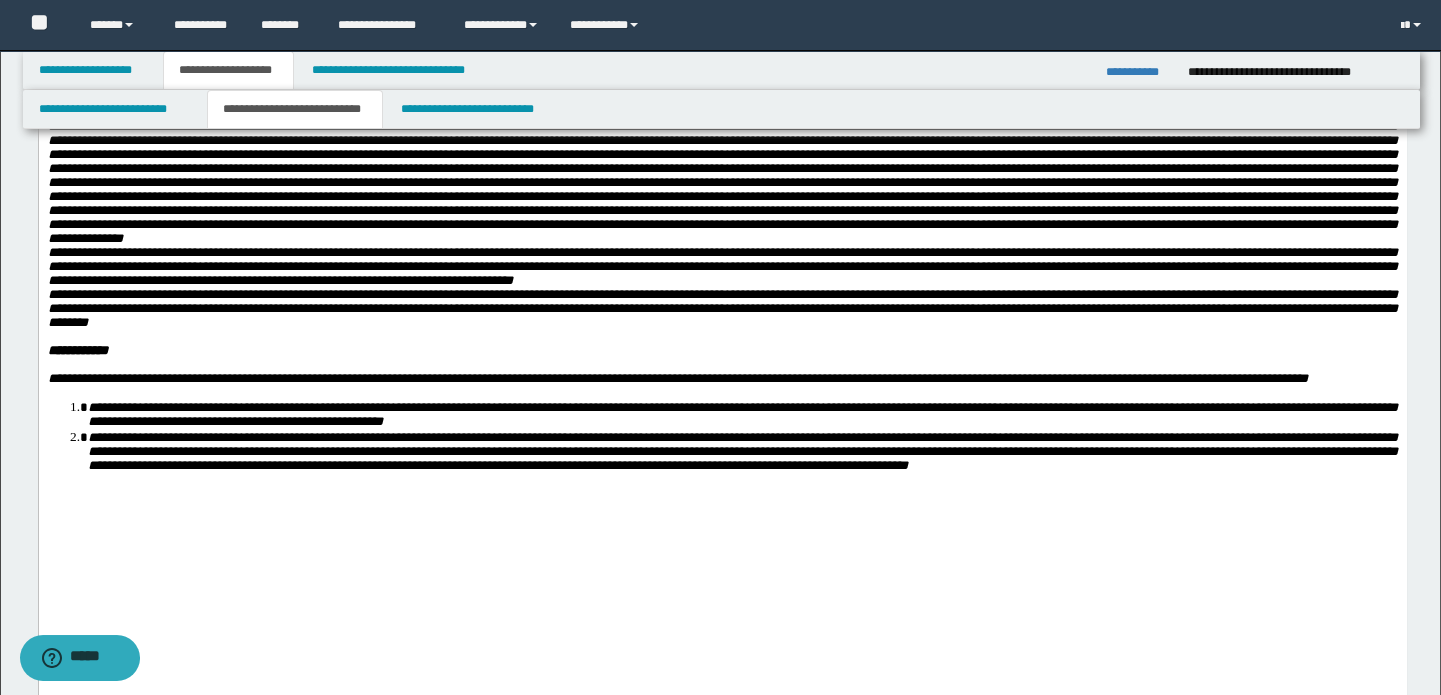 click on "**********" at bounding box center (677, 378) 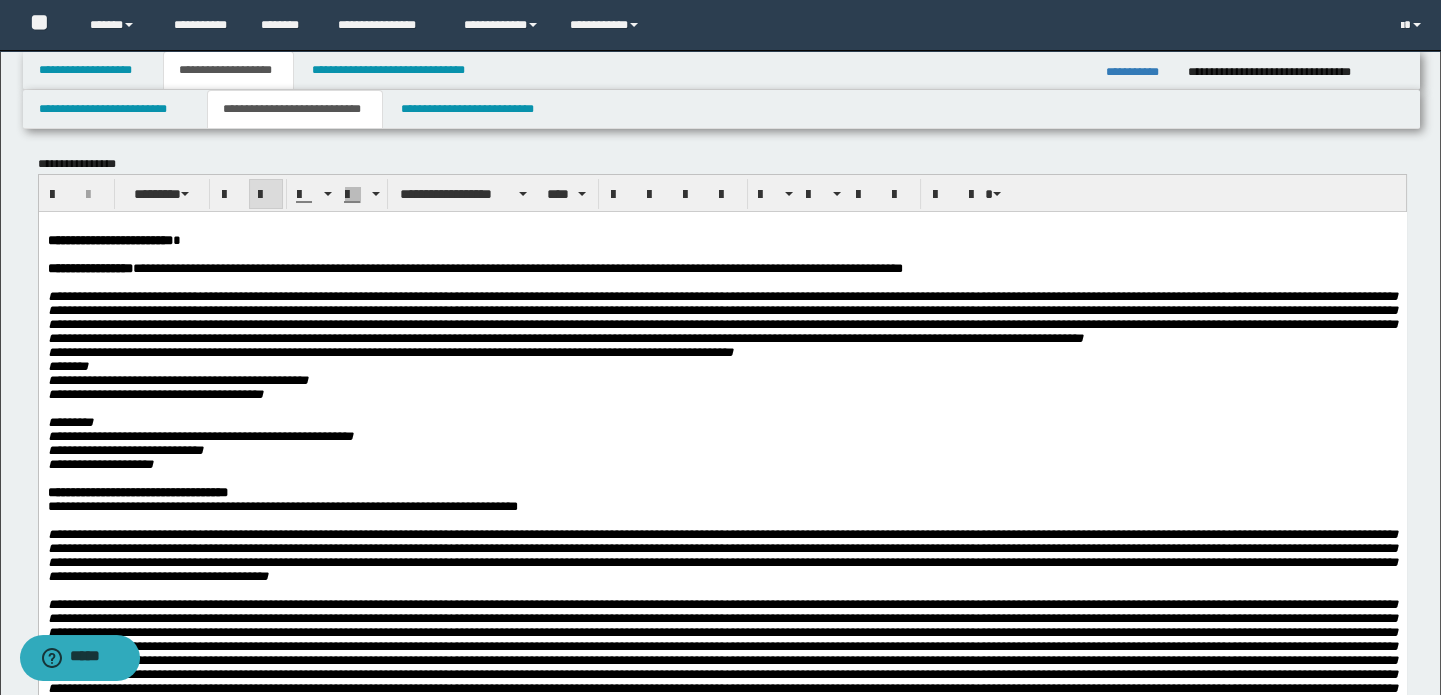 scroll, scrollTop: 0, scrollLeft: 0, axis: both 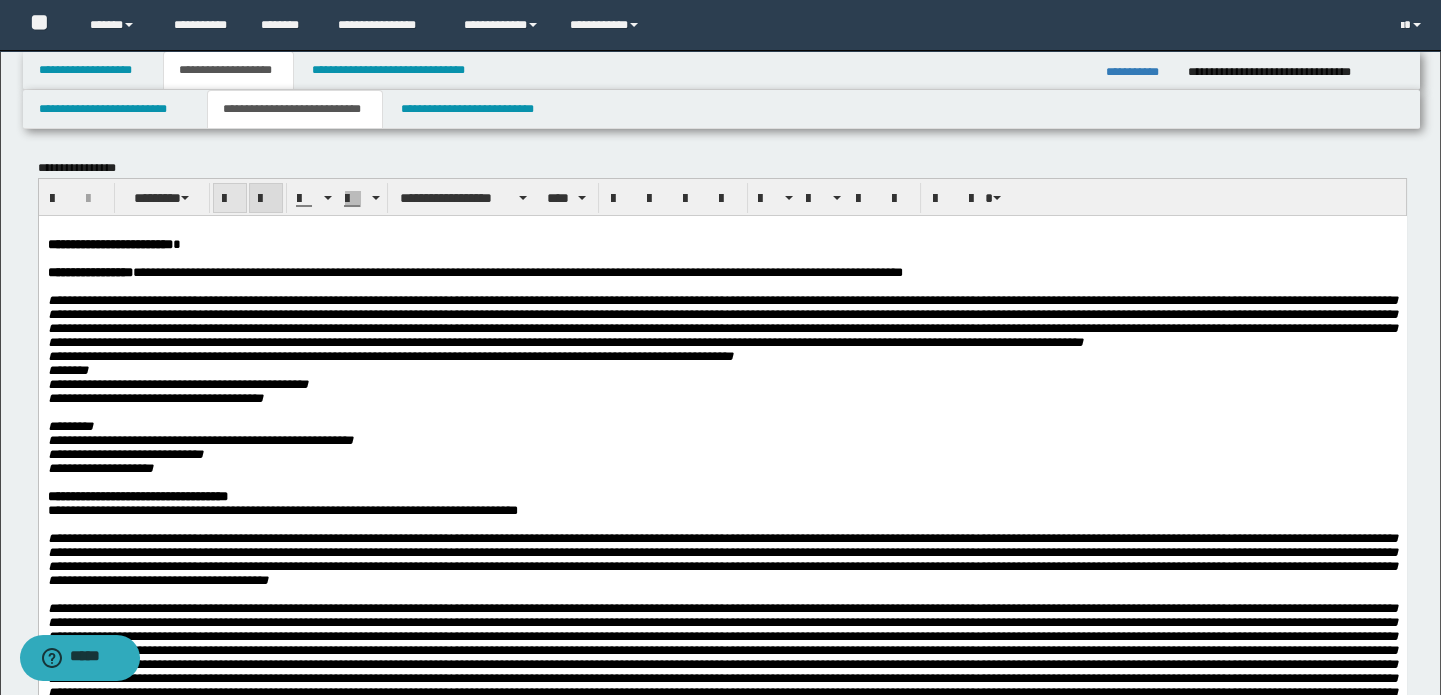 click at bounding box center [230, 198] 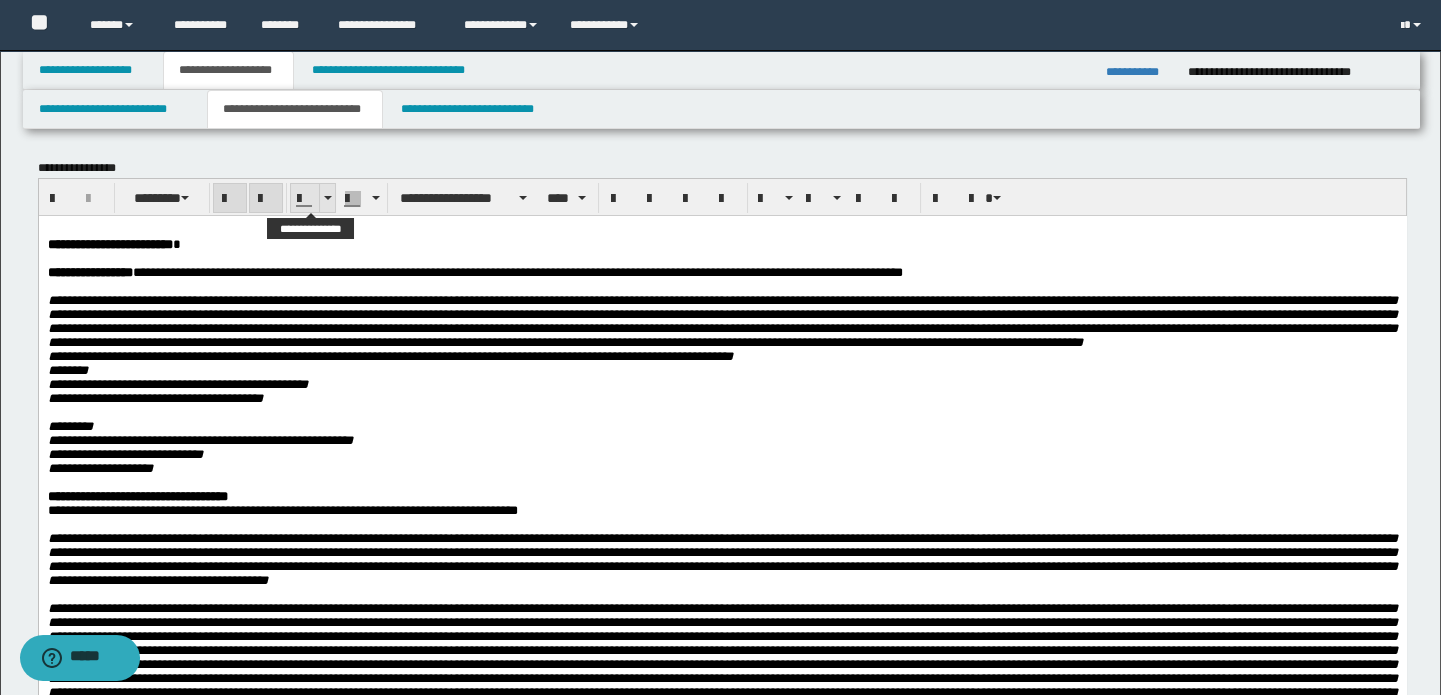 click at bounding box center (327, 198) 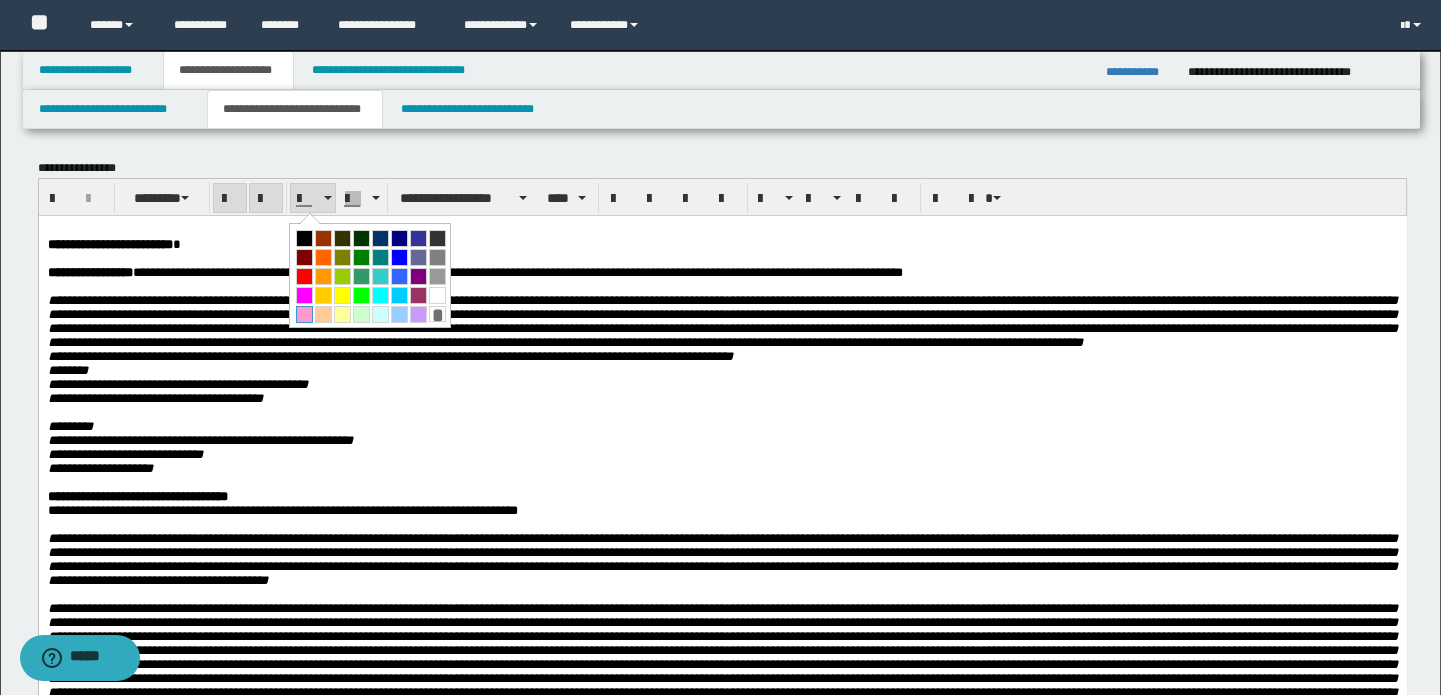 click at bounding box center [304, 314] 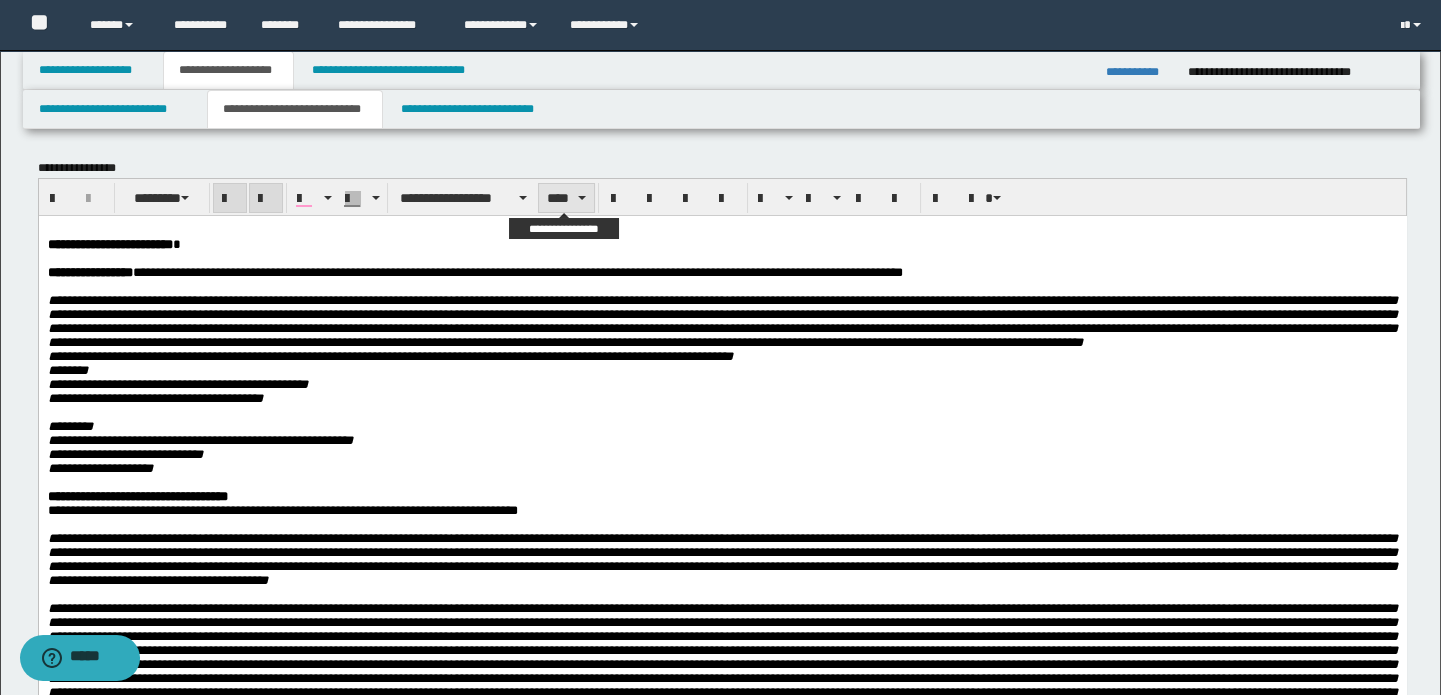 click on "****" at bounding box center [566, 198] 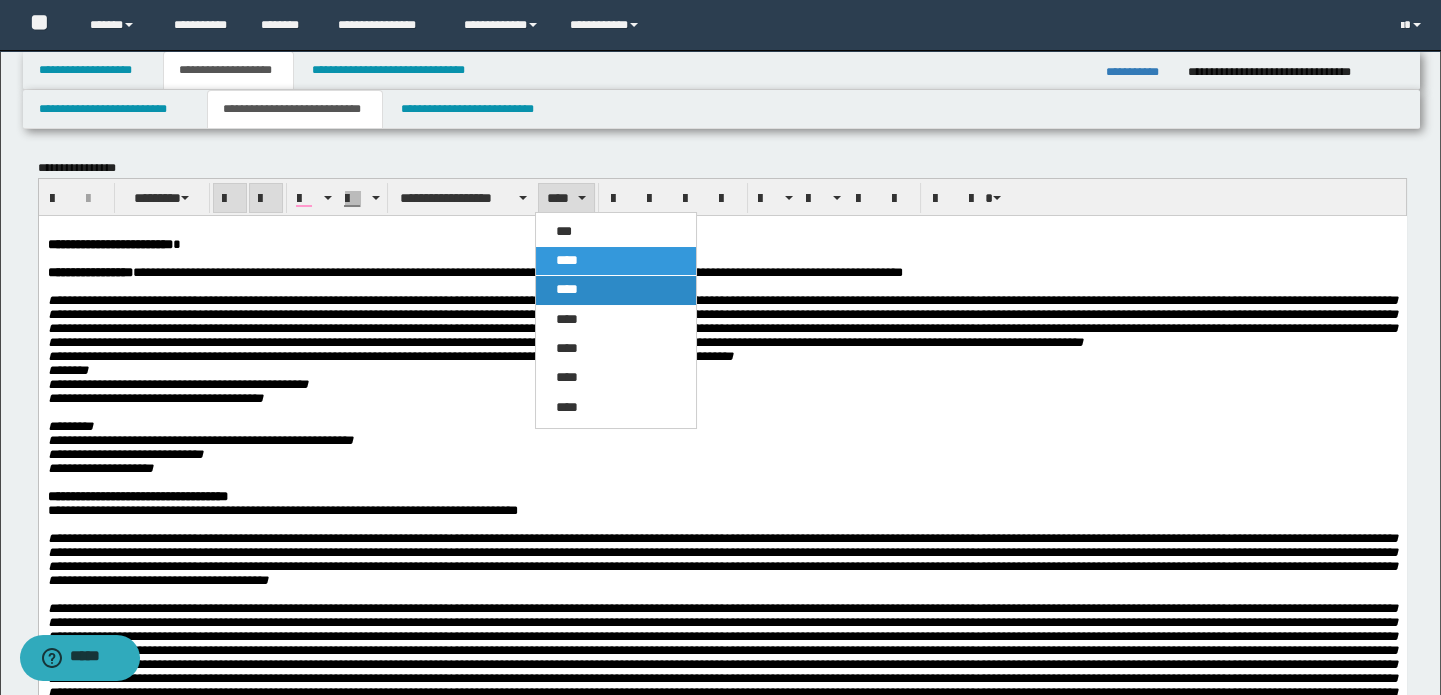 click on "****" at bounding box center (616, 290) 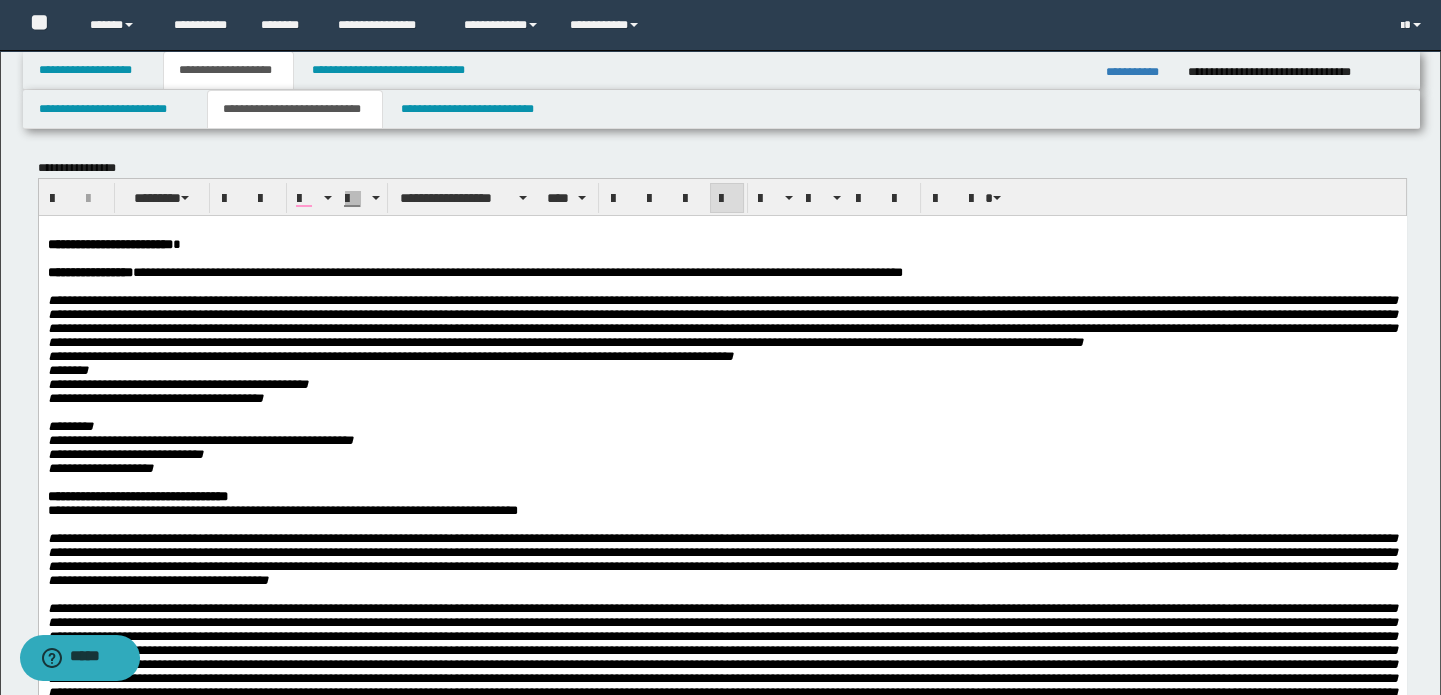 click on "**********" at bounding box center [517, 271] 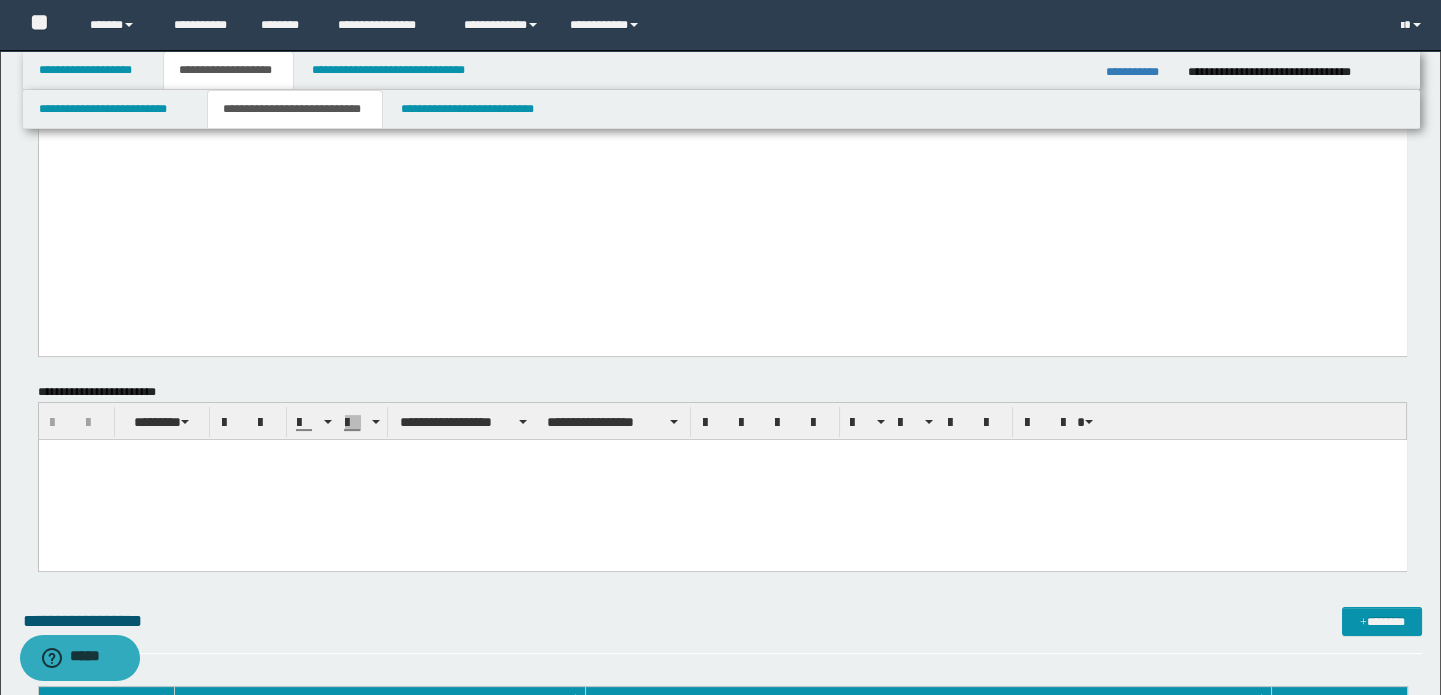 scroll, scrollTop: 1181, scrollLeft: 0, axis: vertical 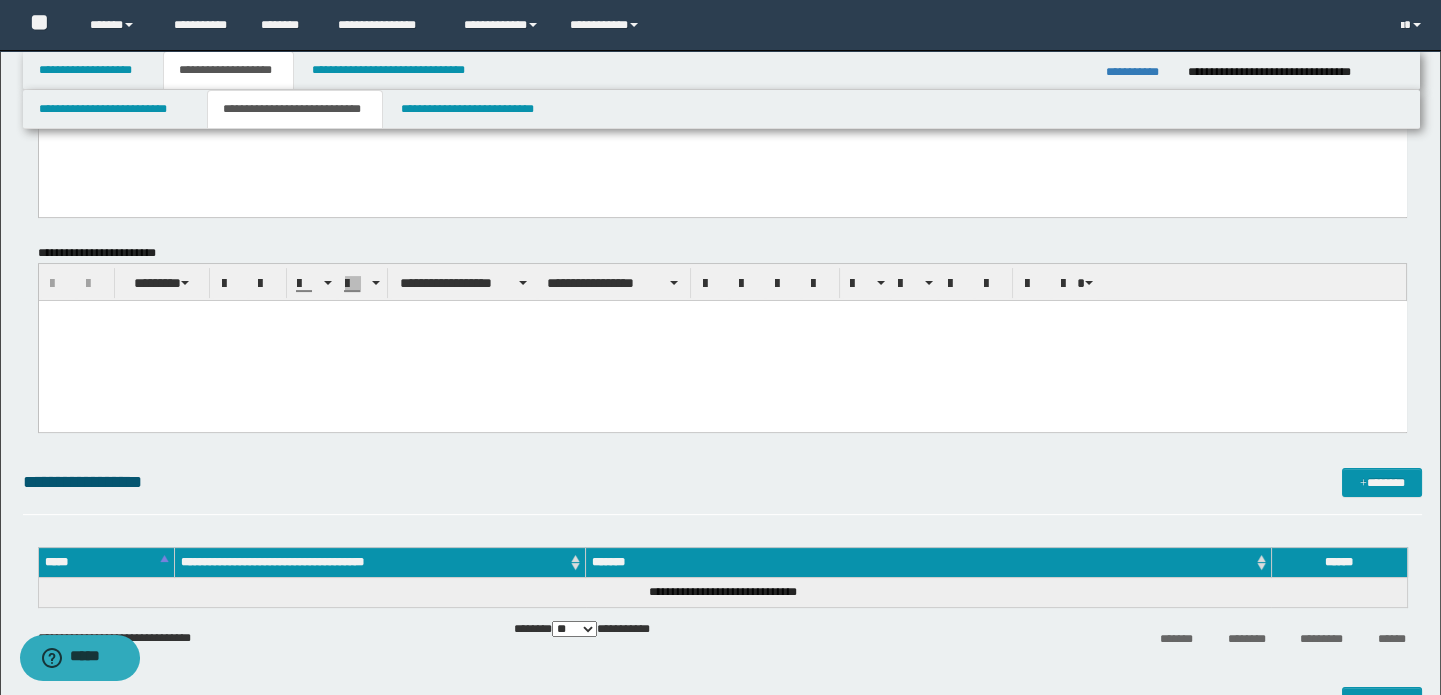 drag, startPoint x: 222, startPoint y: 340, endPoint x: 212, endPoint y: 356, distance: 18.867962 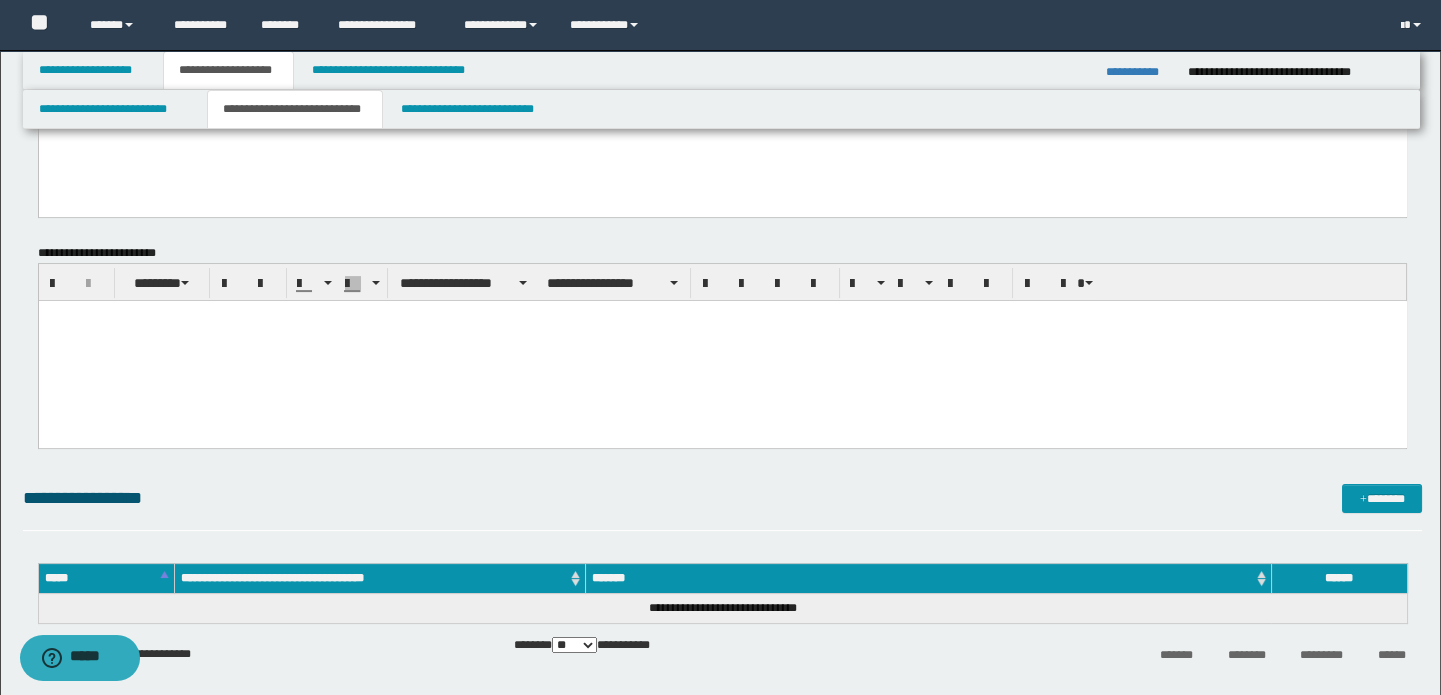 paste 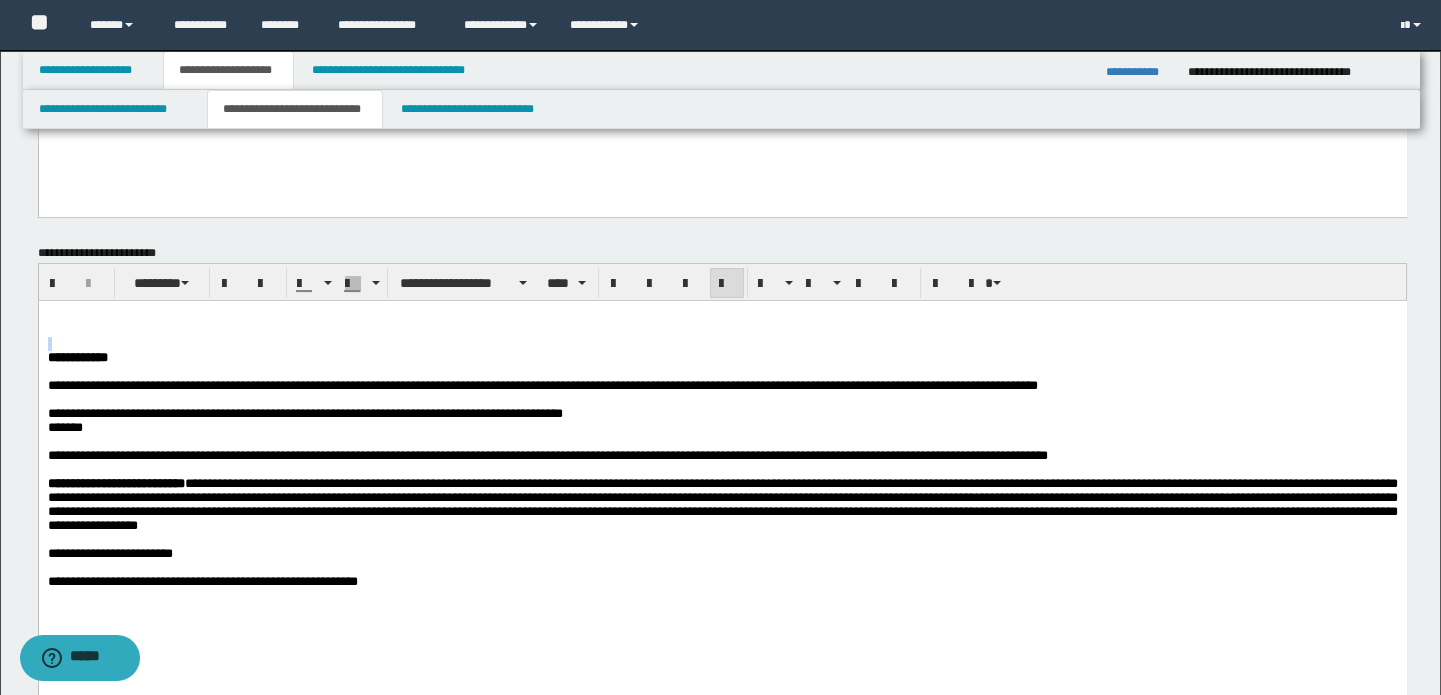 click on "**********" at bounding box center (722, 474) 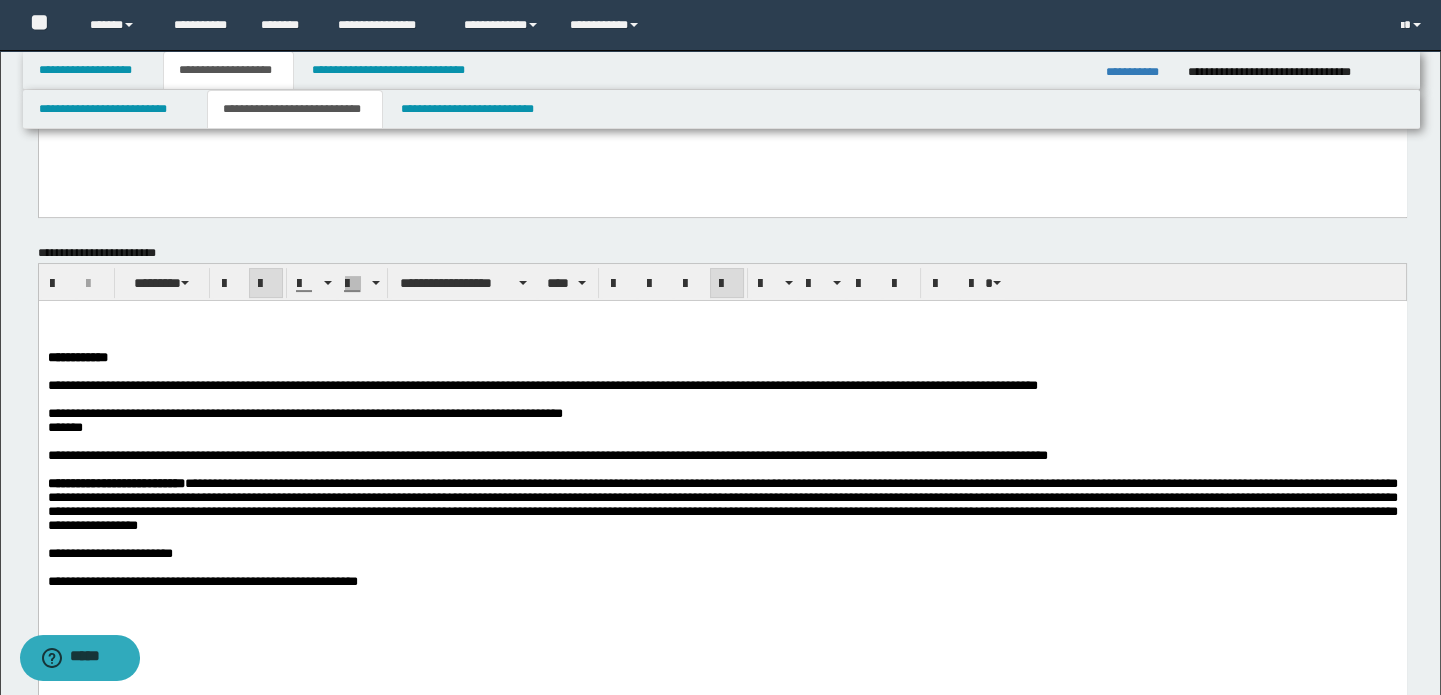 drag, startPoint x: 218, startPoint y: 366, endPoint x: 154, endPoint y: 356, distance: 64.77654 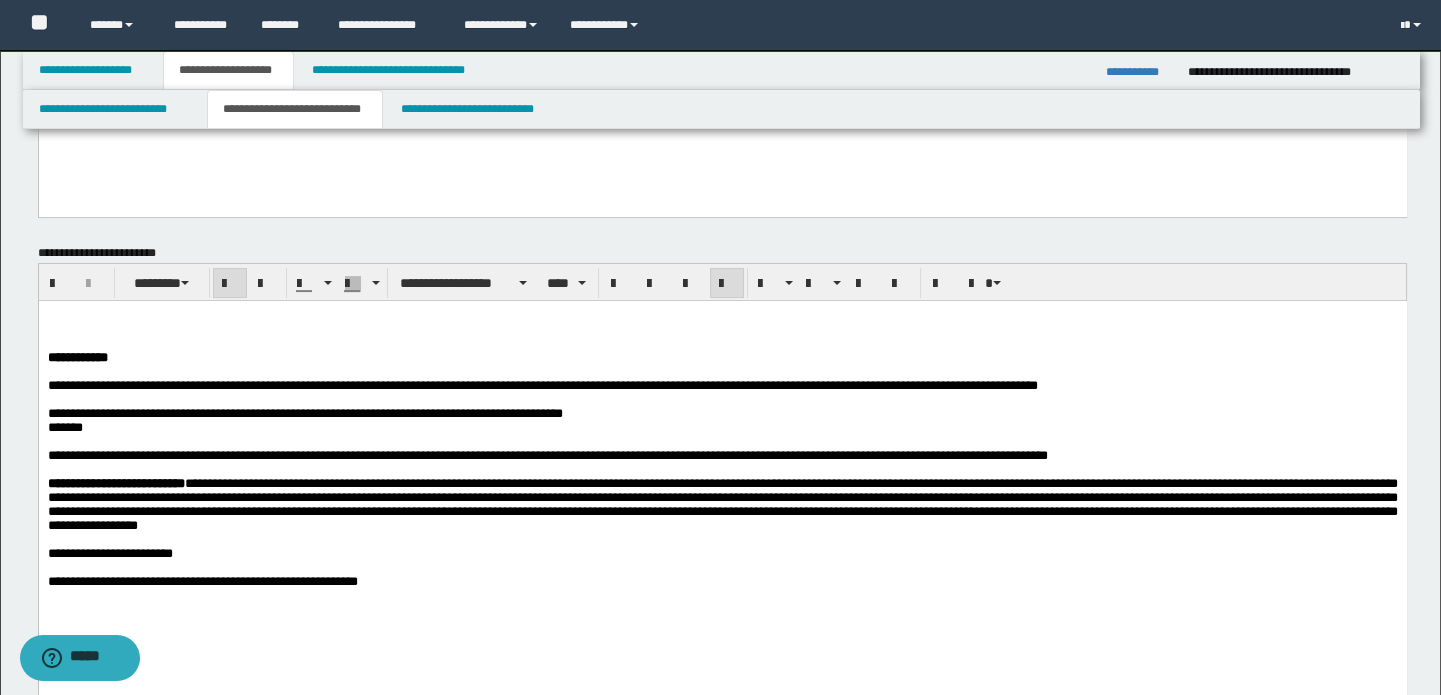 click at bounding box center (722, 372) 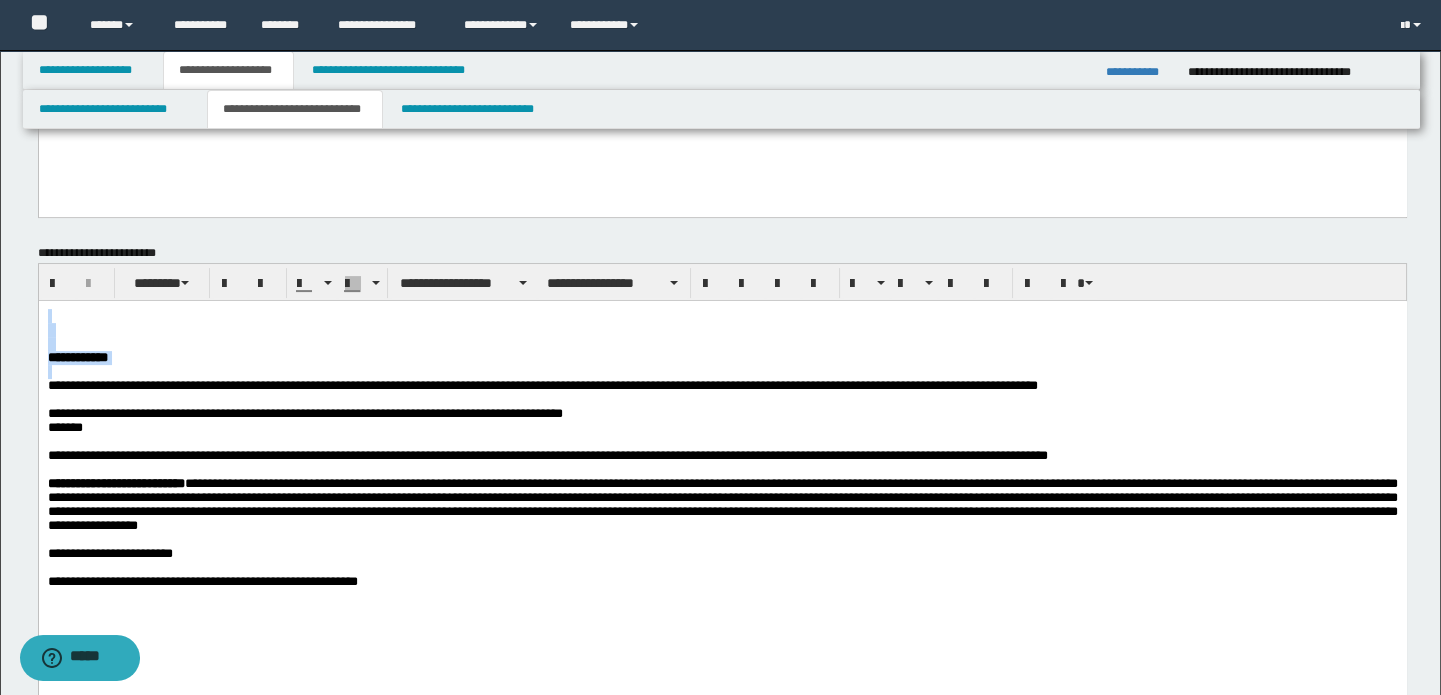 drag, startPoint x: 248, startPoint y: 374, endPoint x: -1, endPoint y: 310, distance: 257.09335 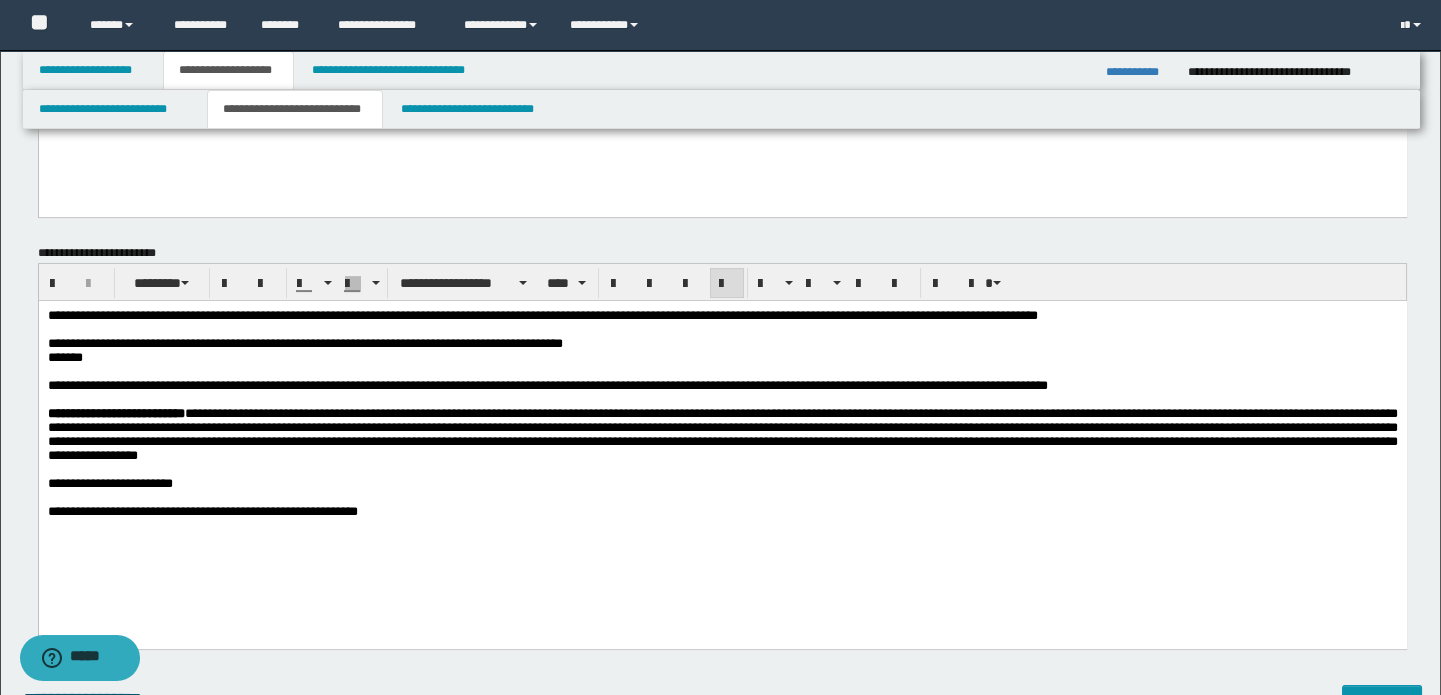 click on "**********" at bounding box center (745, 344) 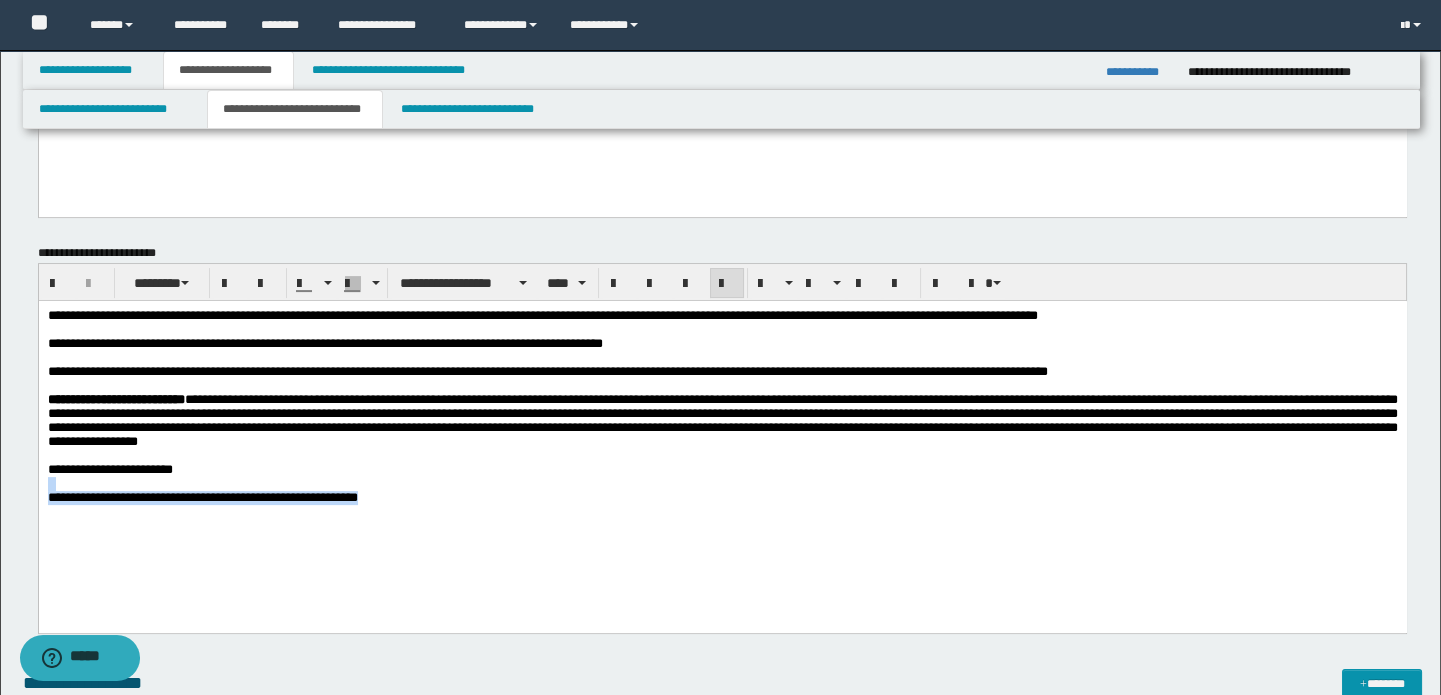 drag, startPoint x: 407, startPoint y: 524, endPoint x: 38, endPoint y: 800, distance: 460.80038 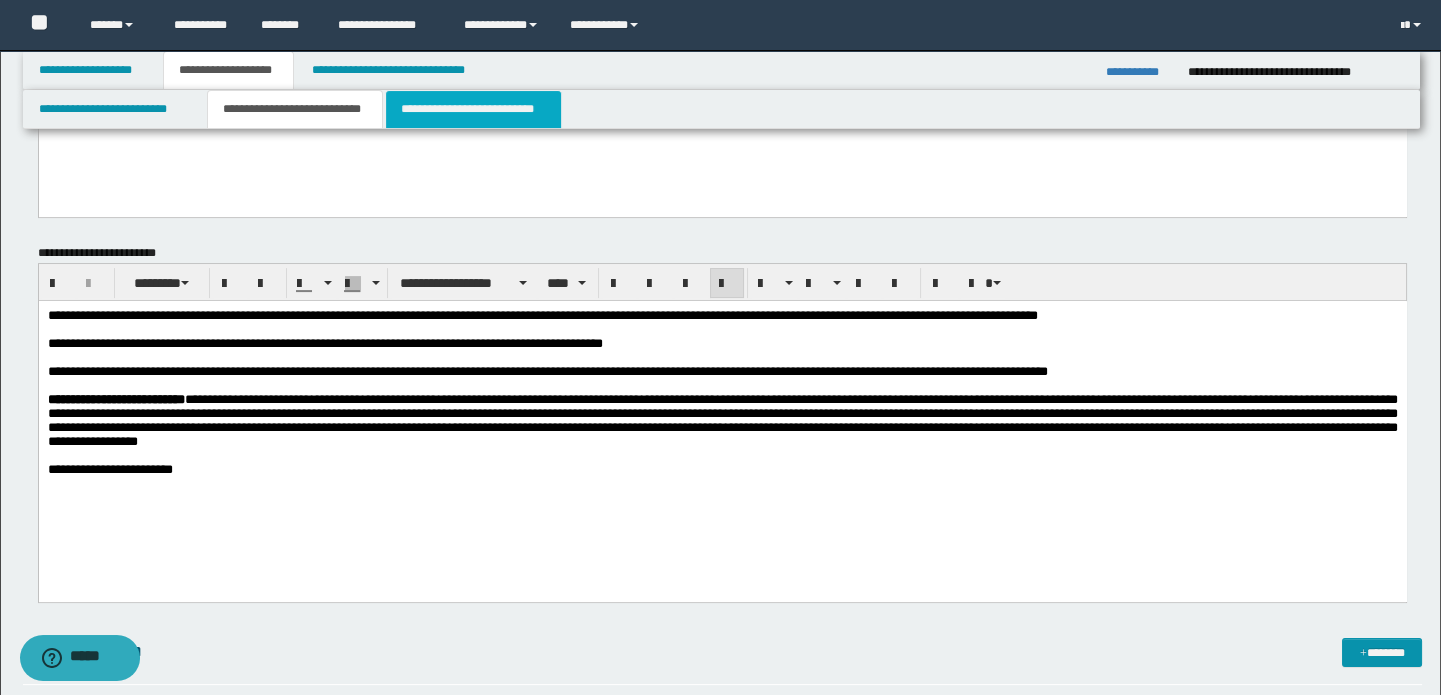 click on "**********" at bounding box center [473, 109] 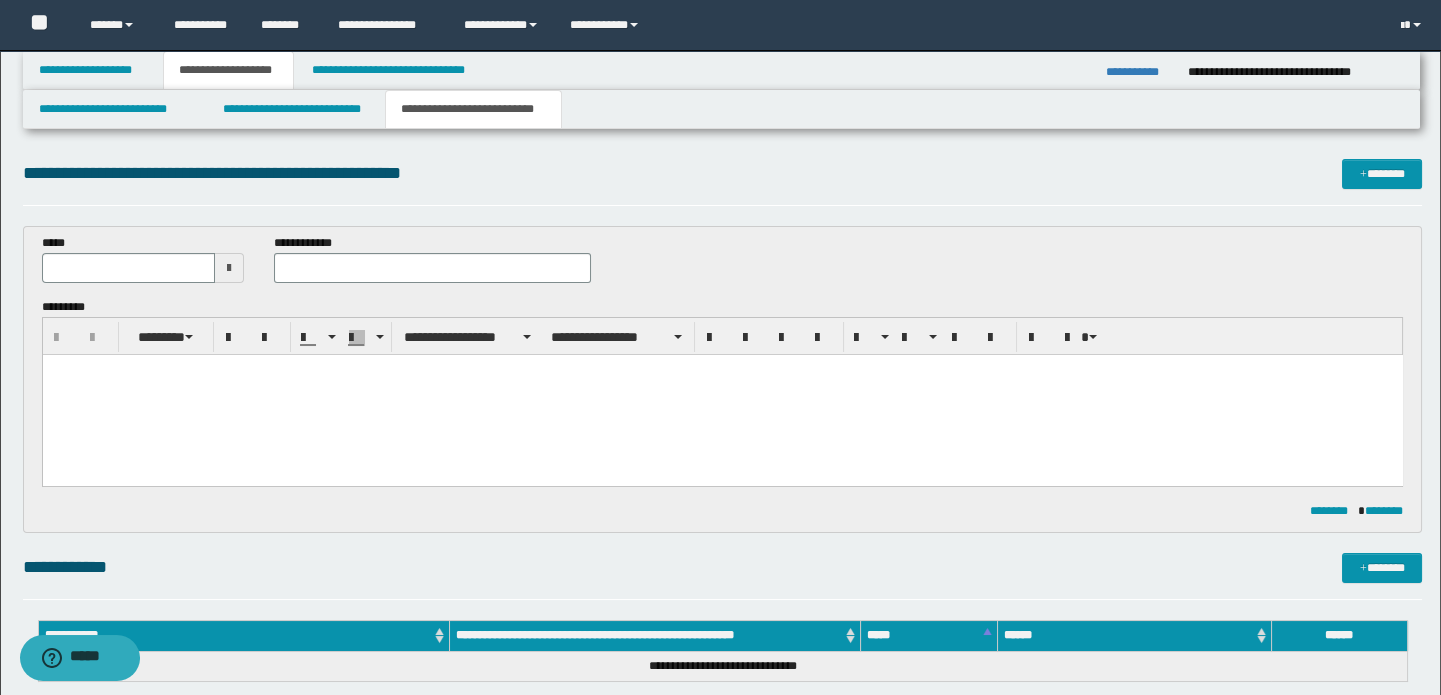 scroll, scrollTop: 0, scrollLeft: 0, axis: both 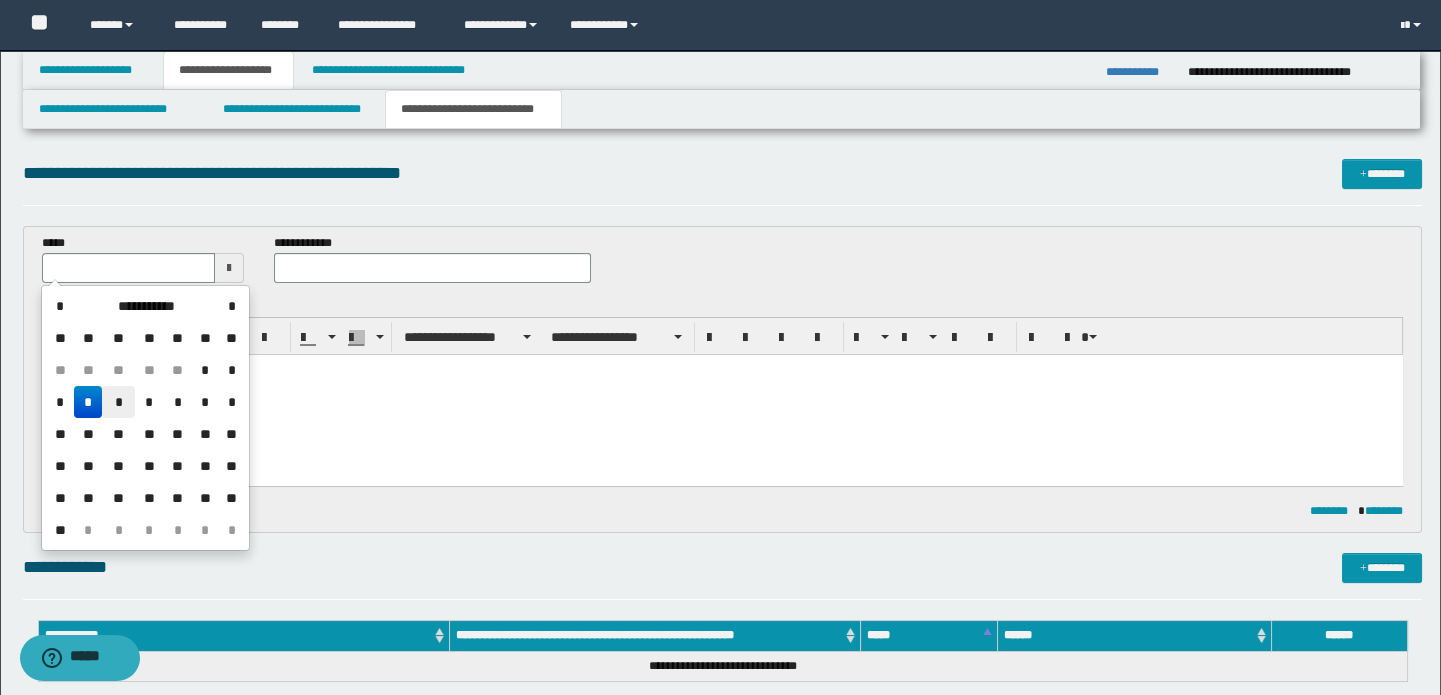 click on "*" at bounding box center (118, 402) 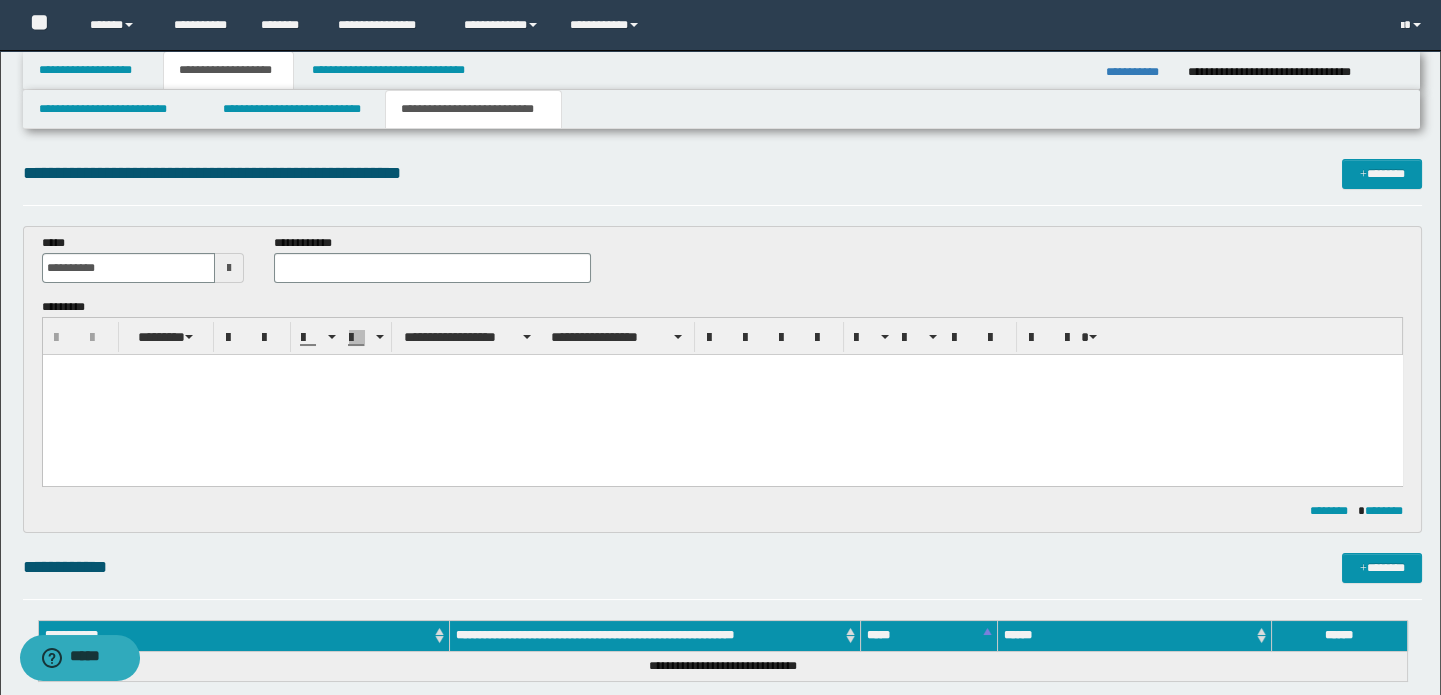 click on "**********" at bounding box center [433, 266] 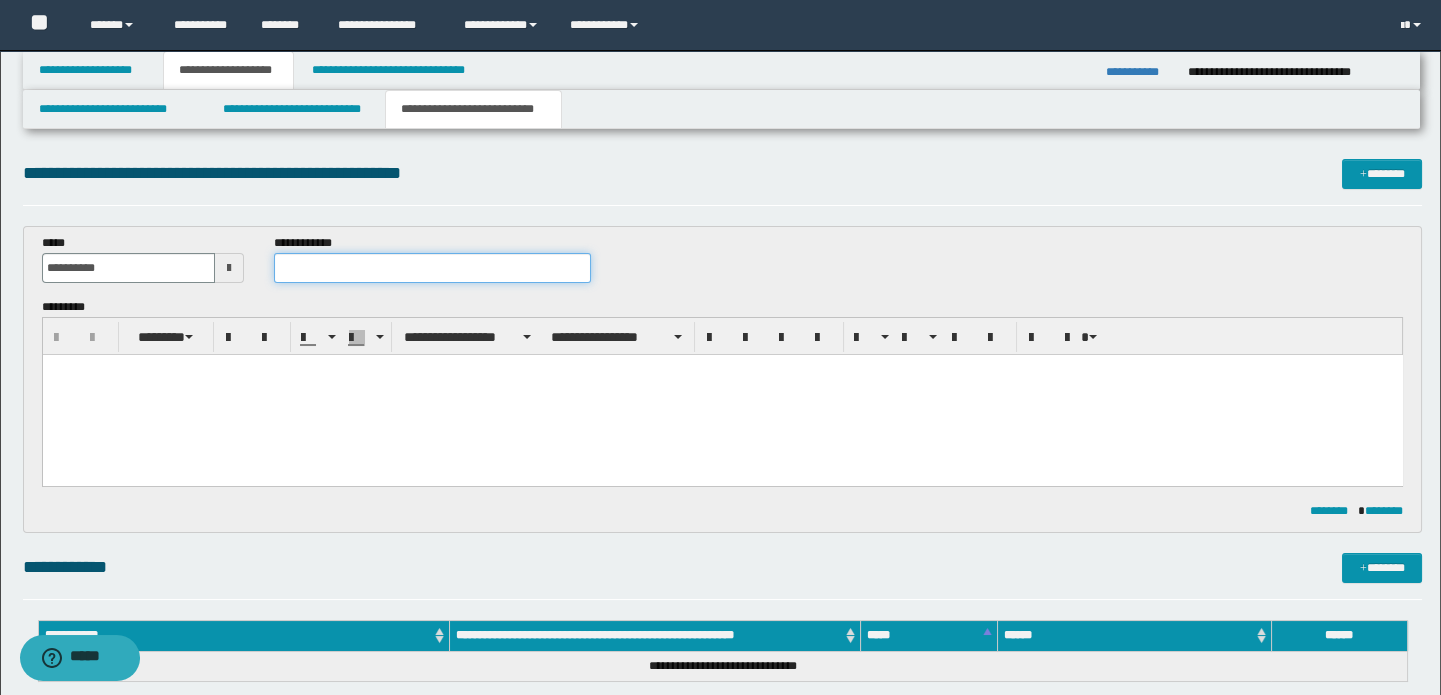 click at bounding box center (433, 268) 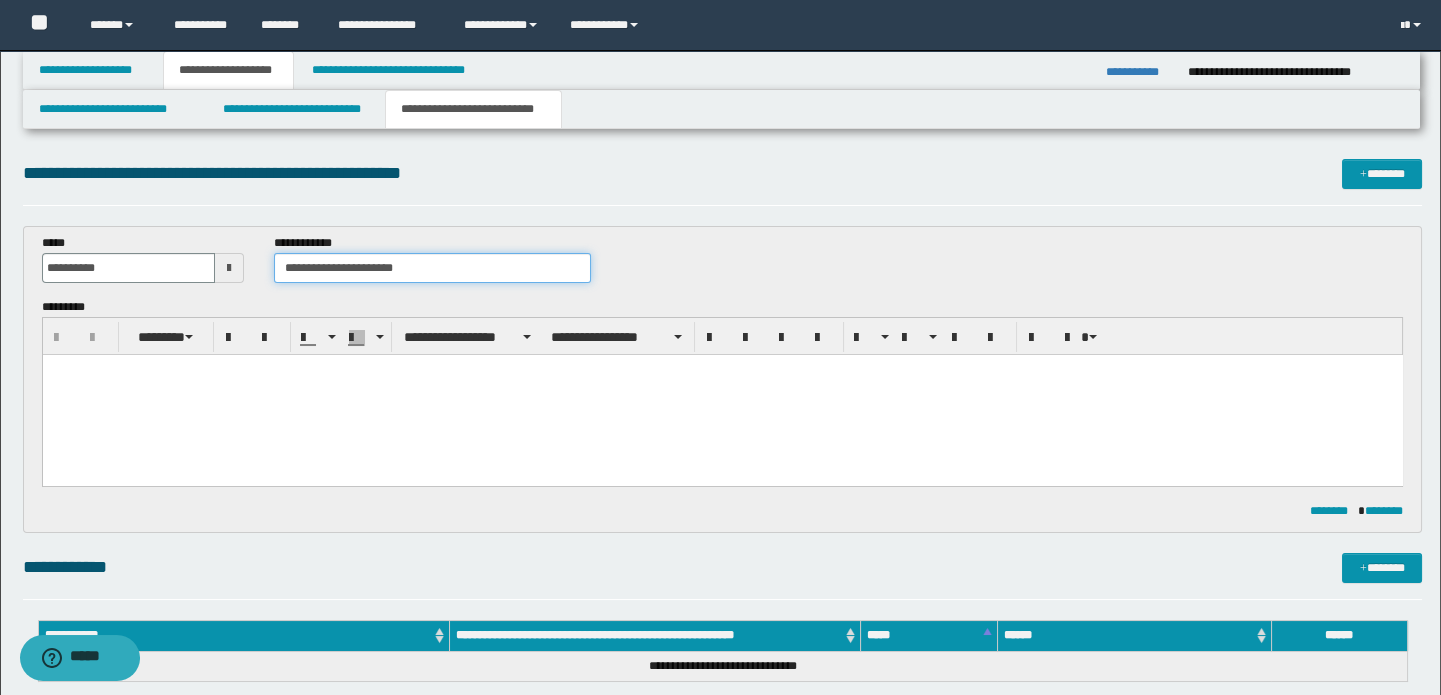 type on "**********" 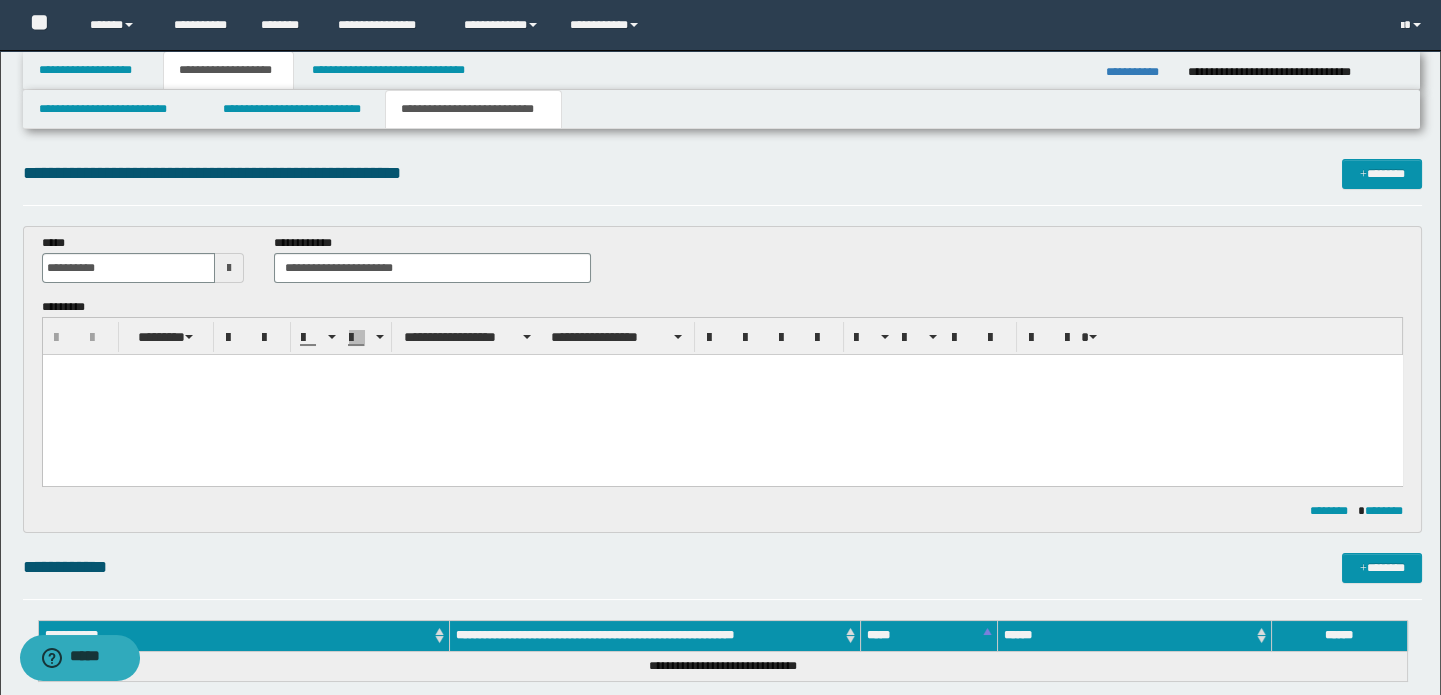 click at bounding box center (722, 395) 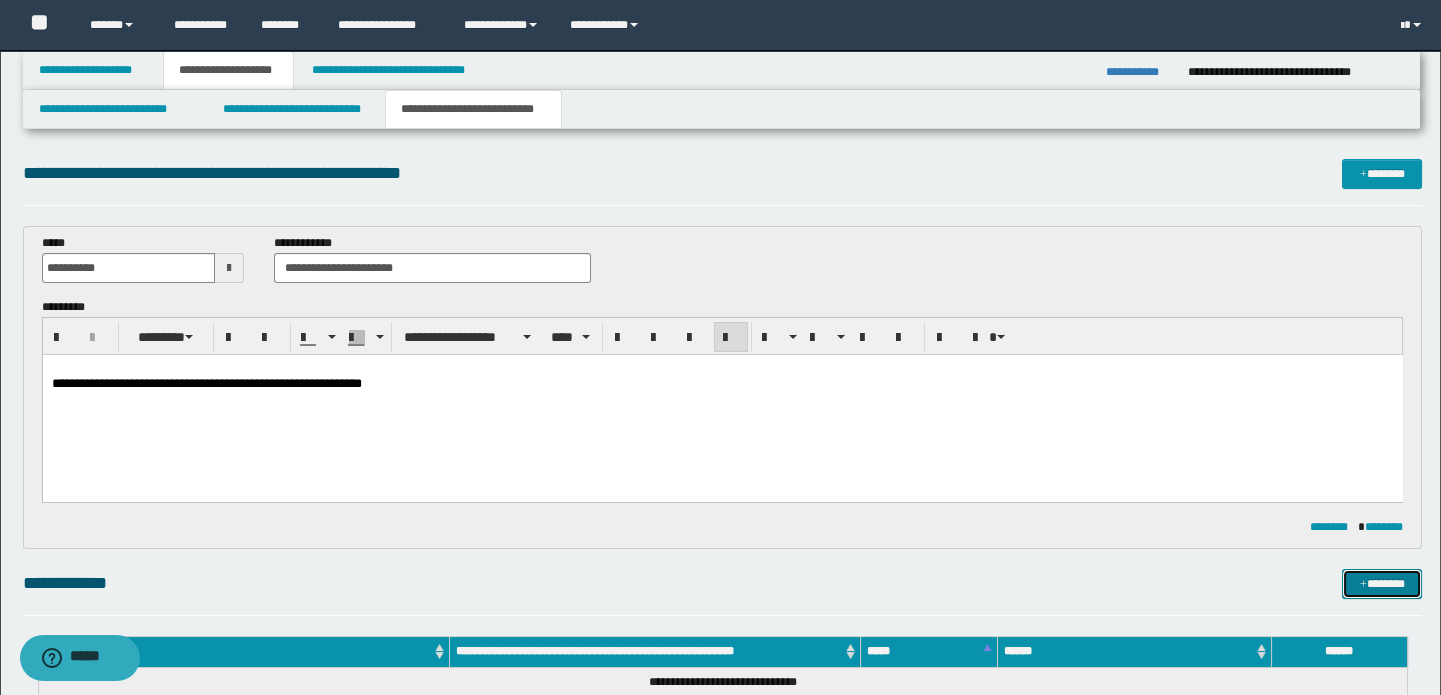 click on "*******" at bounding box center (1382, 584) 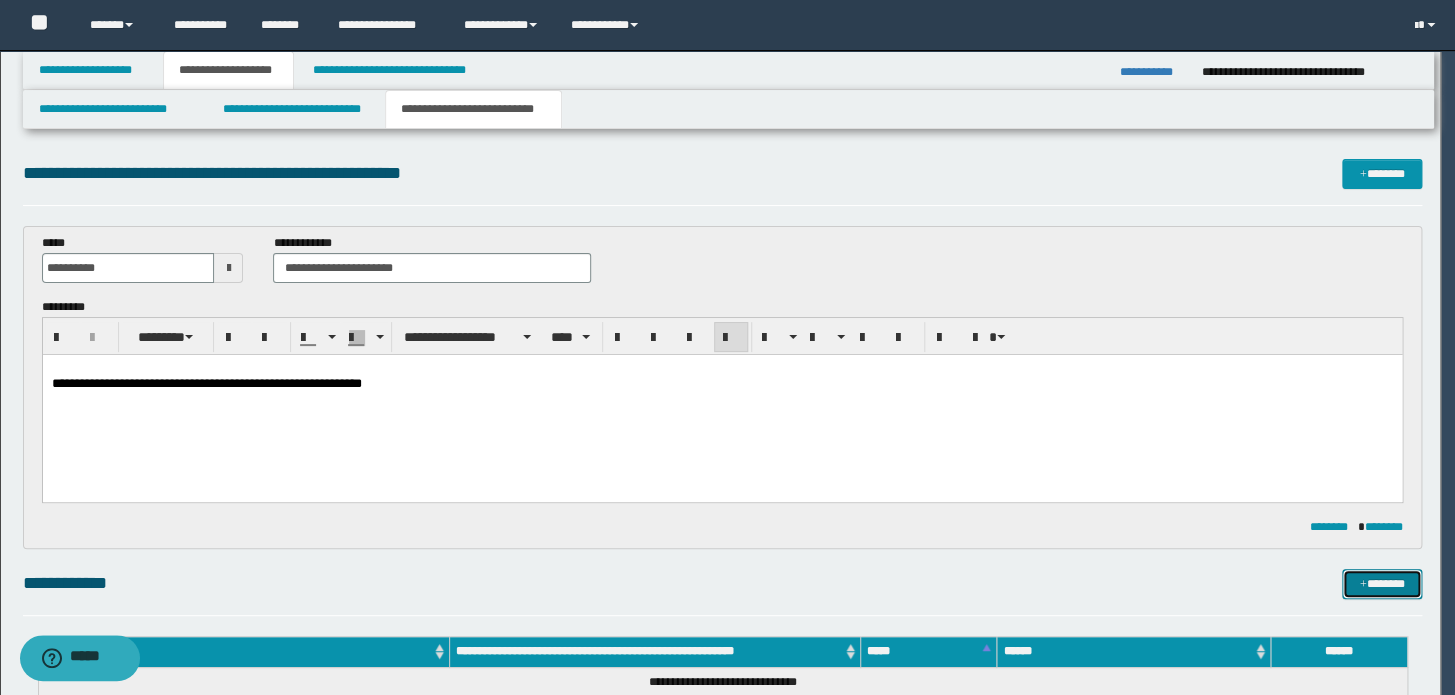 type 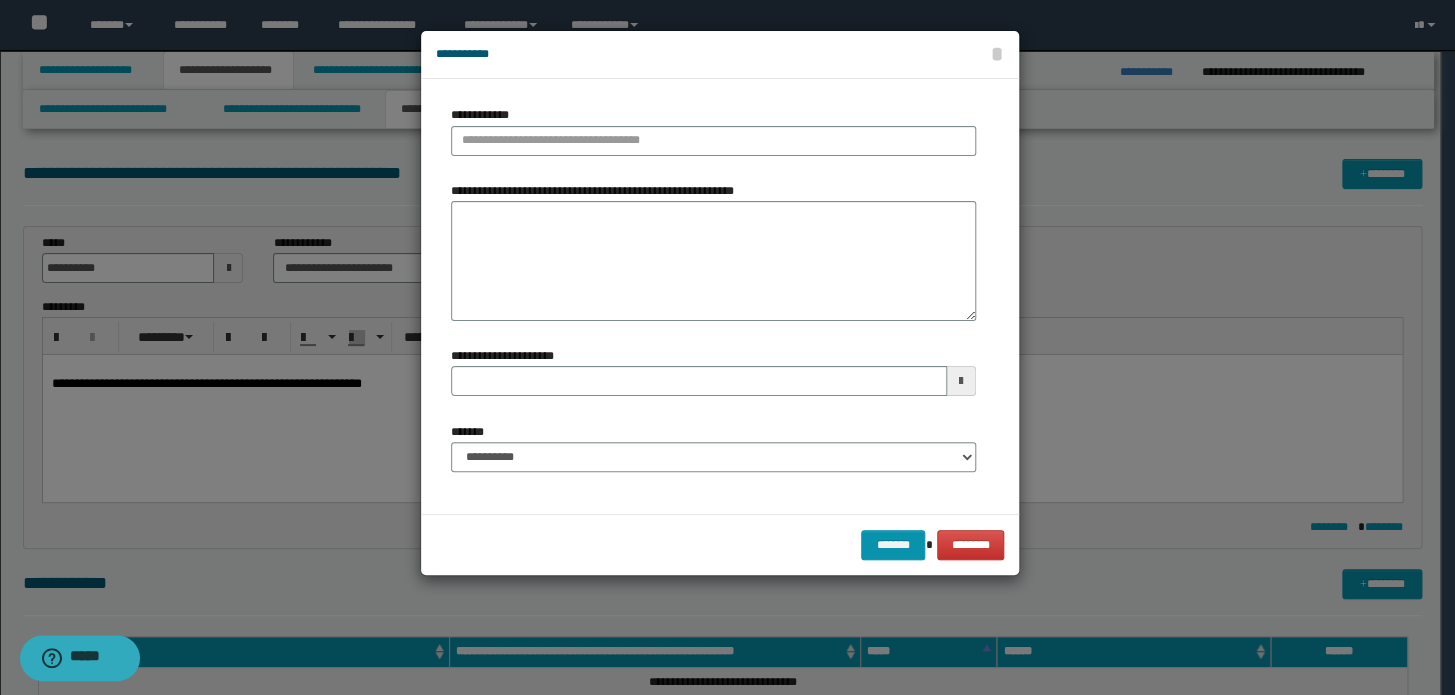 type 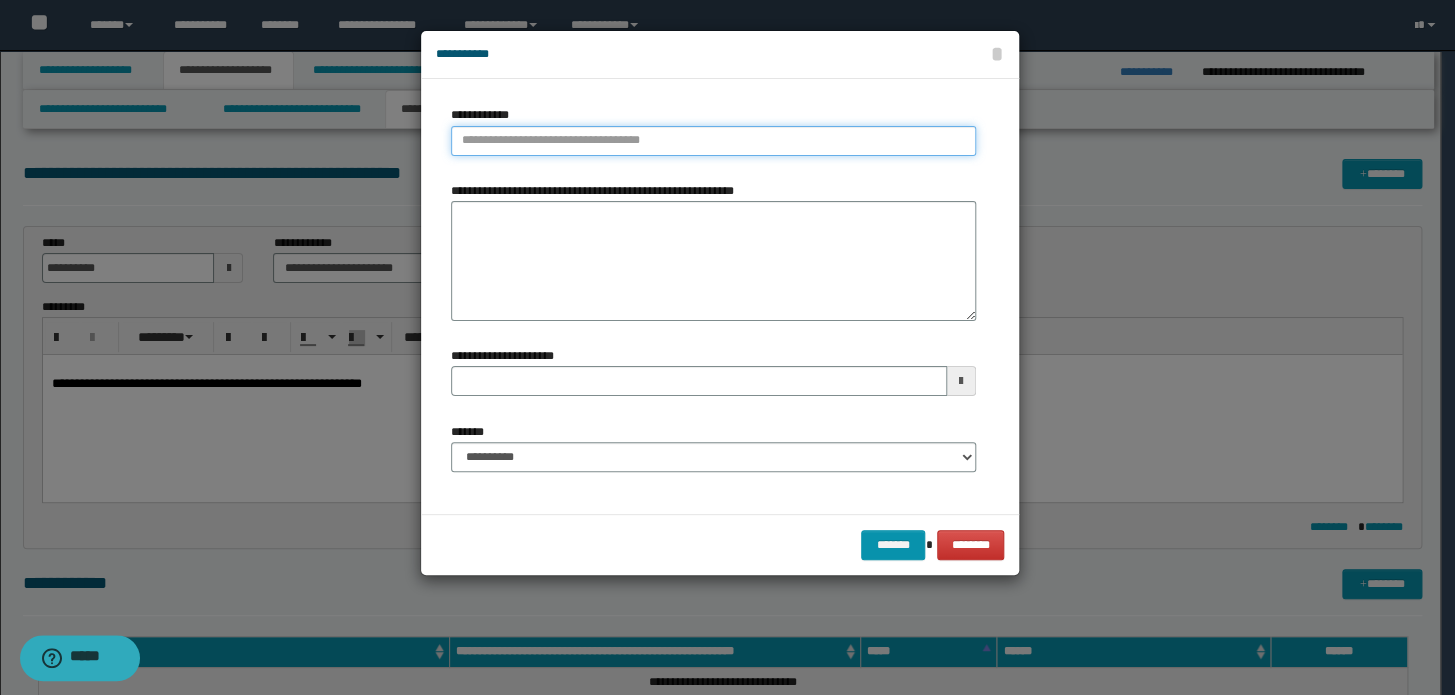 click on "**********" at bounding box center (713, 141) 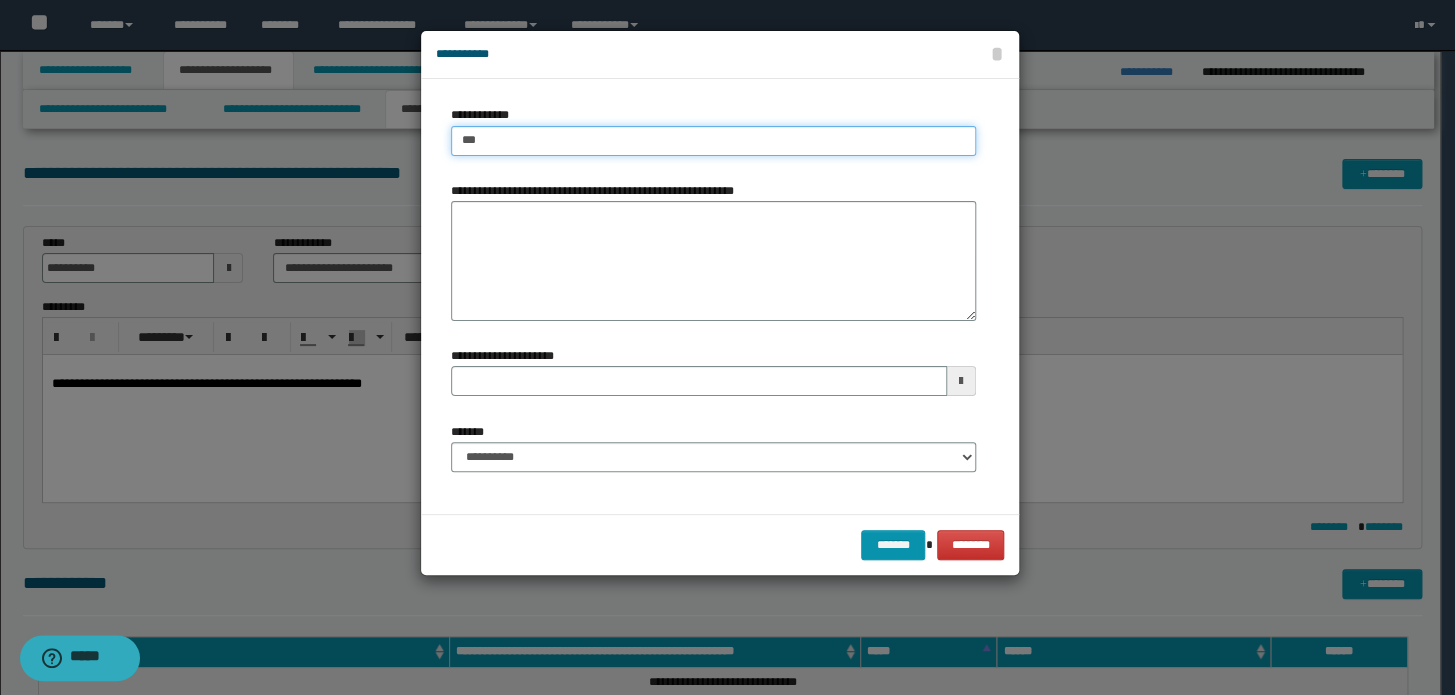 type on "****" 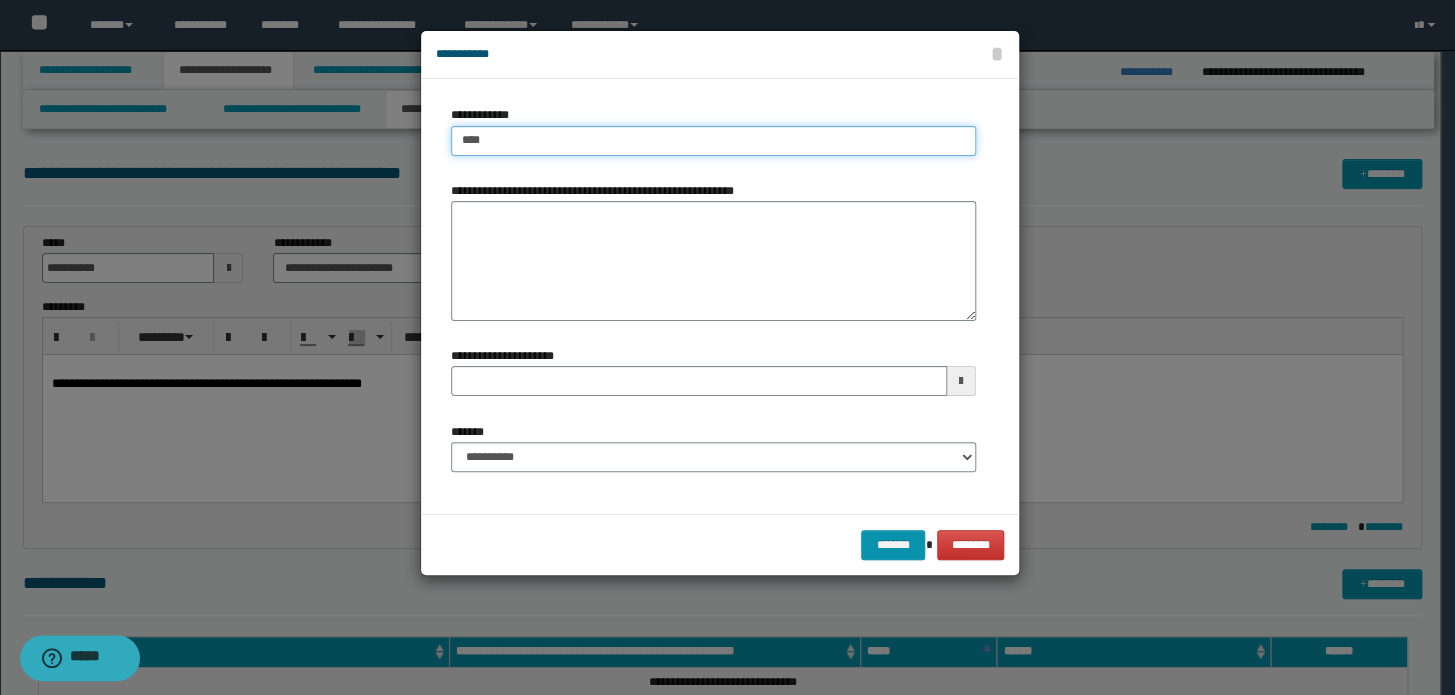 type on "****" 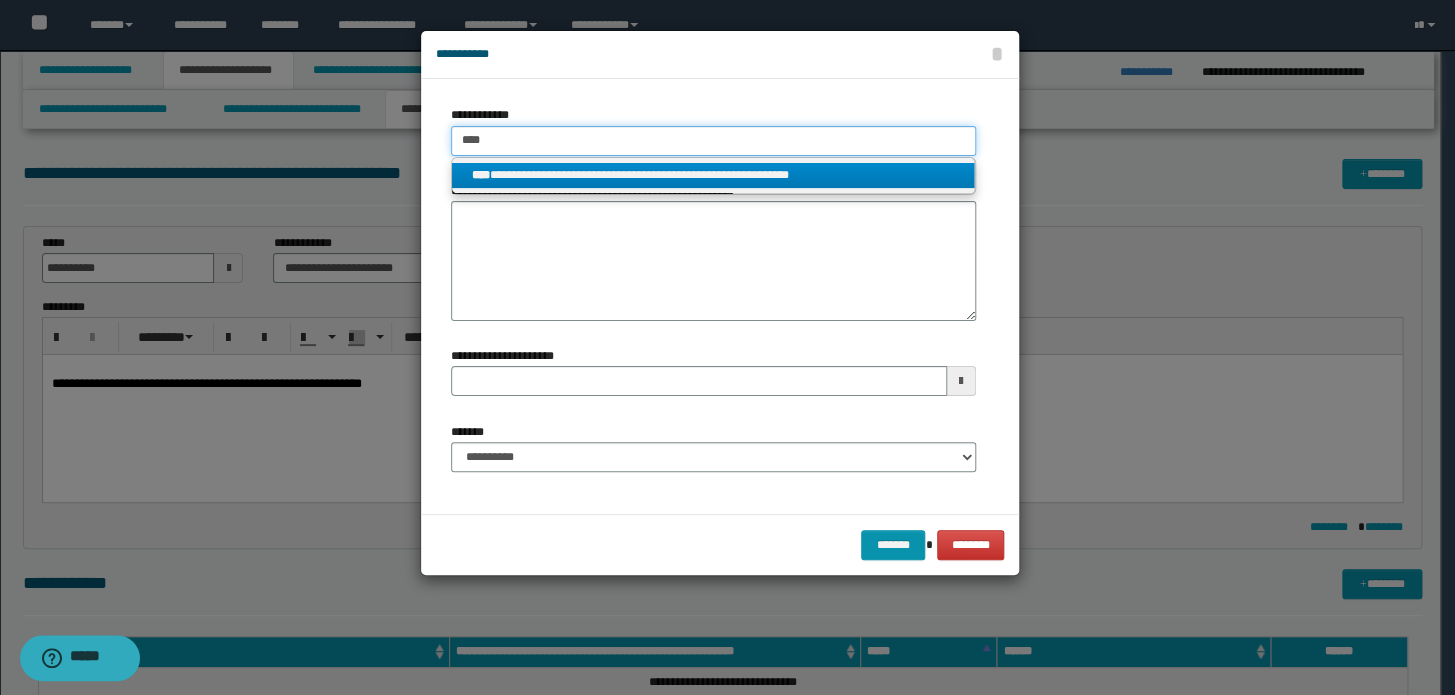 type on "****" 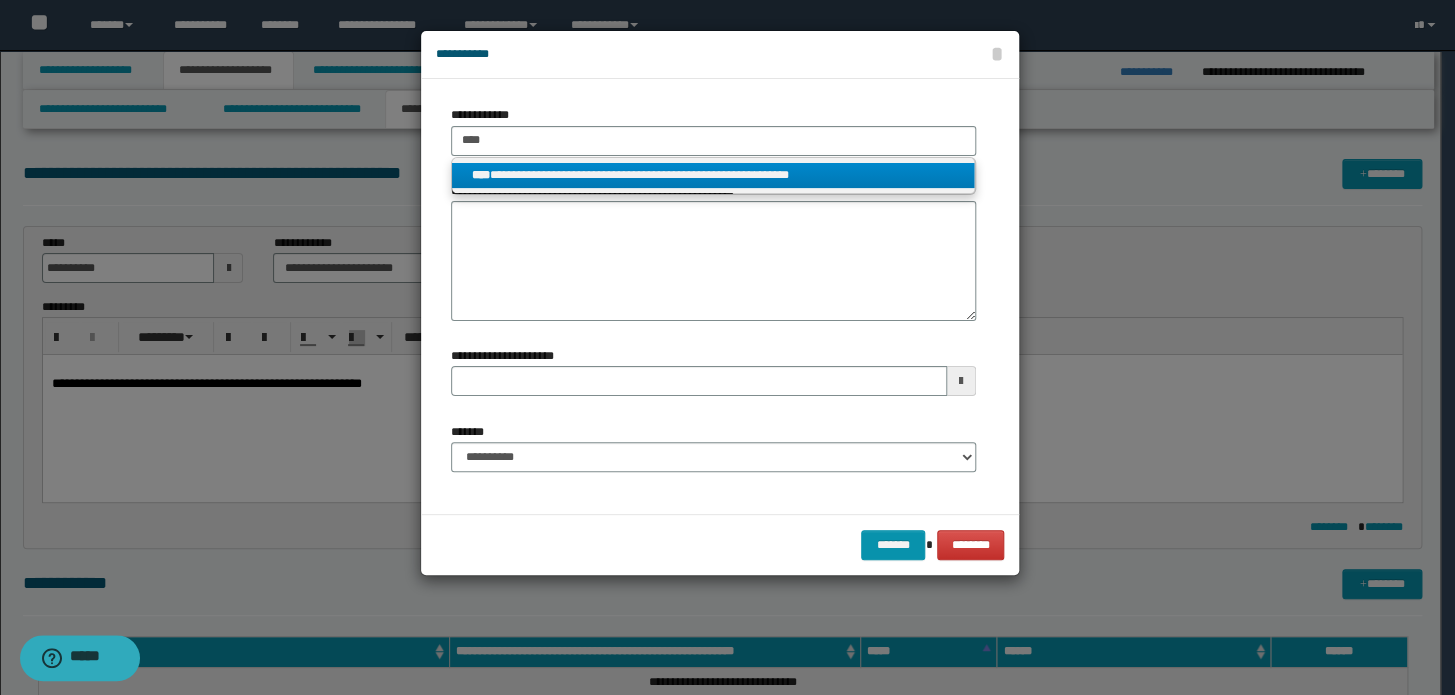 click on "**********" at bounding box center (713, 175) 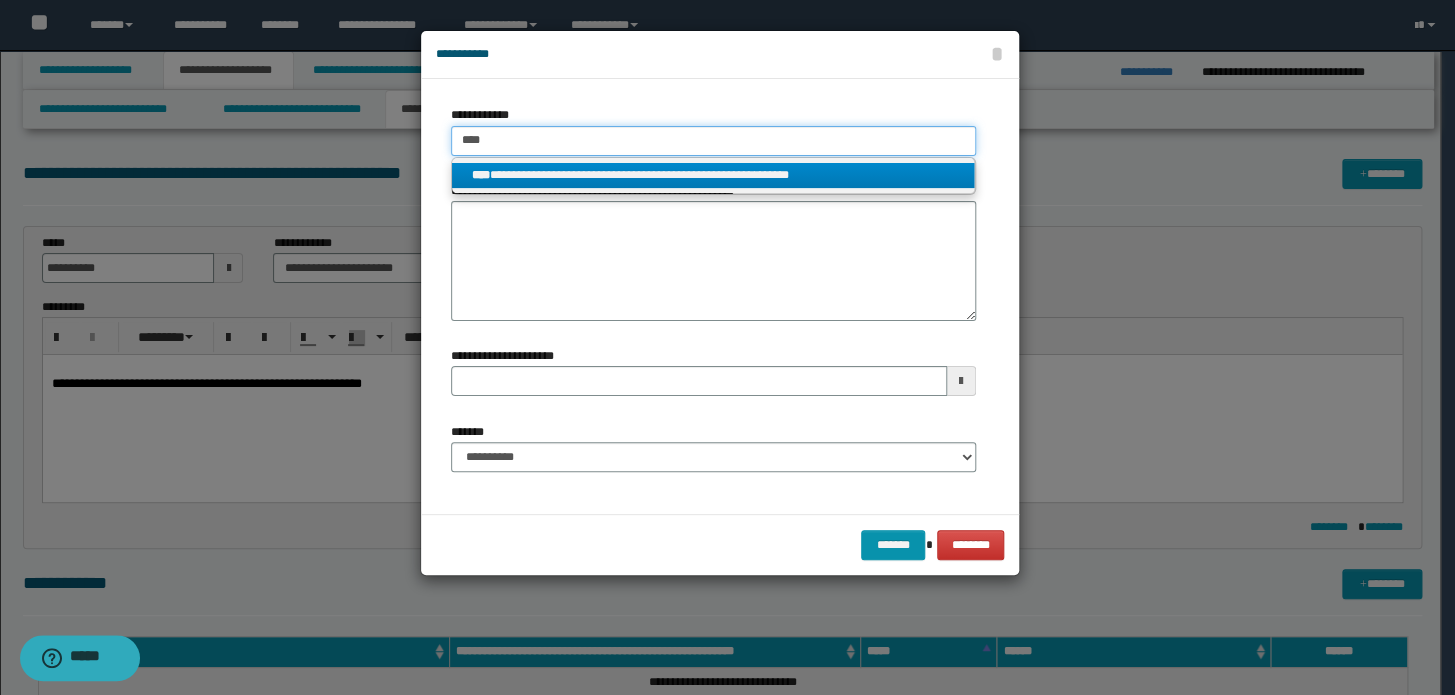 type 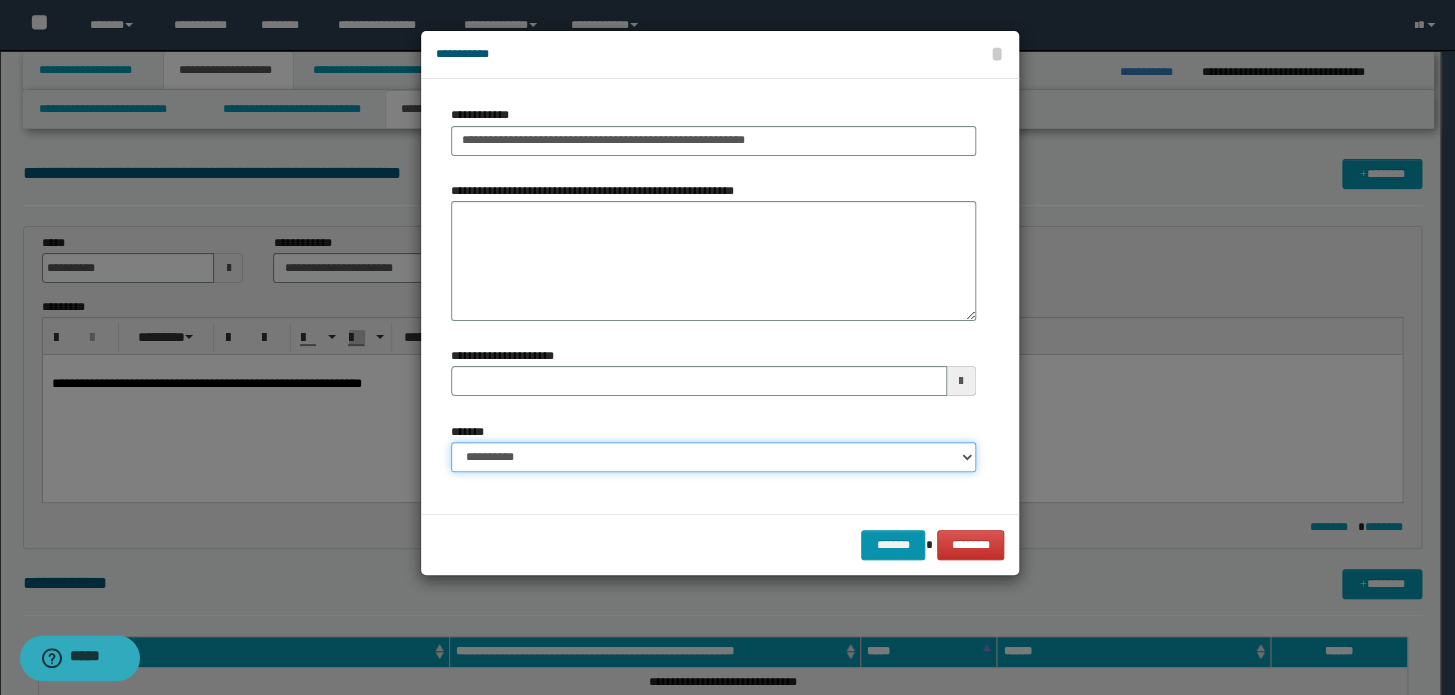 drag, startPoint x: 483, startPoint y: 469, endPoint x: 505, endPoint y: 459, distance: 24.166092 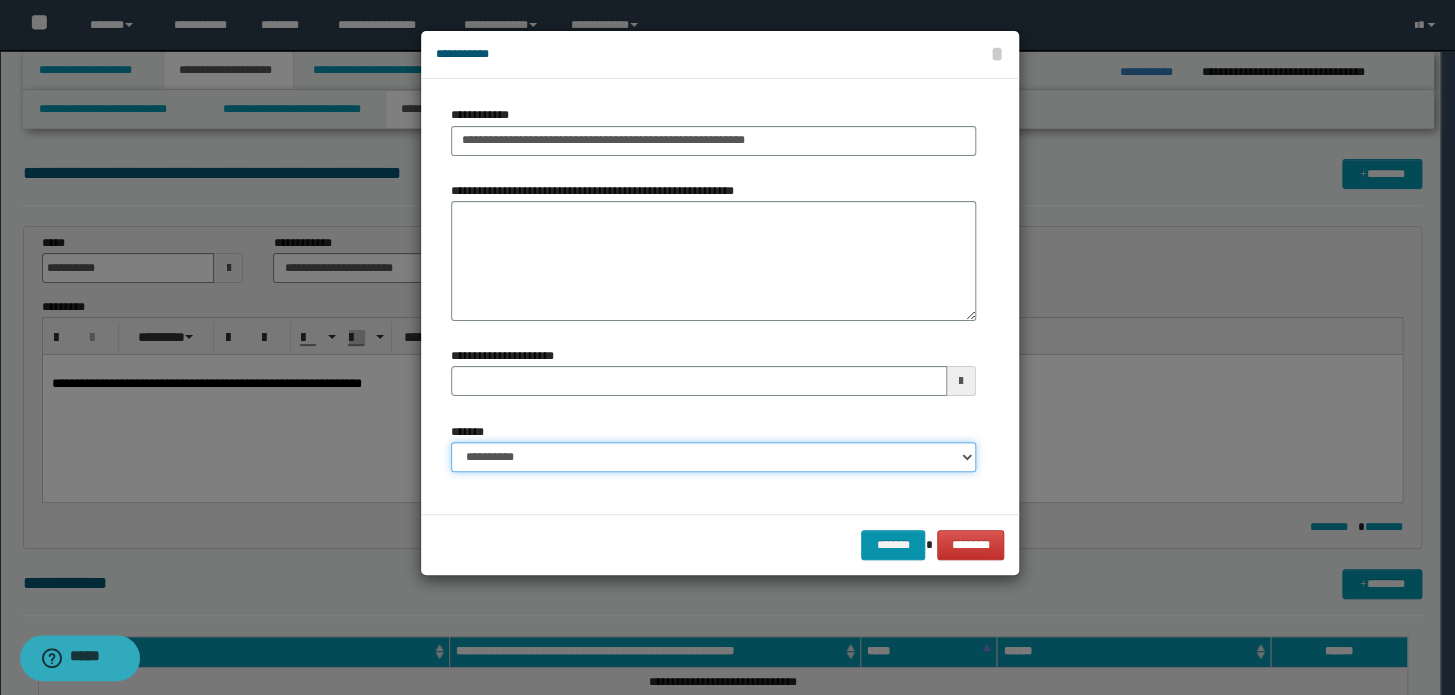 select on "*" 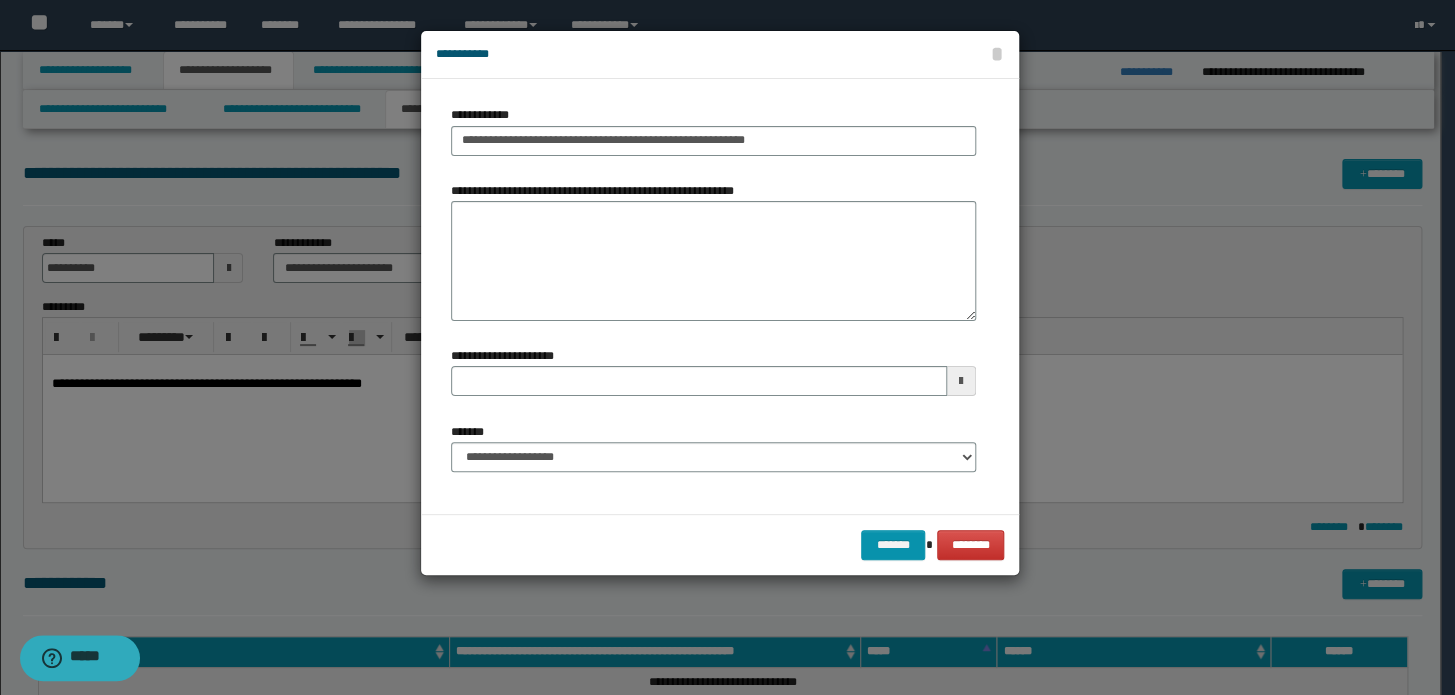 click on "*******
********" at bounding box center [720, 544] 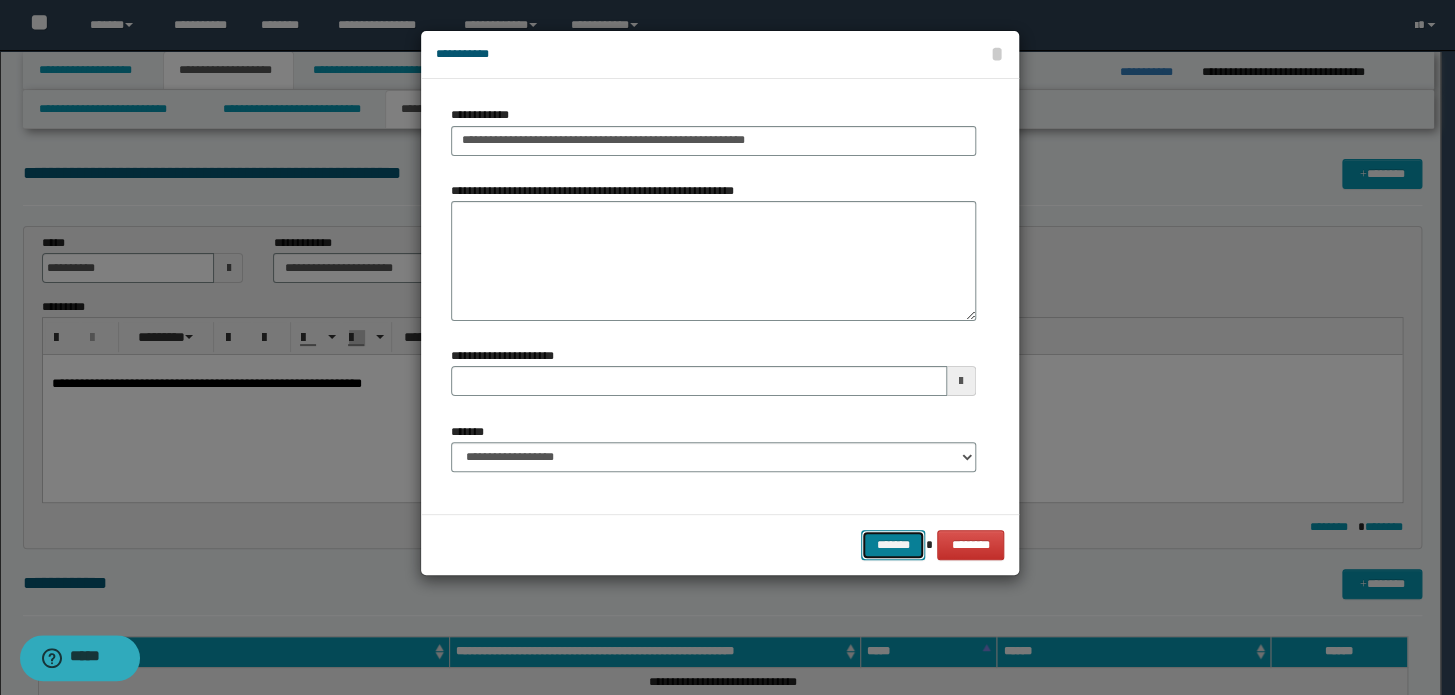 click on "*******" at bounding box center [893, 545] 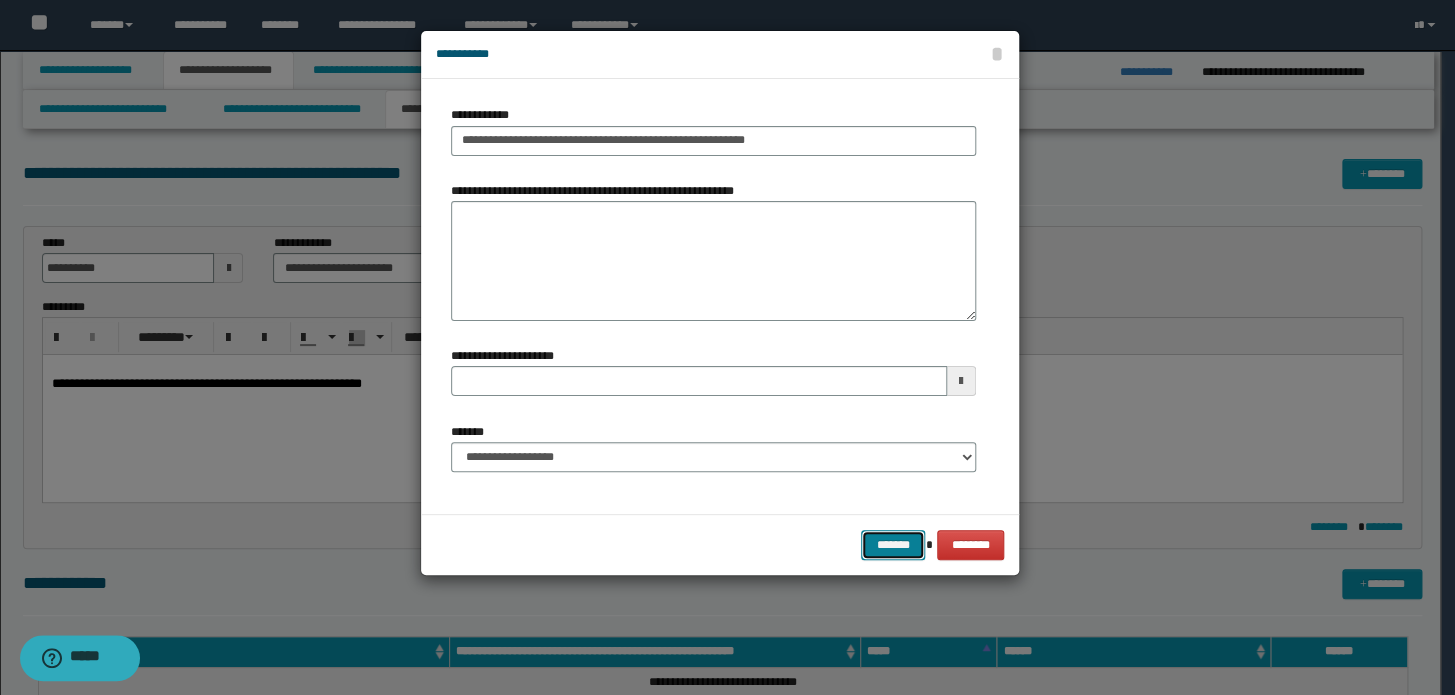 type 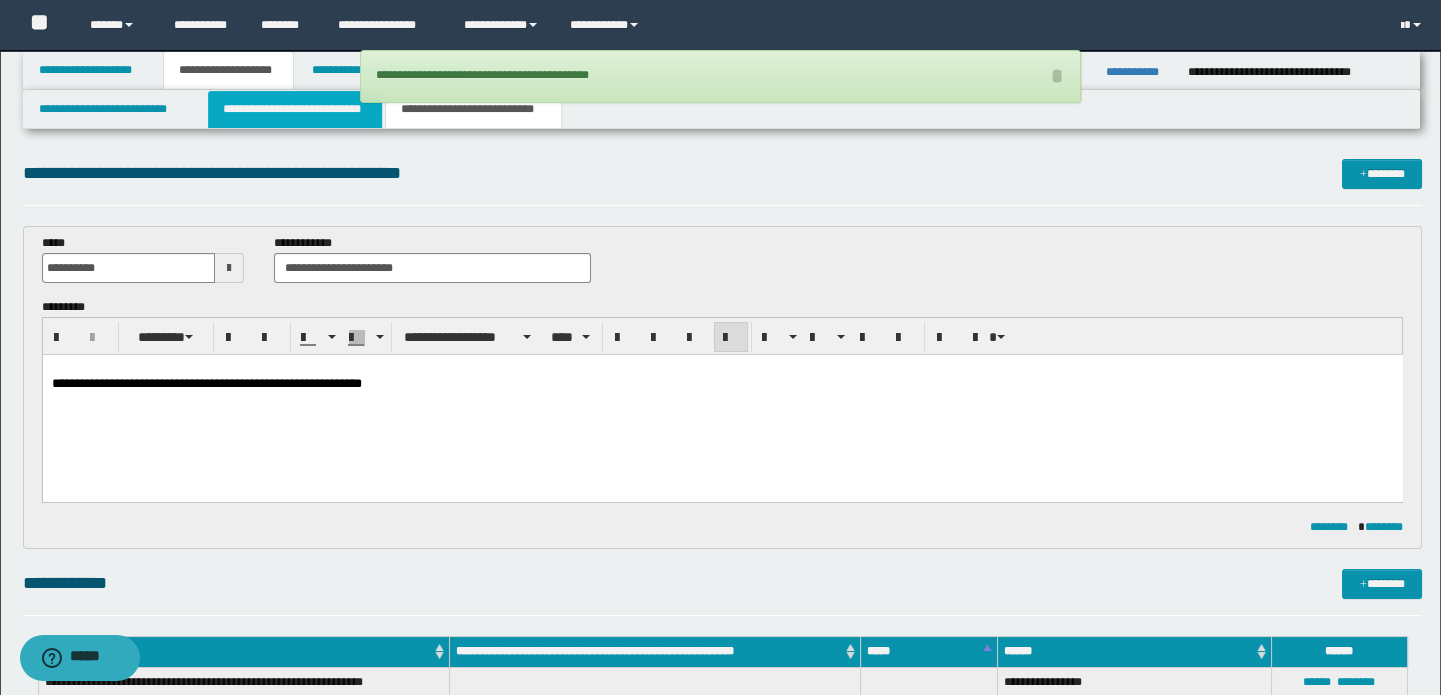 click on "**********" at bounding box center [294, 109] 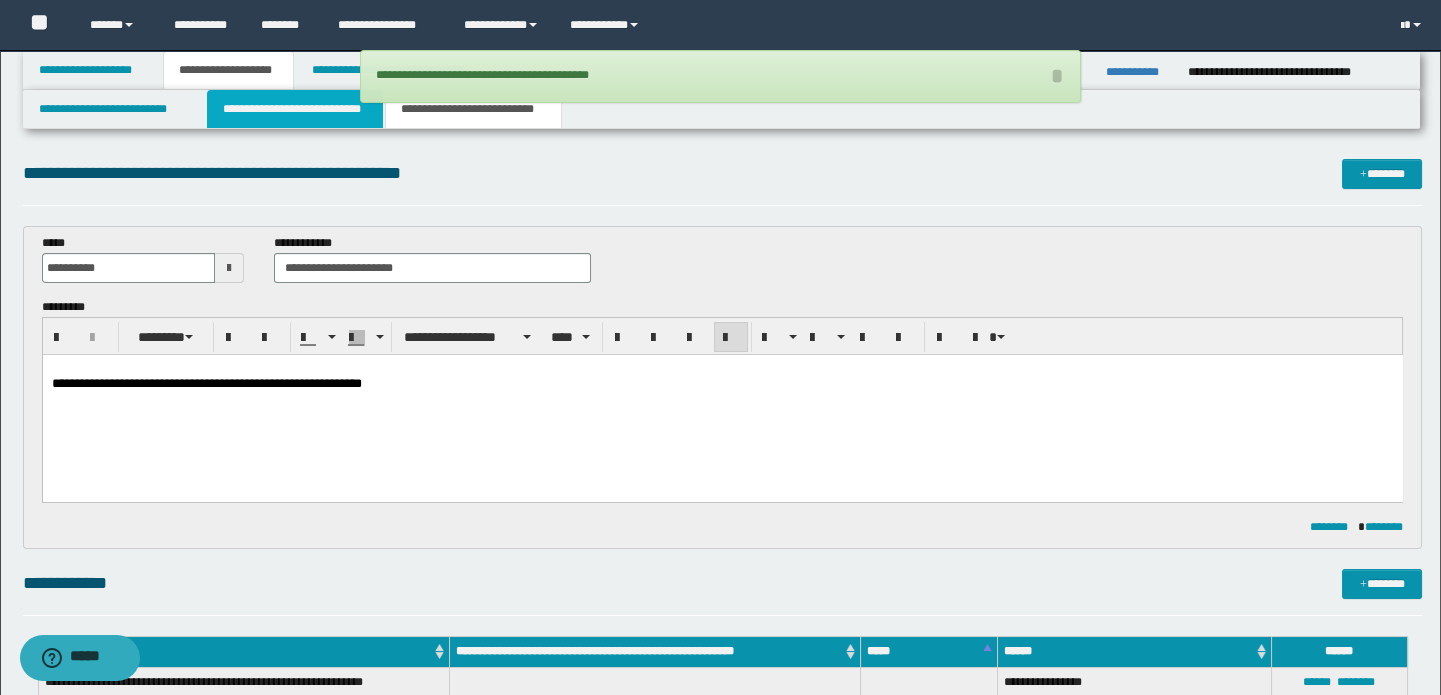 type 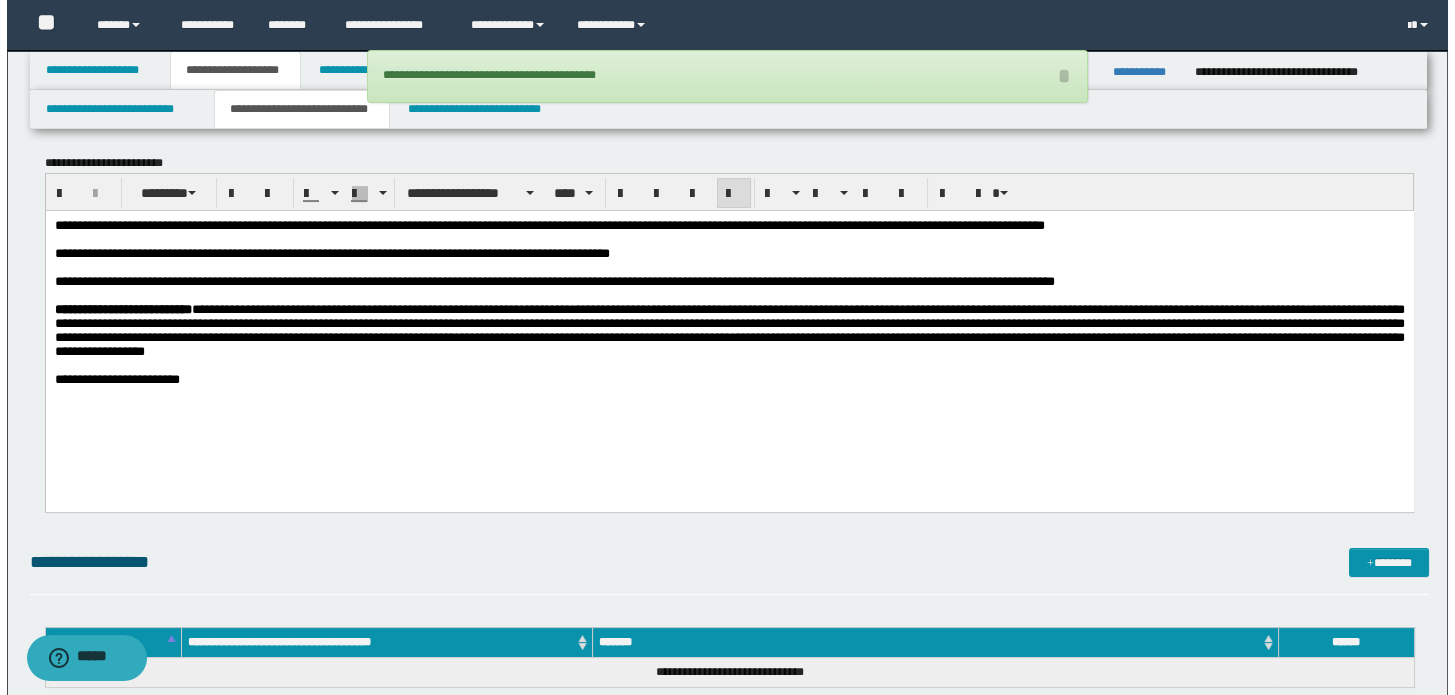 scroll, scrollTop: 1363, scrollLeft: 0, axis: vertical 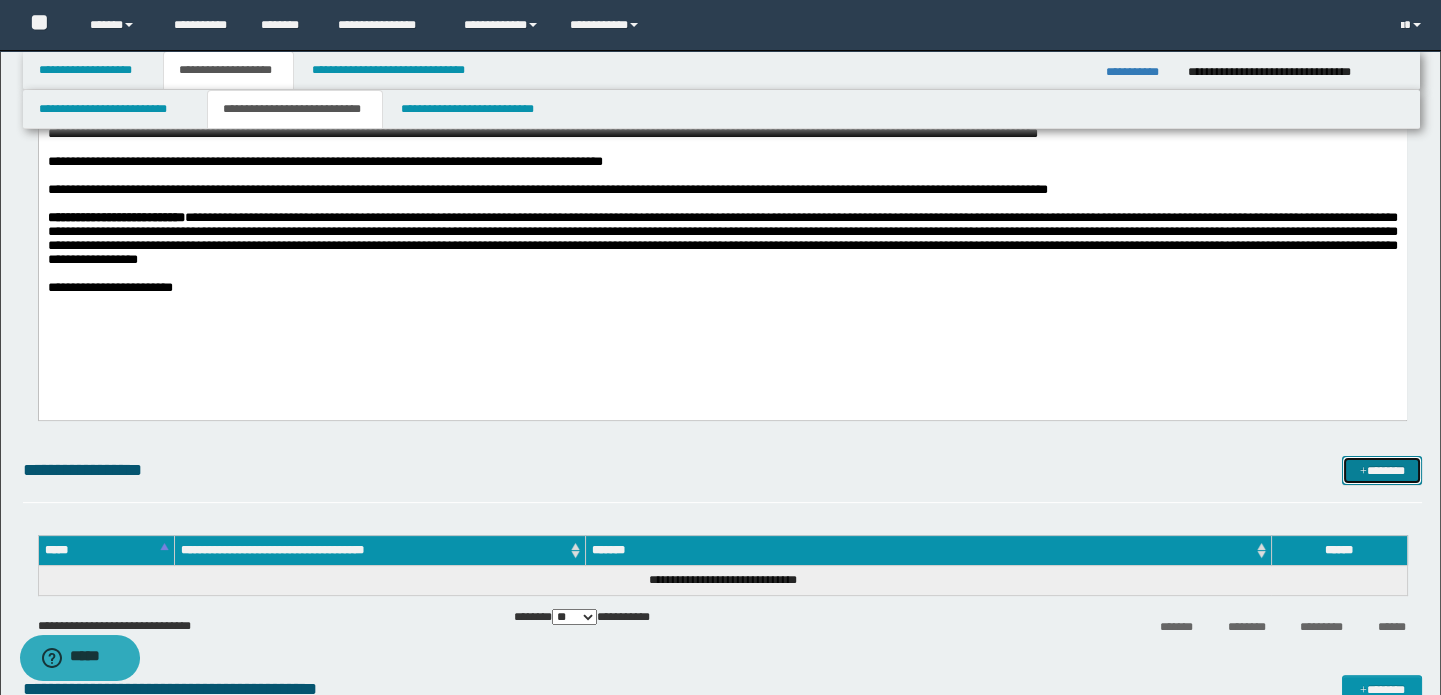 click on "*******" at bounding box center (1382, 471) 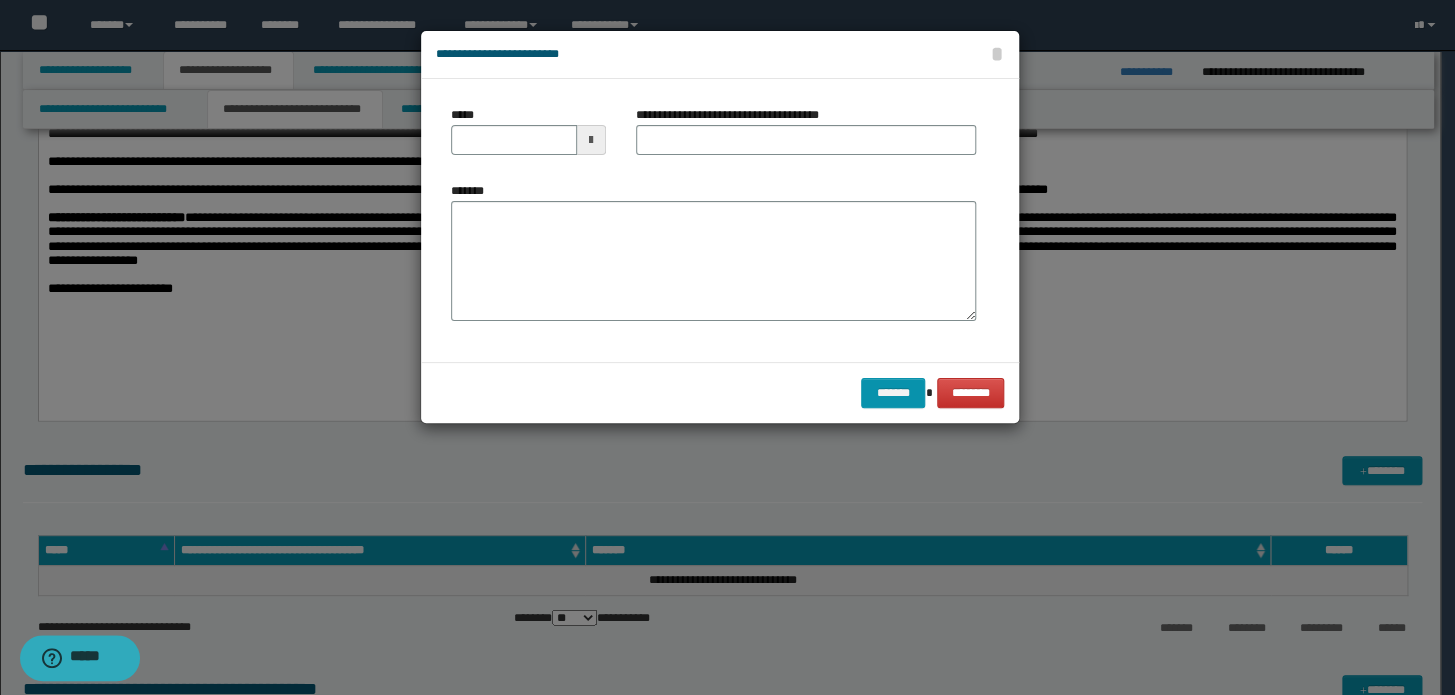 type 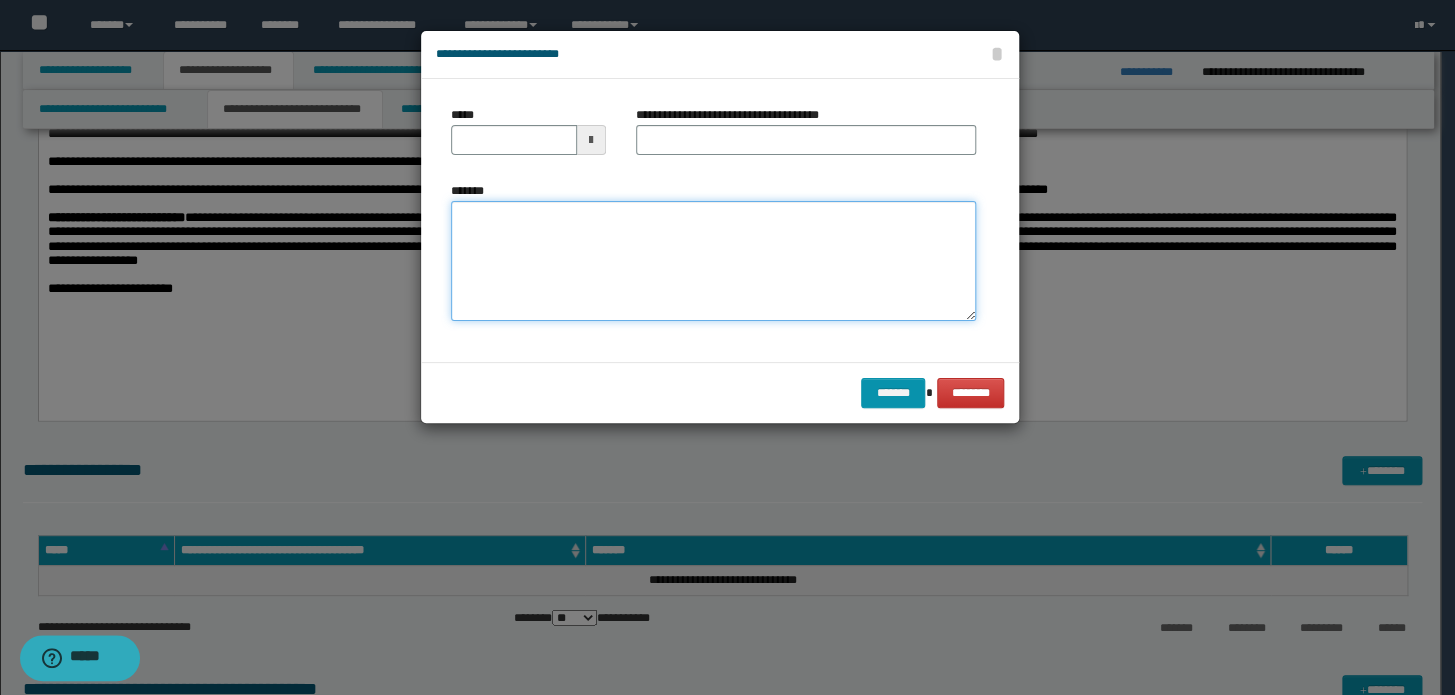 click on "*******" at bounding box center [713, 261] 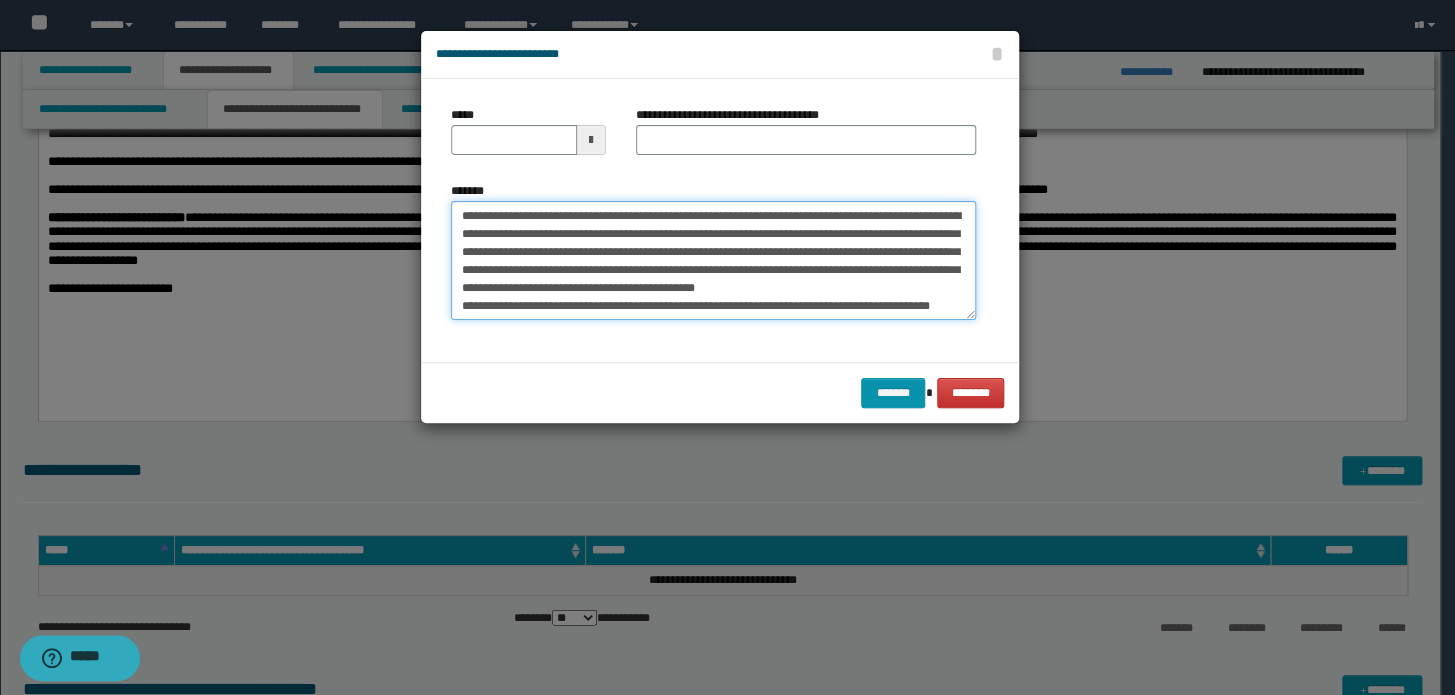 scroll, scrollTop: 0, scrollLeft: 0, axis: both 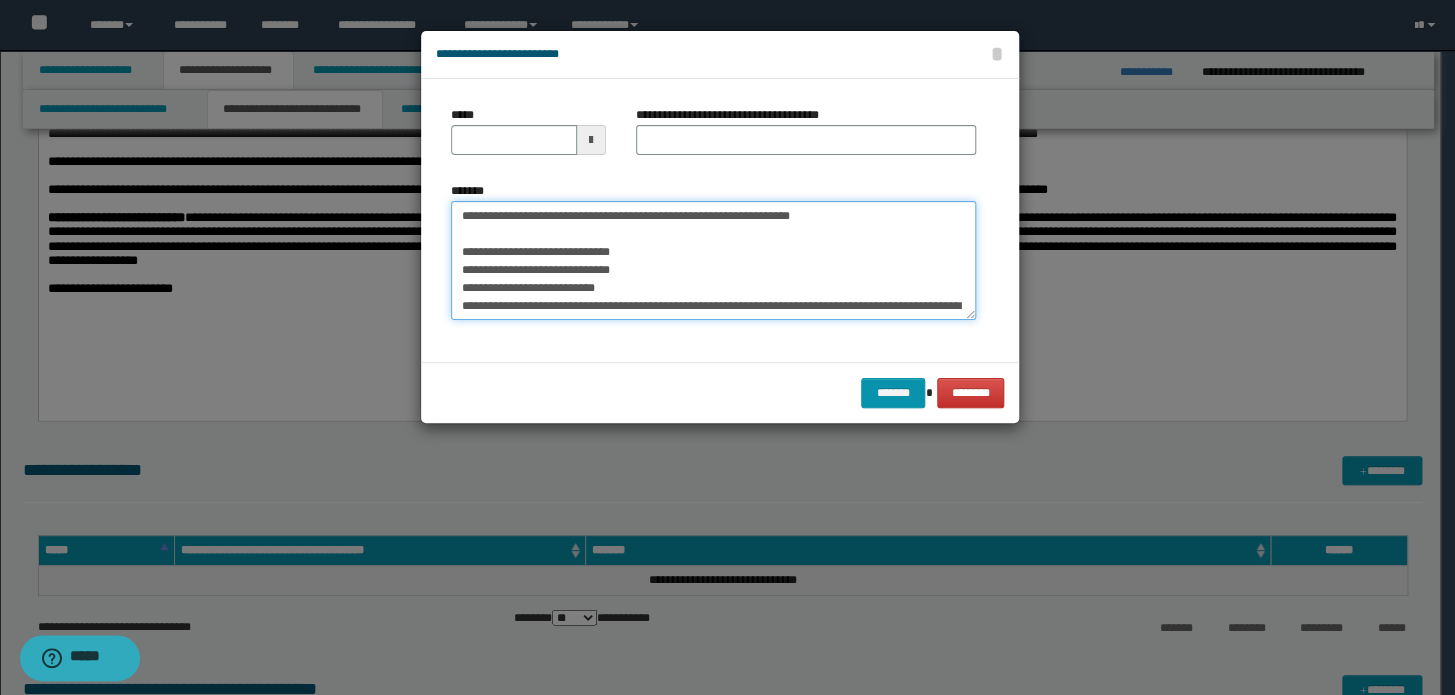 drag, startPoint x: 877, startPoint y: 230, endPoint x: 0, endPoint y: 192, distance: 877.8229 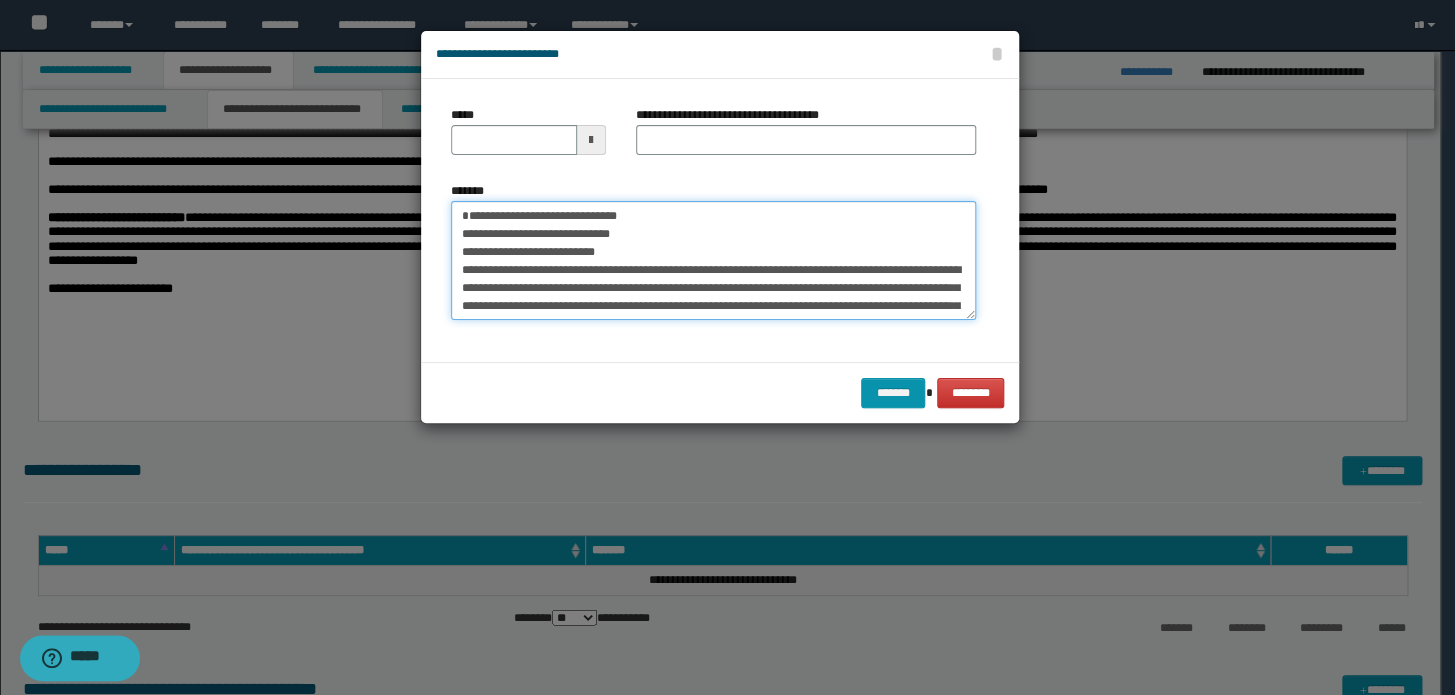 type 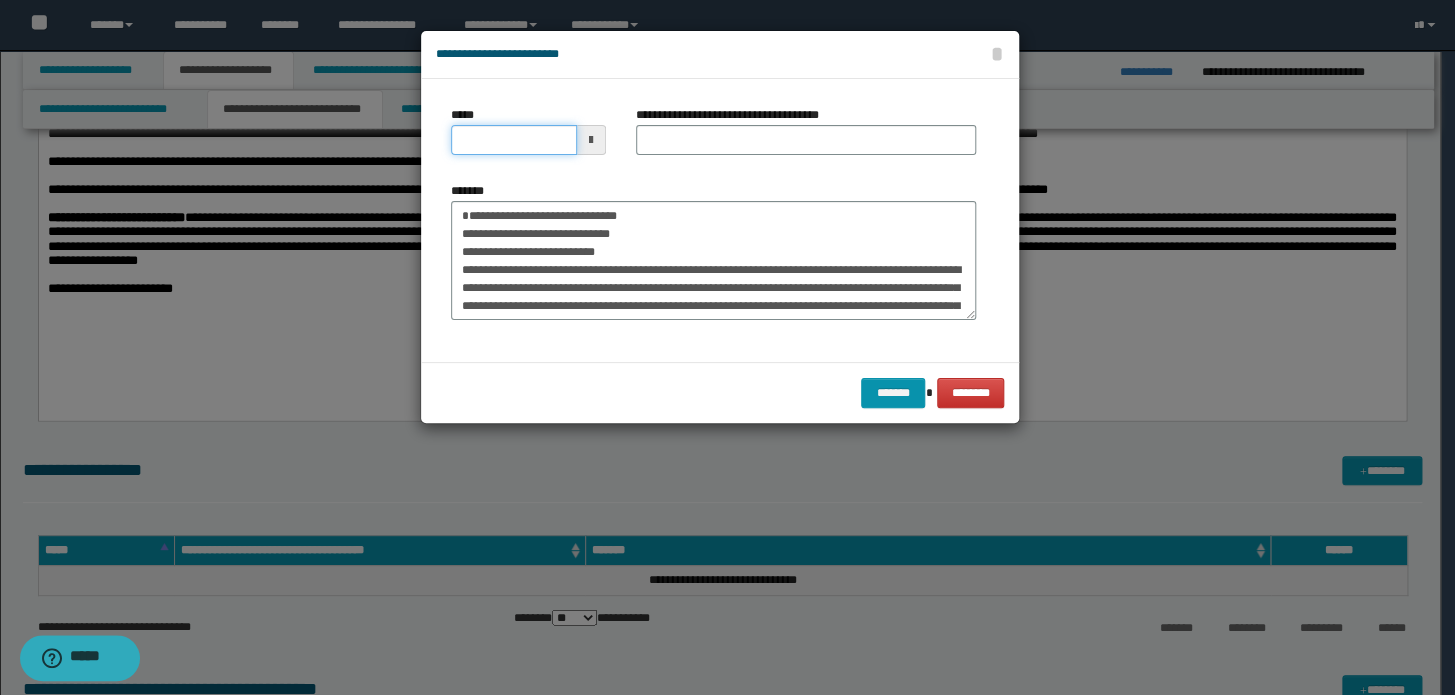 click on "*****" at bounding box center (514, 140) 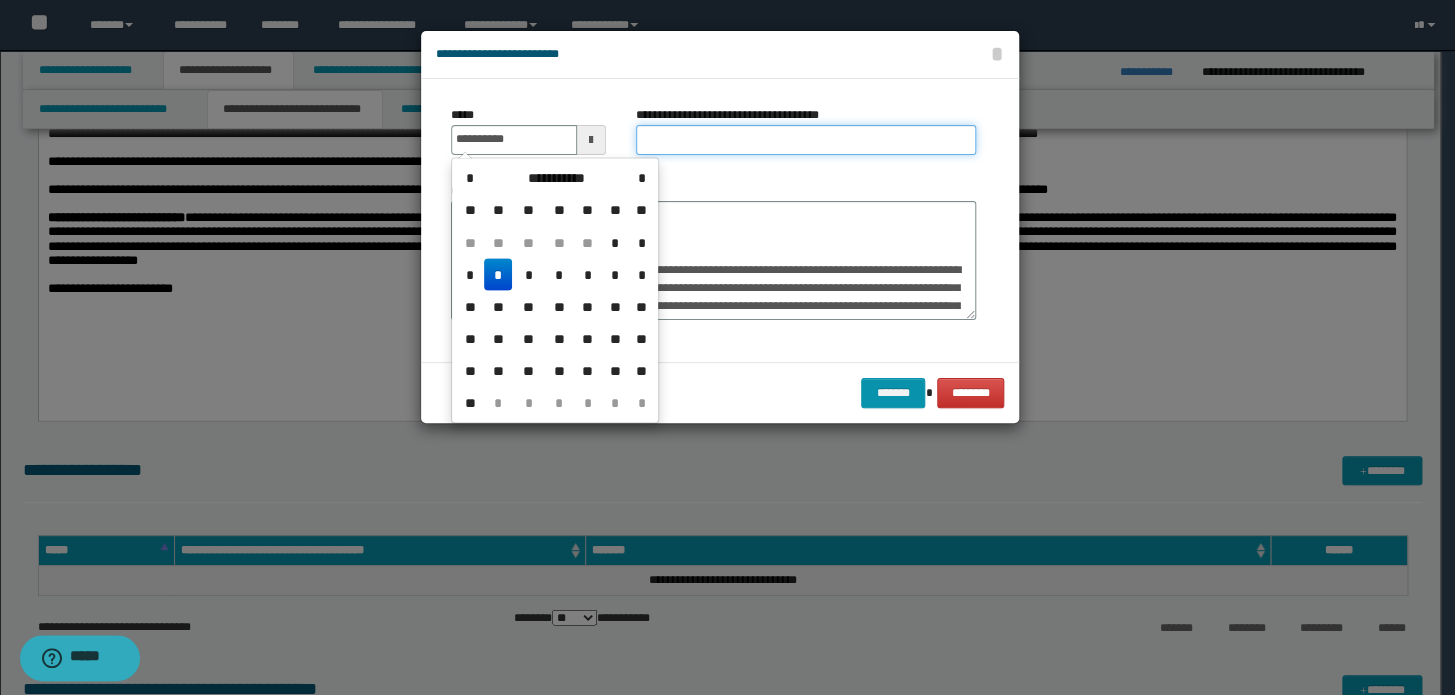 type on "**********" 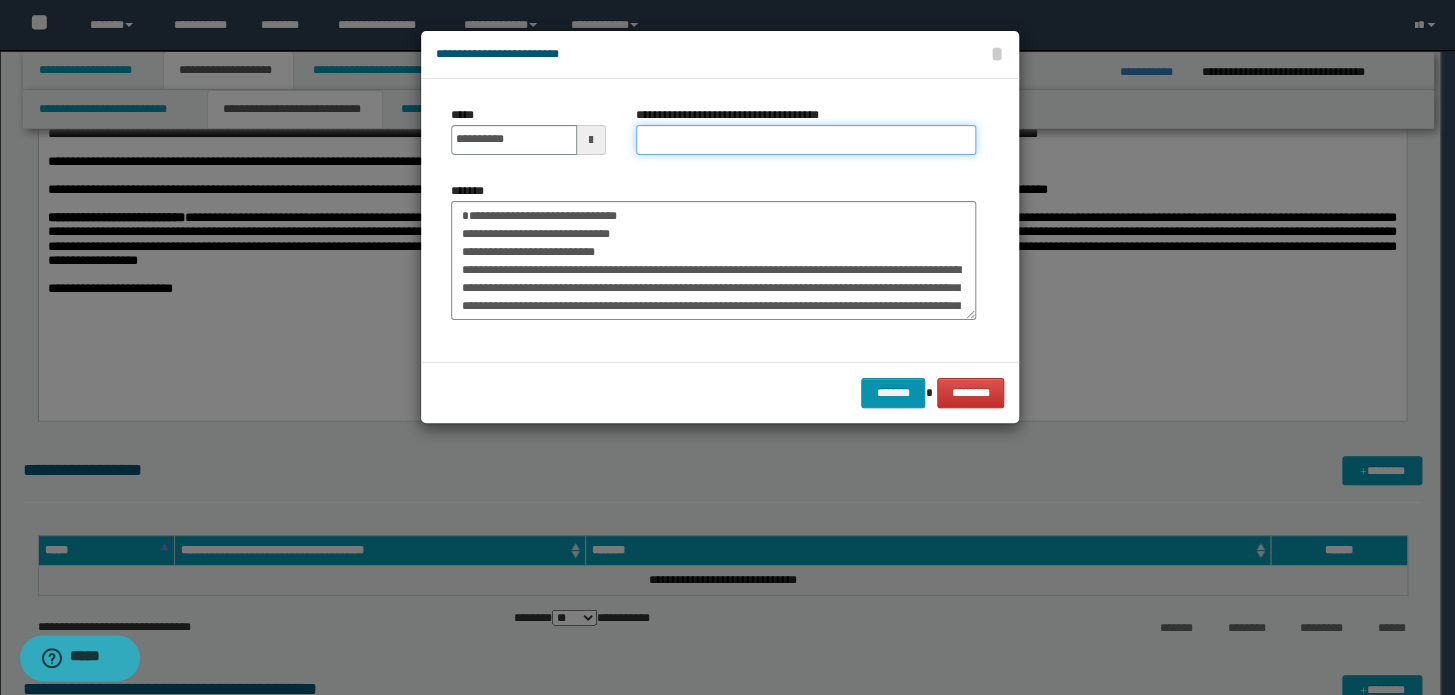 click on "**********" at bounding box center [806, 140] 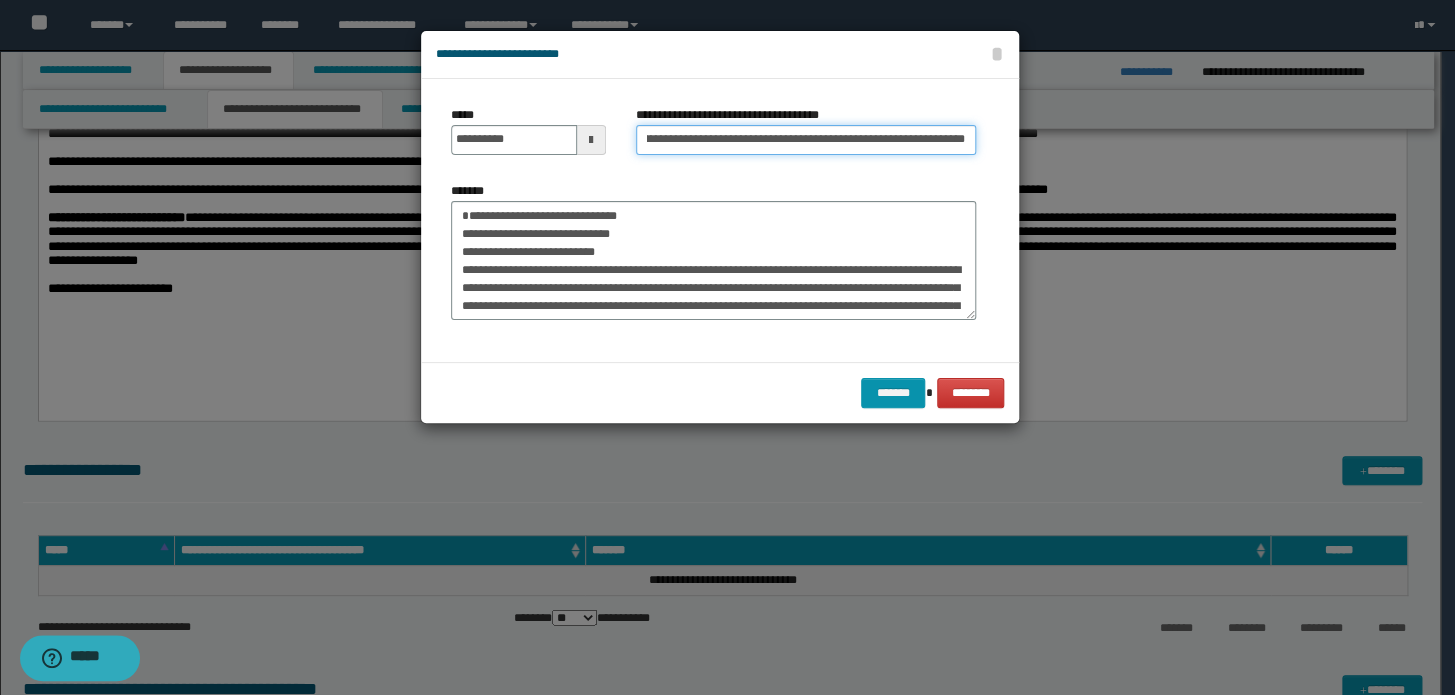 scroll, scrollTop: 0, scrollLeft: 0, axis: both 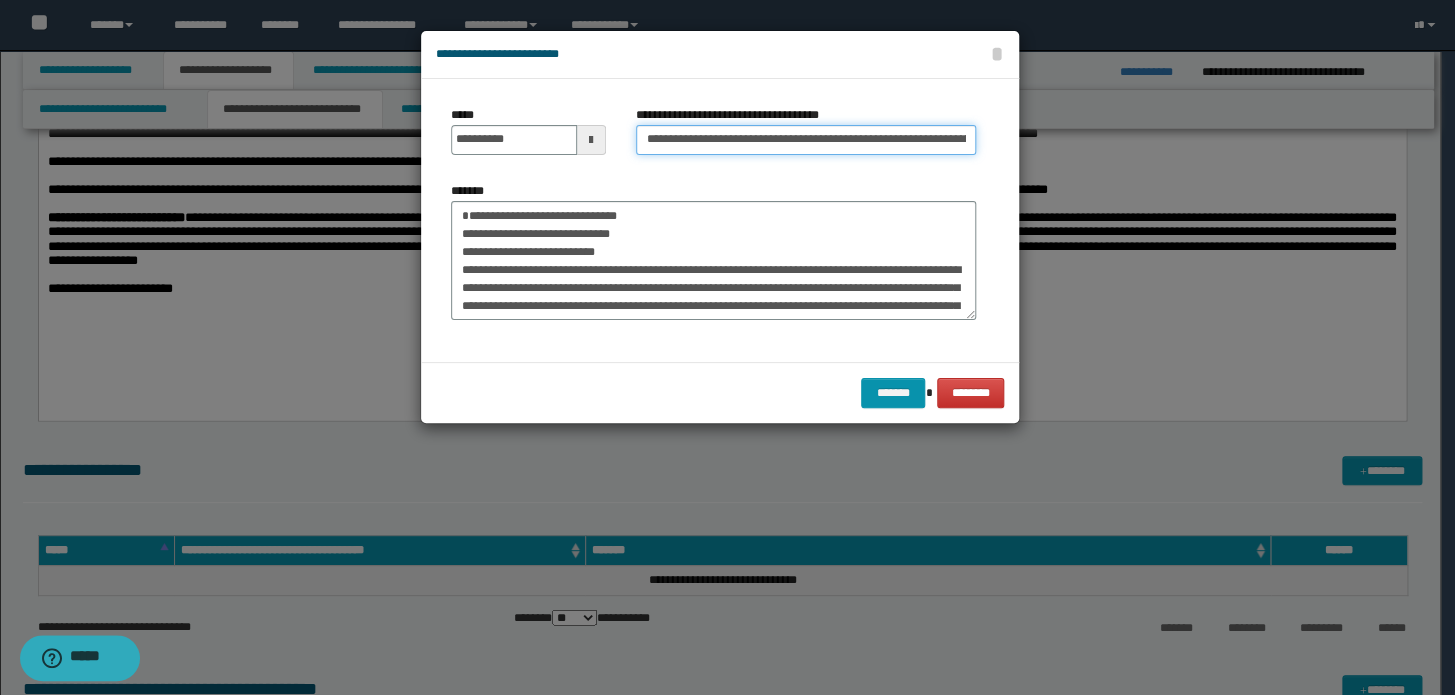 drag, startPoint x: 687, startPoint y: 141, endPoint x: 380, endPoint y: 165, distance: 307.93668 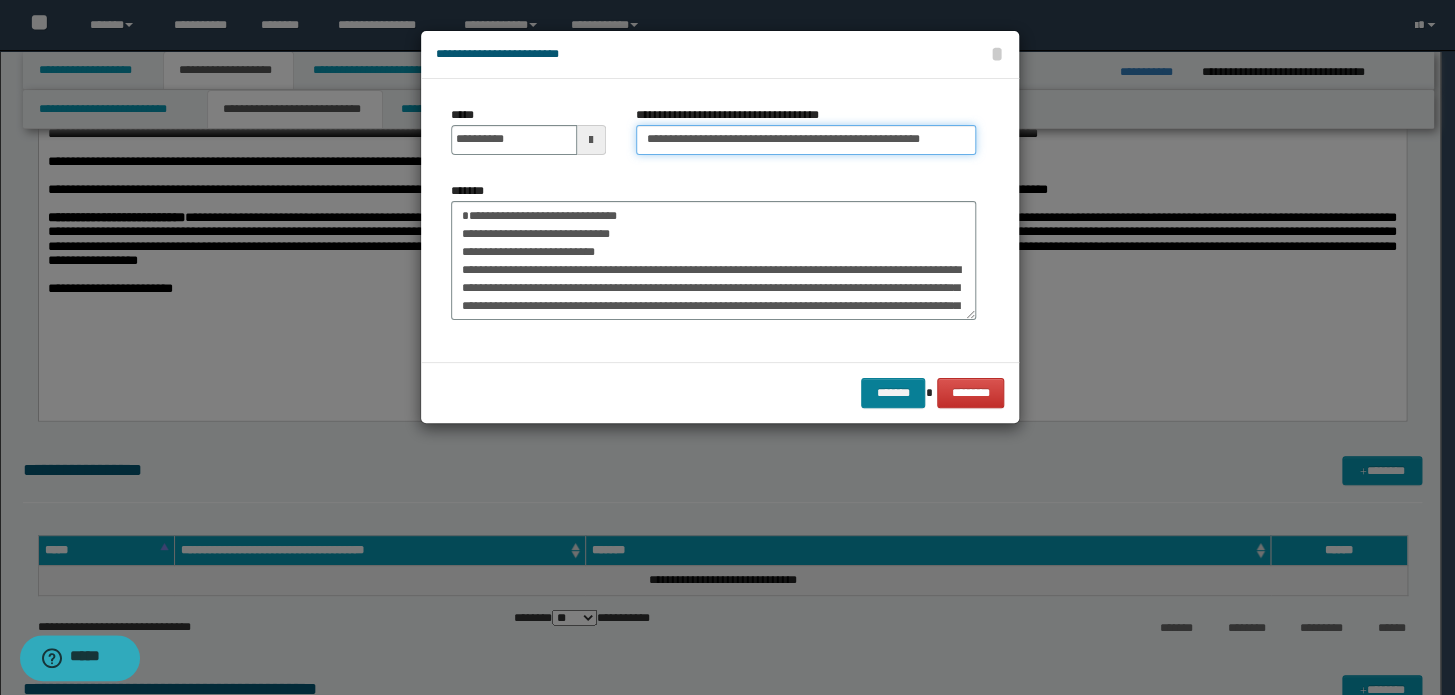 type on "**********" 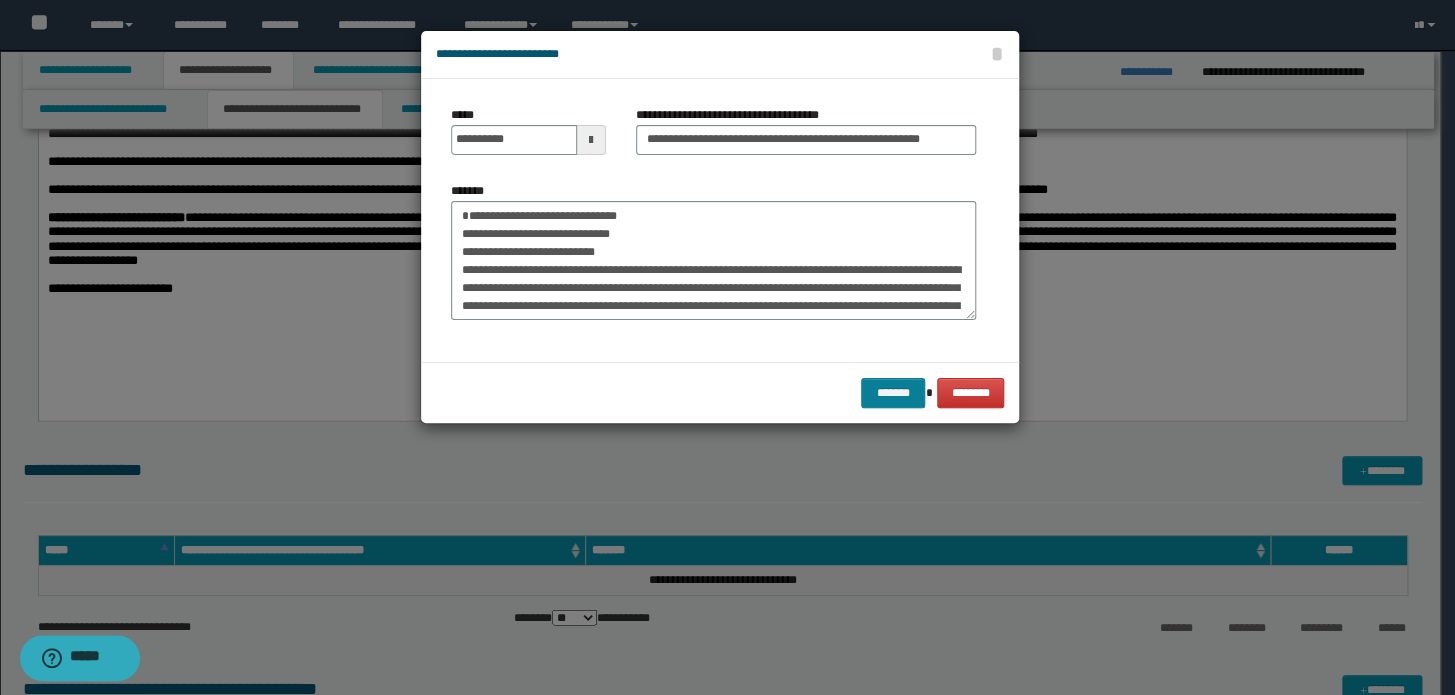 click on "*******
********" at bounding box center [720, 392] 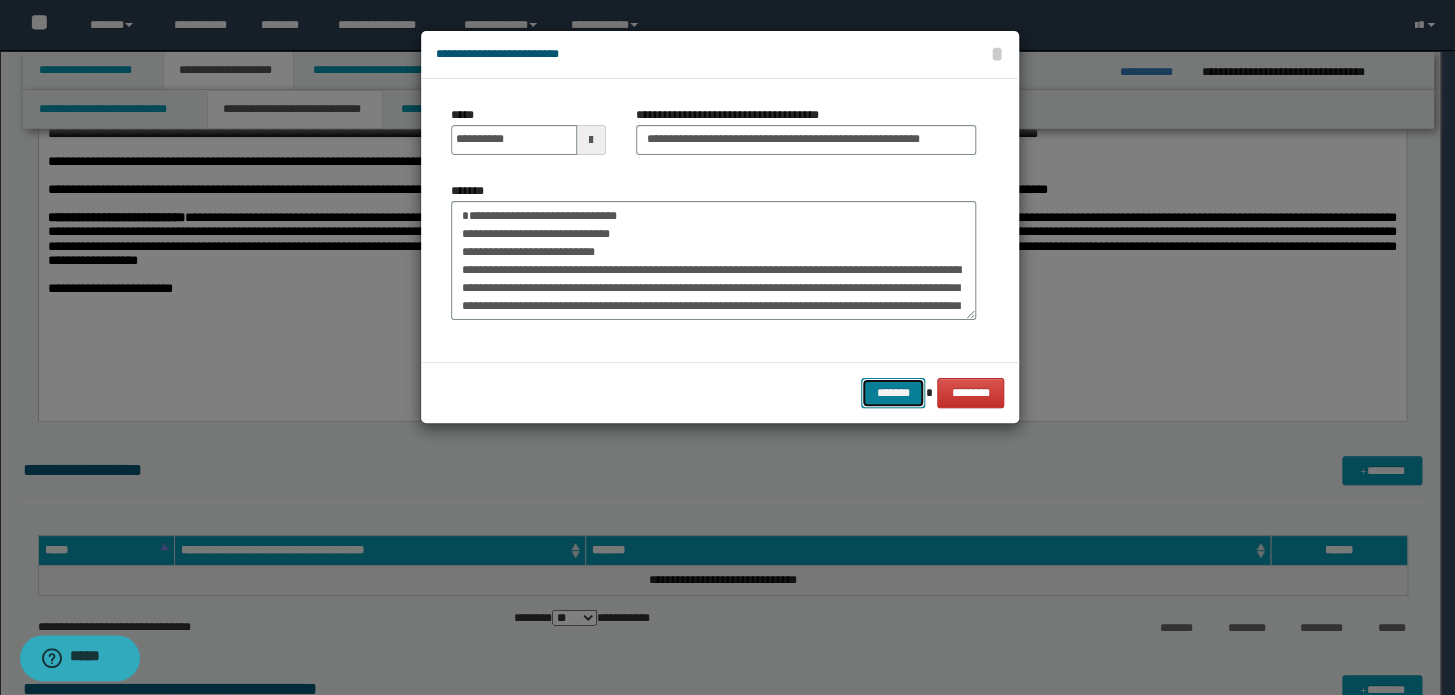 click on "*******" at bounding box center (893, 393) 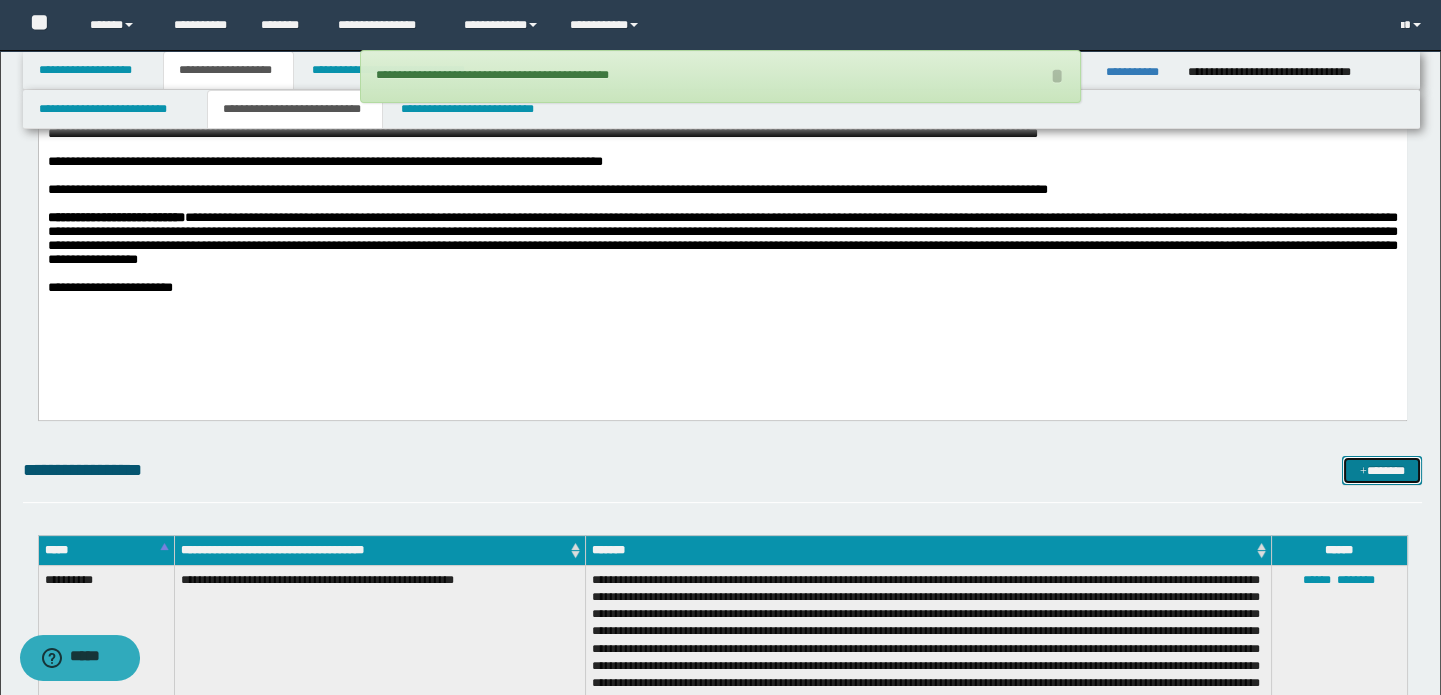 click on "*******" at bounding box center [1382, 471] 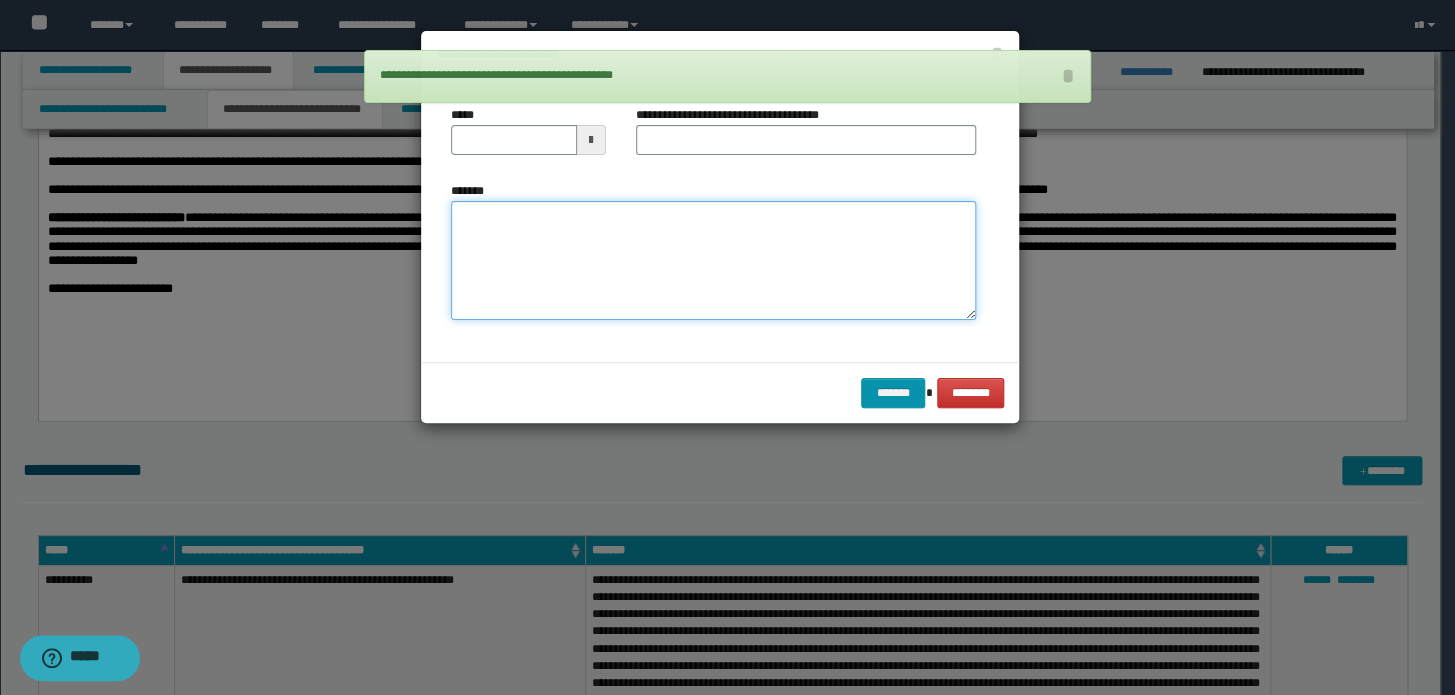 click on "*******" at bounding box center (713, 261) 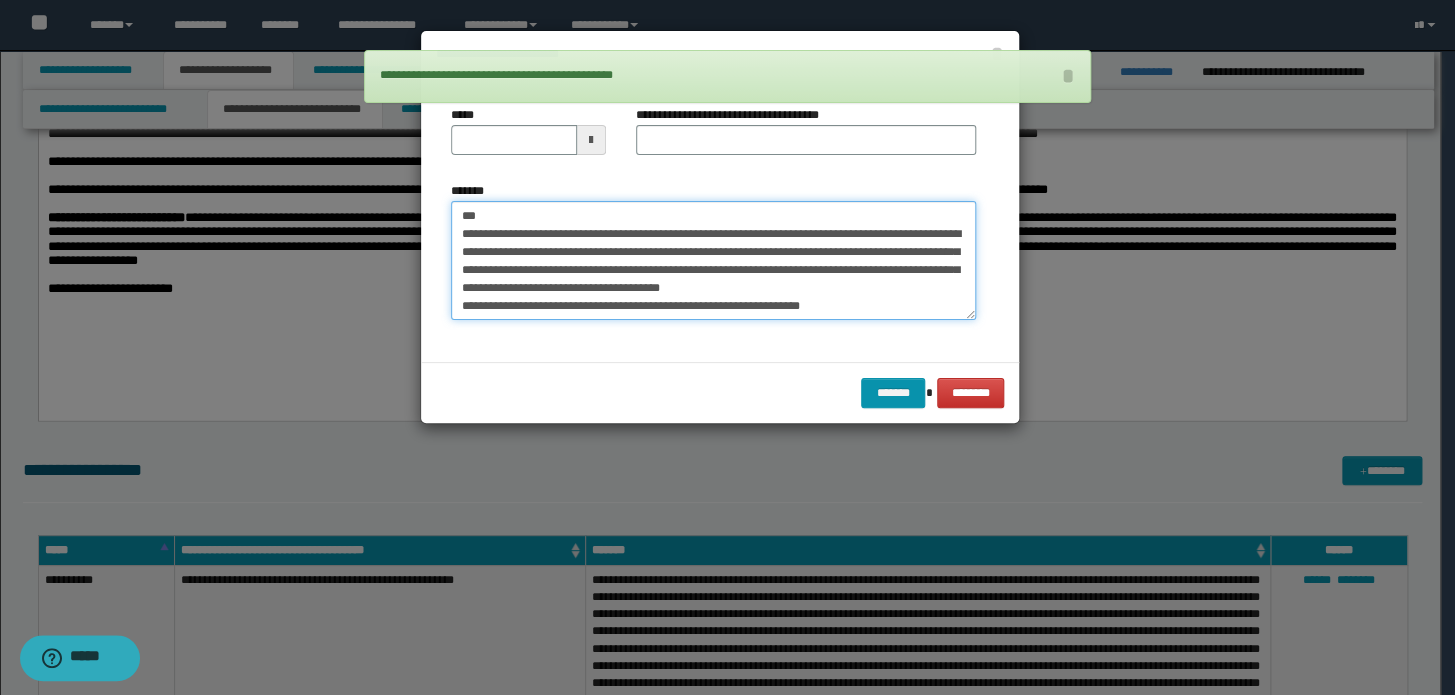 scroll, scrollTop: 0, scrollLeft: 0, axis: both 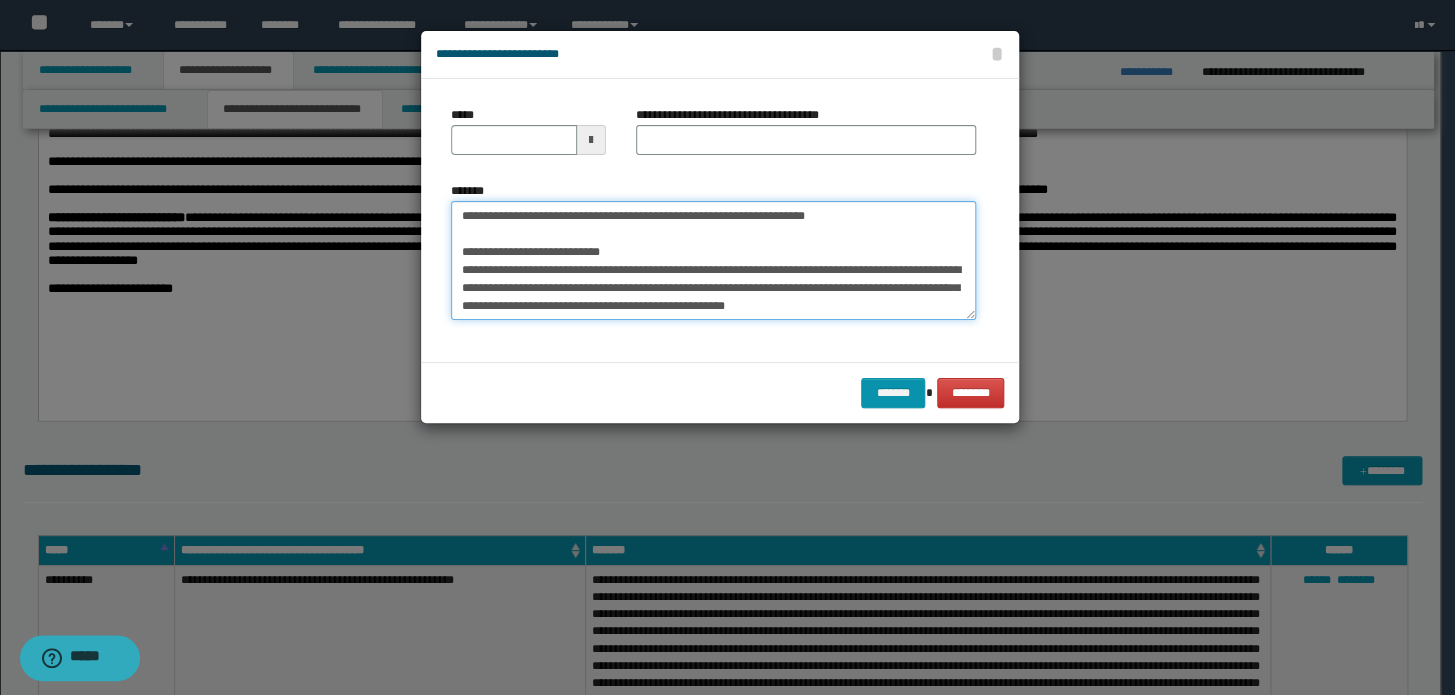 drag, startPoint x: 854, startPoint y: 212, endPoint x: 0, endPoint y: 142, distance: 856.8641 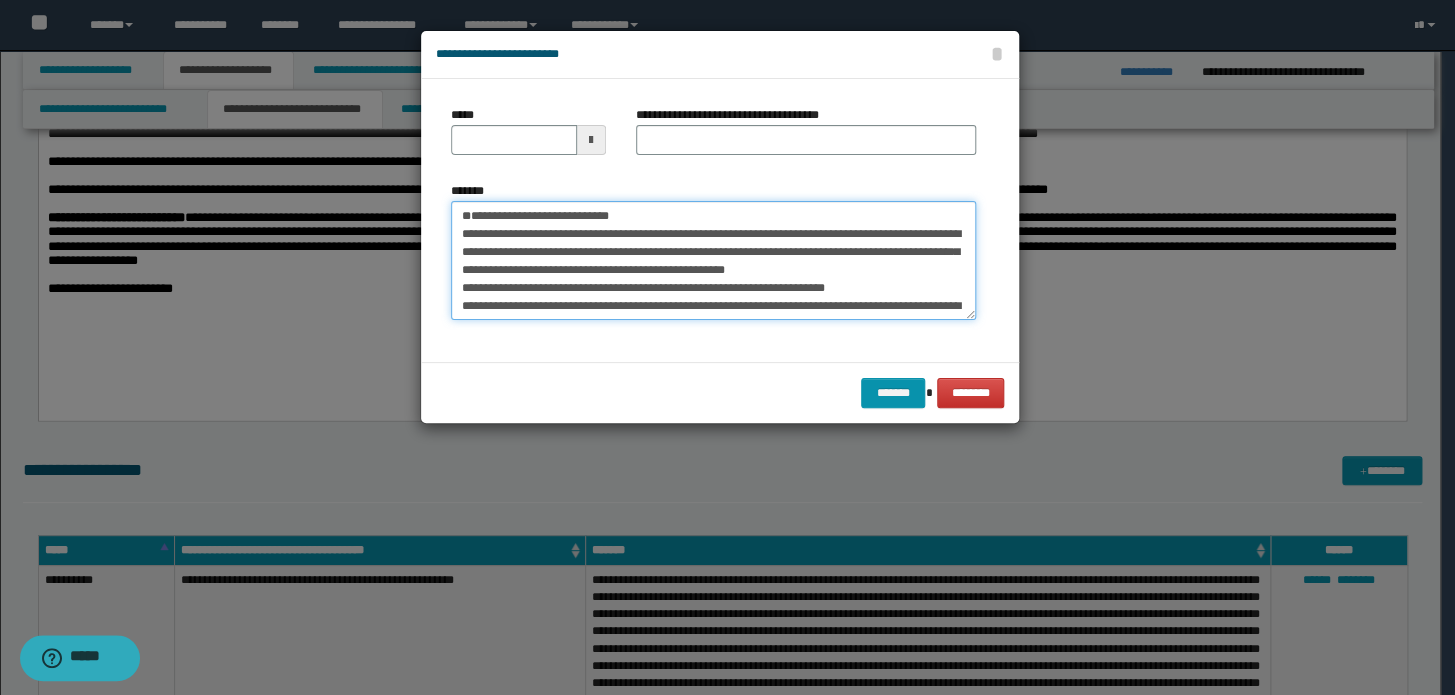 type 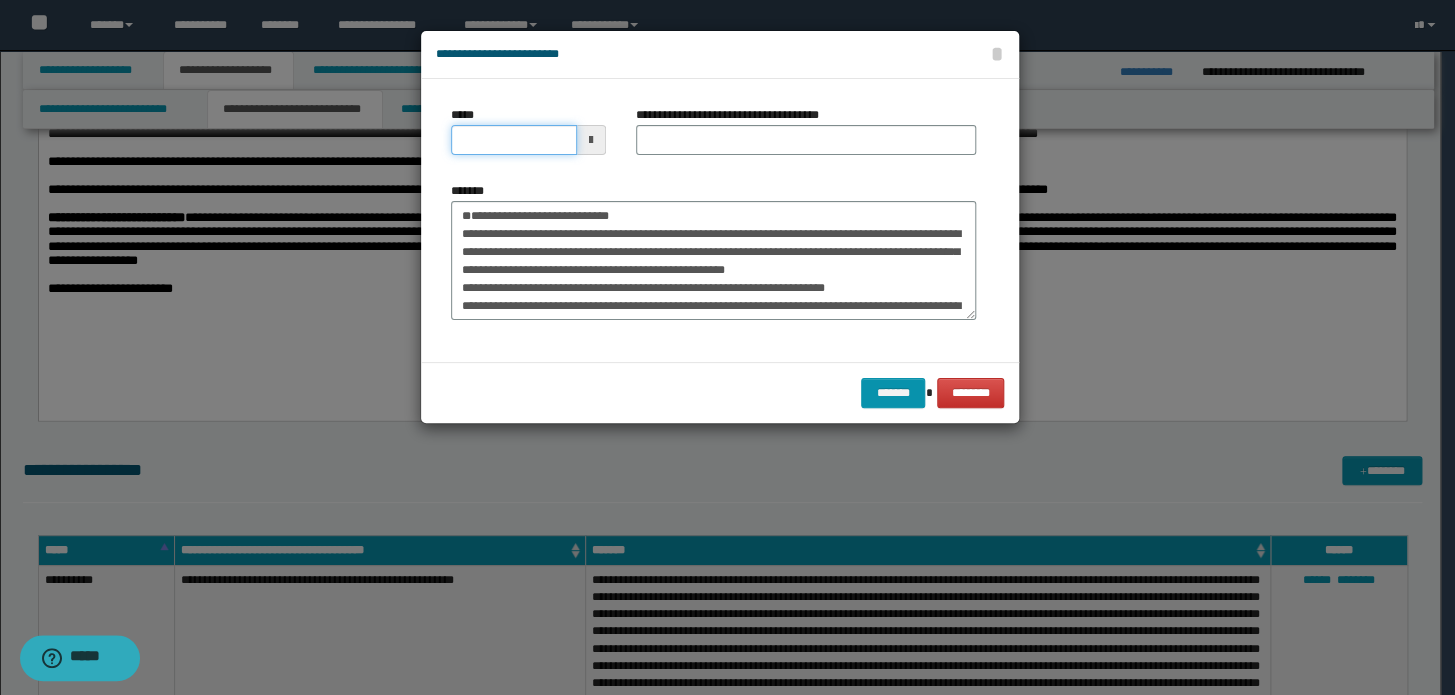 click on "*****" at bounding box center [514, 140] 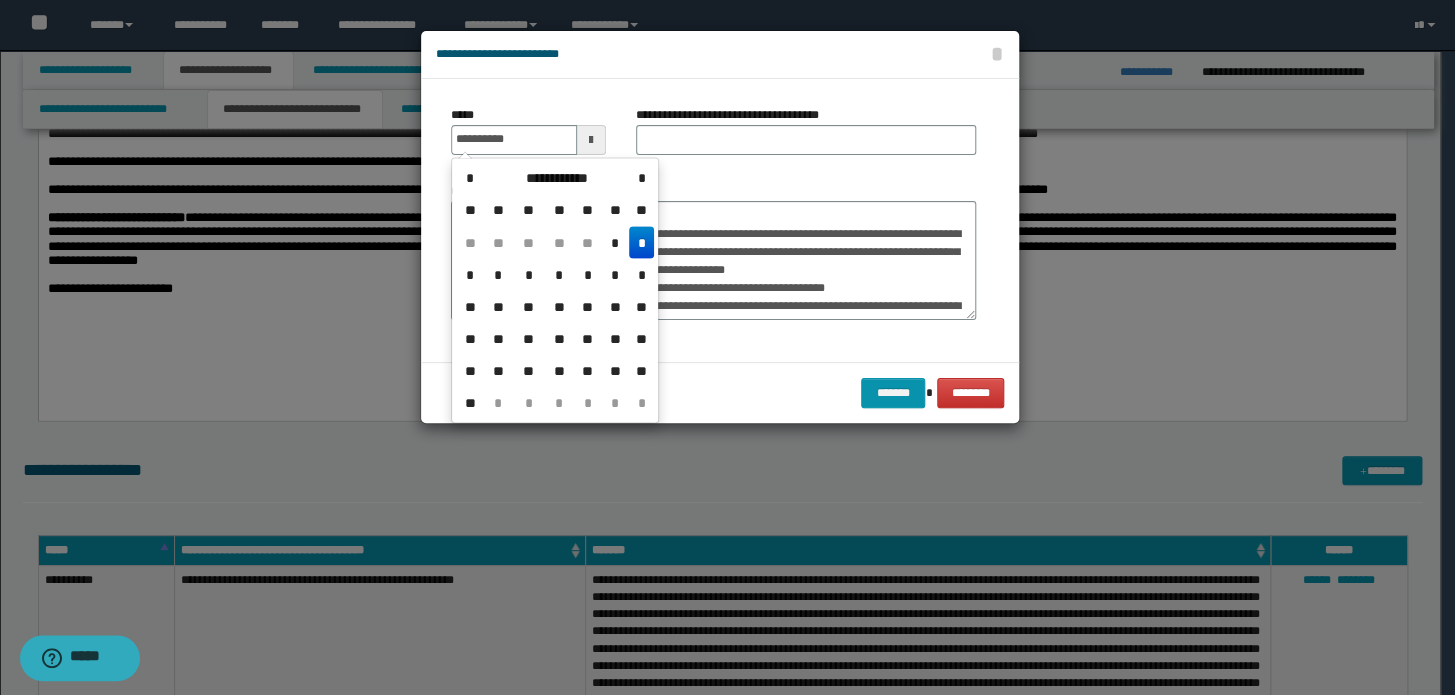 type on "**********" 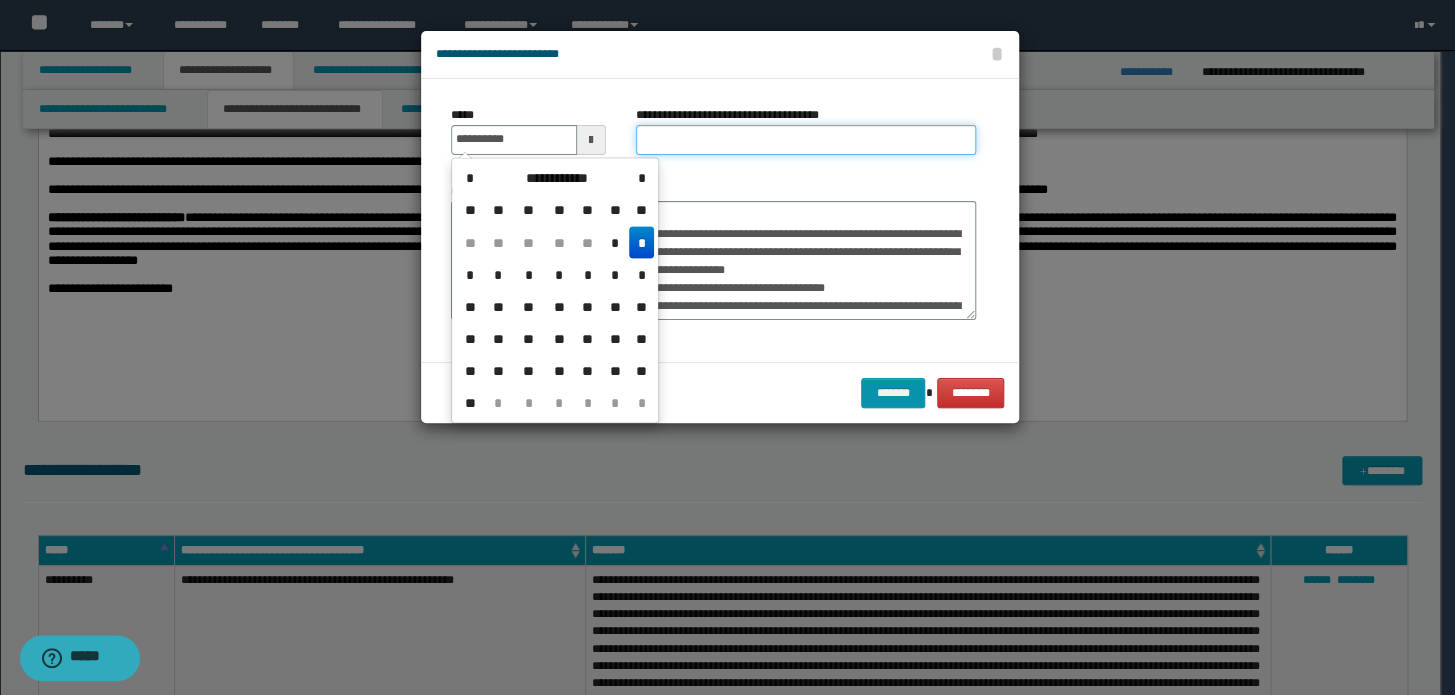 click on "**********" at bounding box center (806, 140) 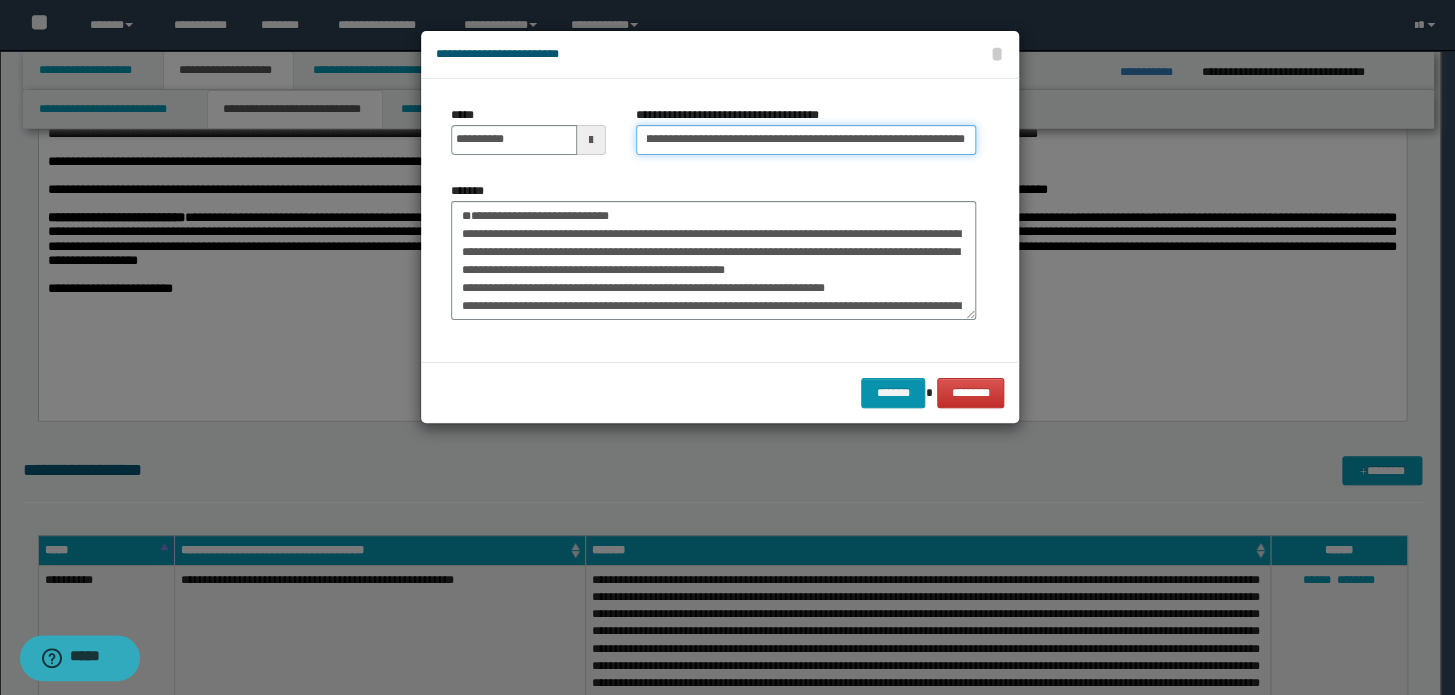 scroll, scrollTop: 0, scrollLeft: 0, axis: both 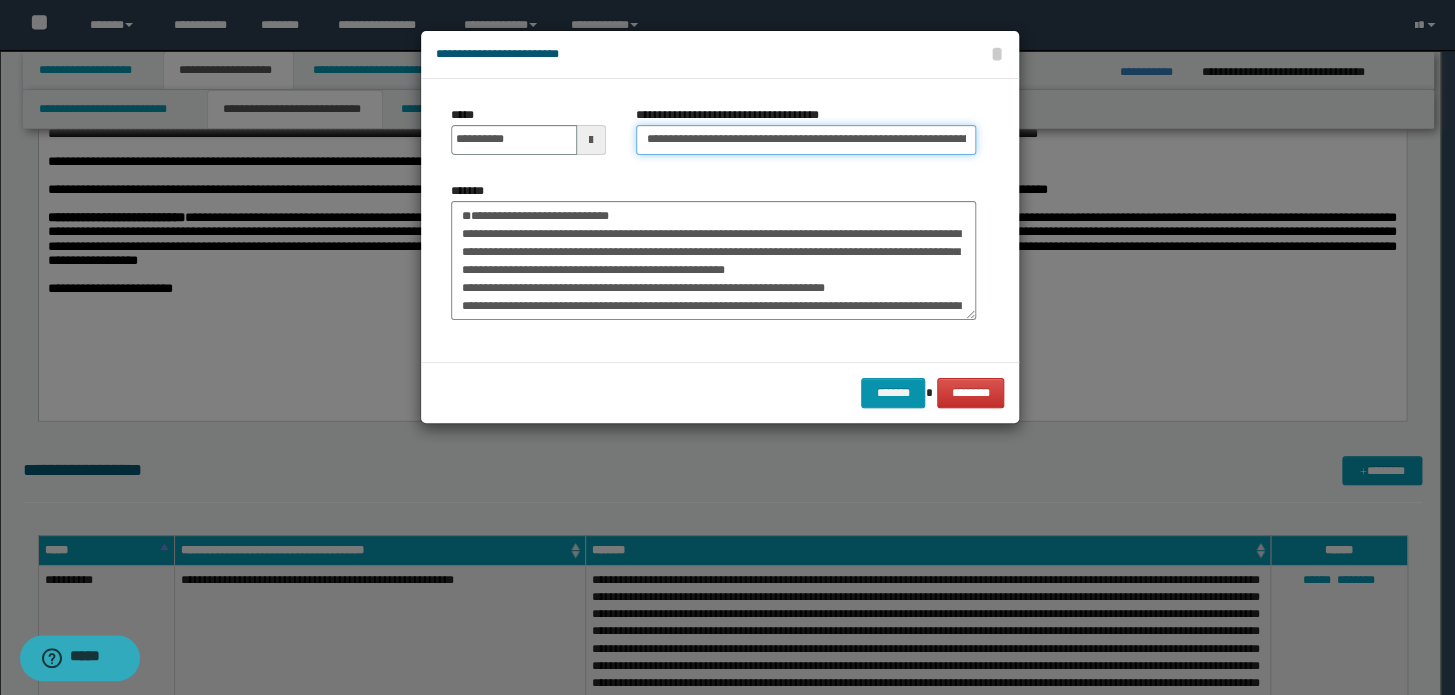 drag, startPoint x: 666, startPoint y: 145, endPoint x: 89, endPoint y: 145, distance: 577 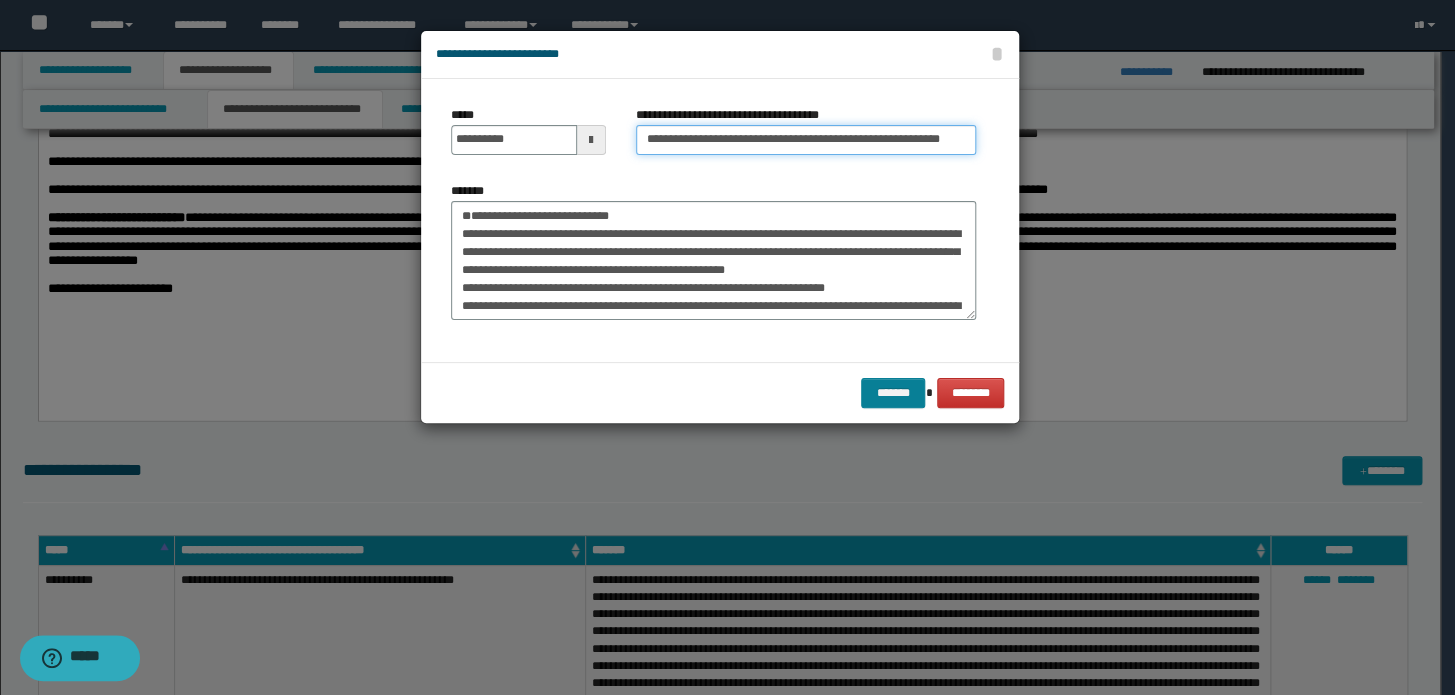 type on "**********" 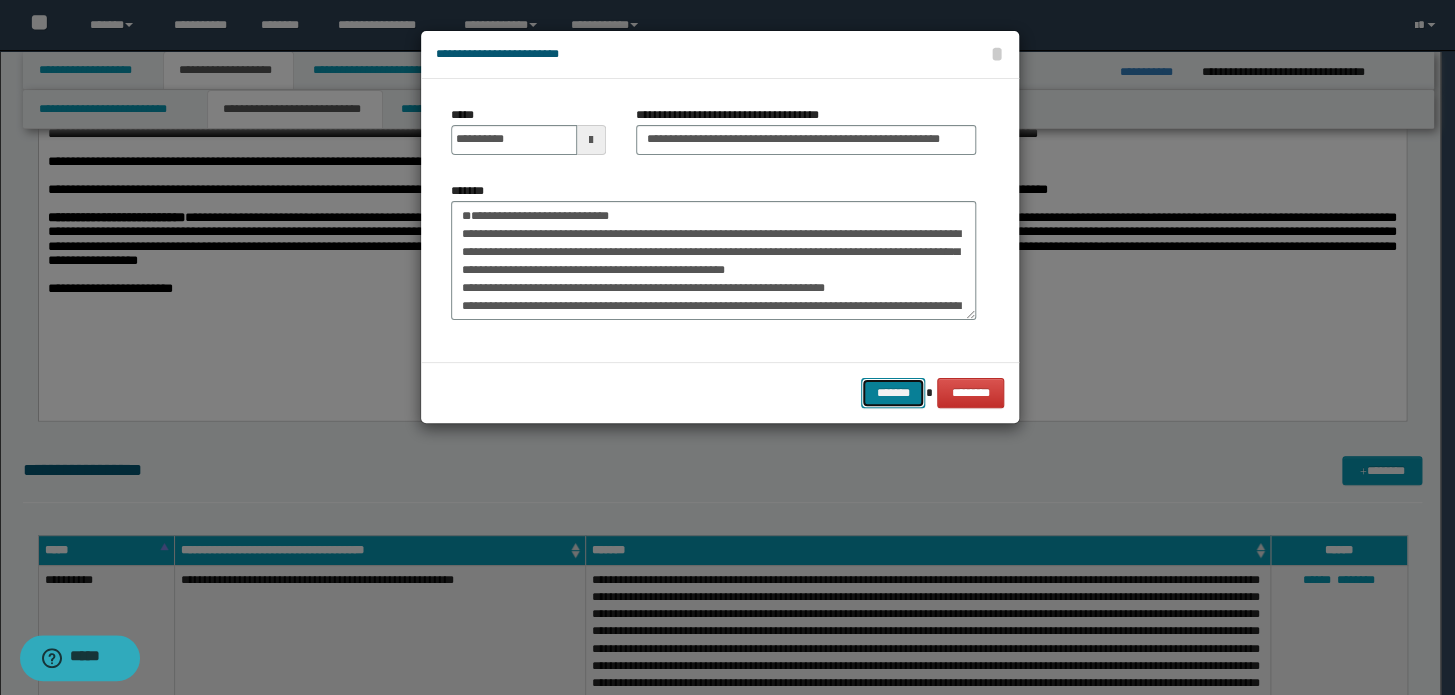 click on "*******" at bounding box center (893, 393) 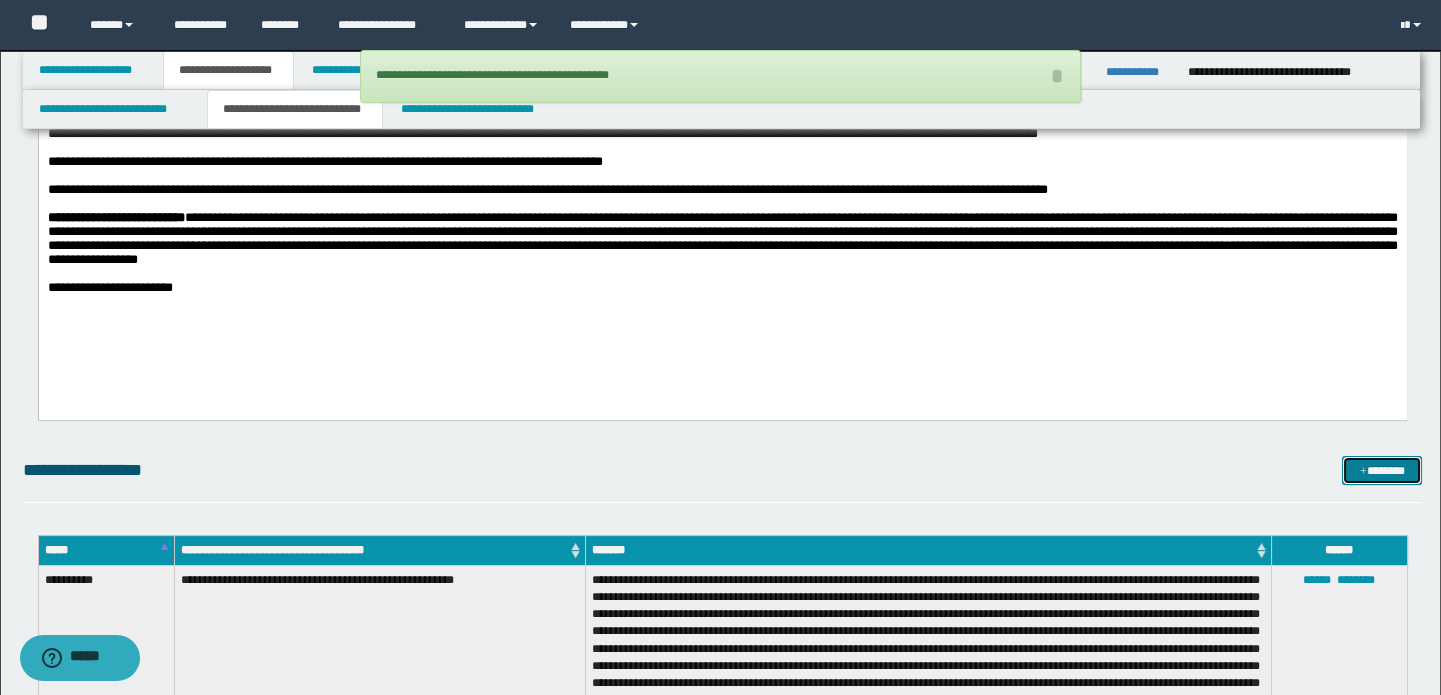 click on "*******" at bounding box center [1382, 471] 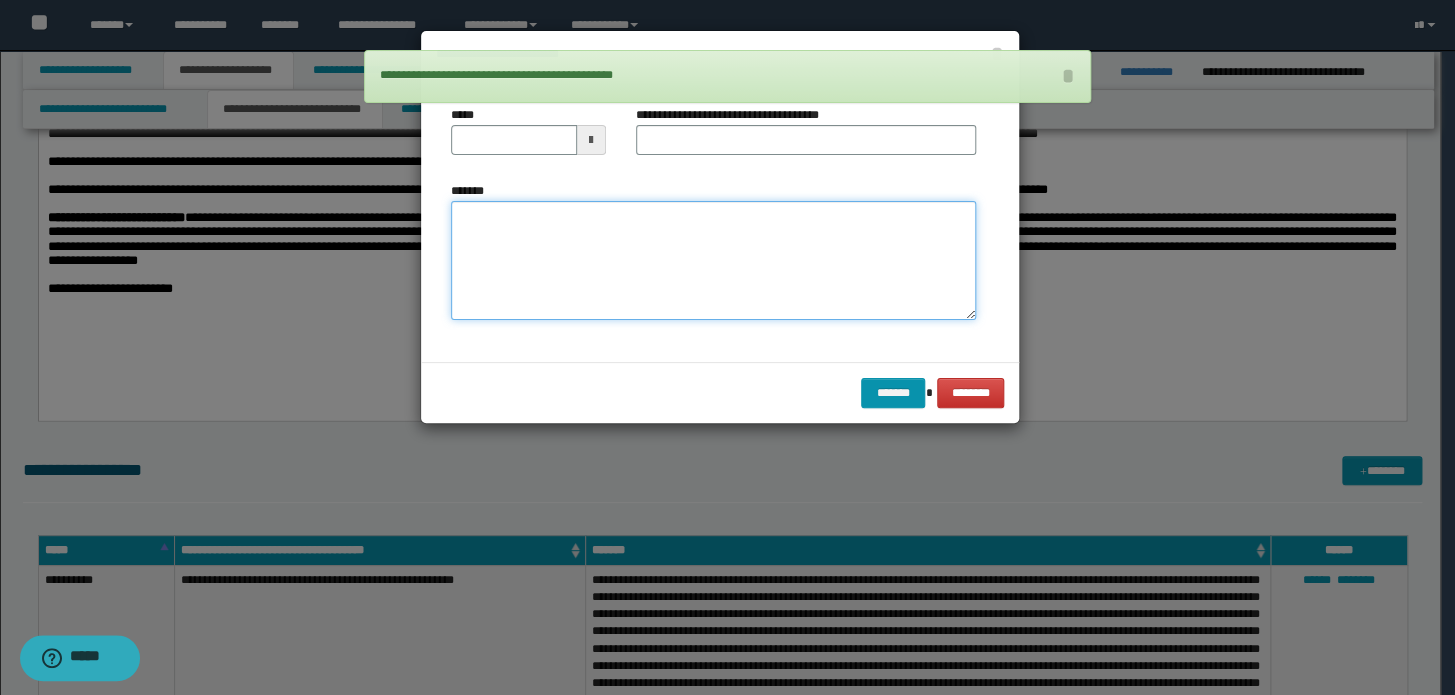 click on "*******" at bounding box center (713, 261) 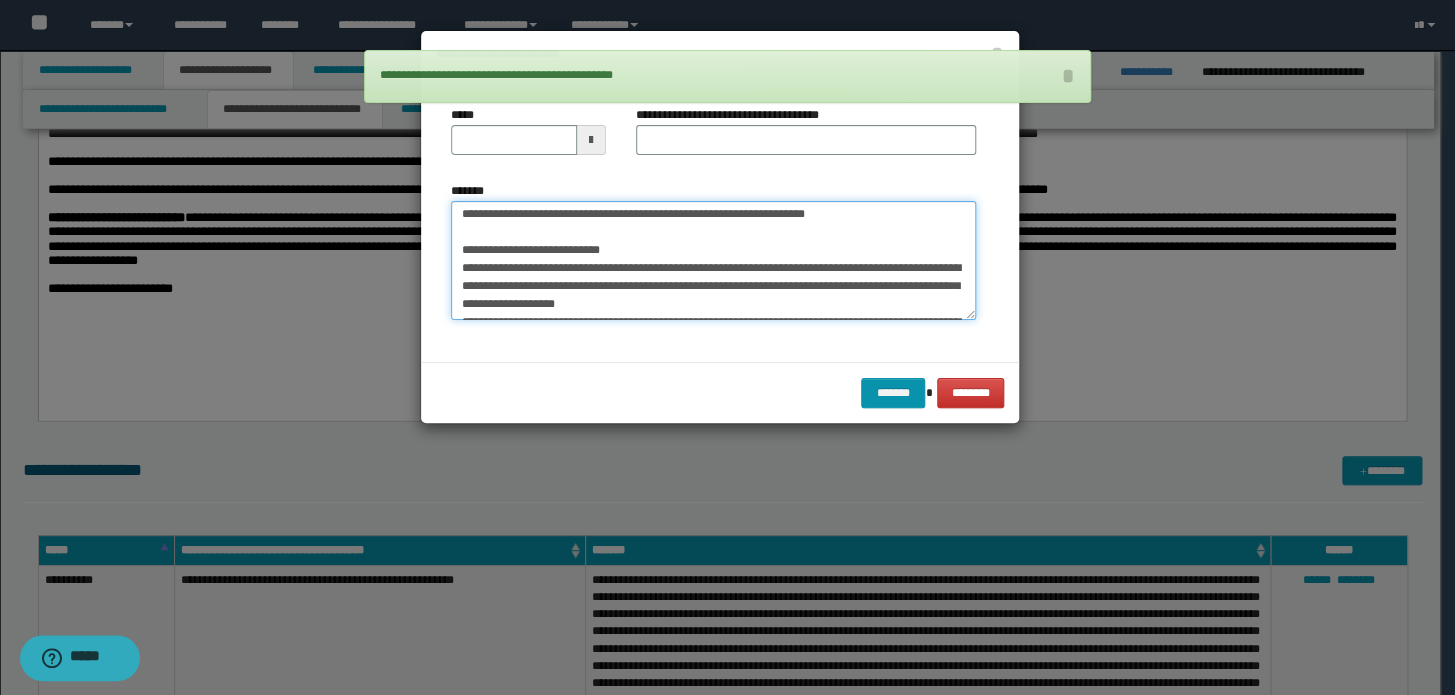 scroll, scrollTop: 0, scrollLeft: 0, axis: both 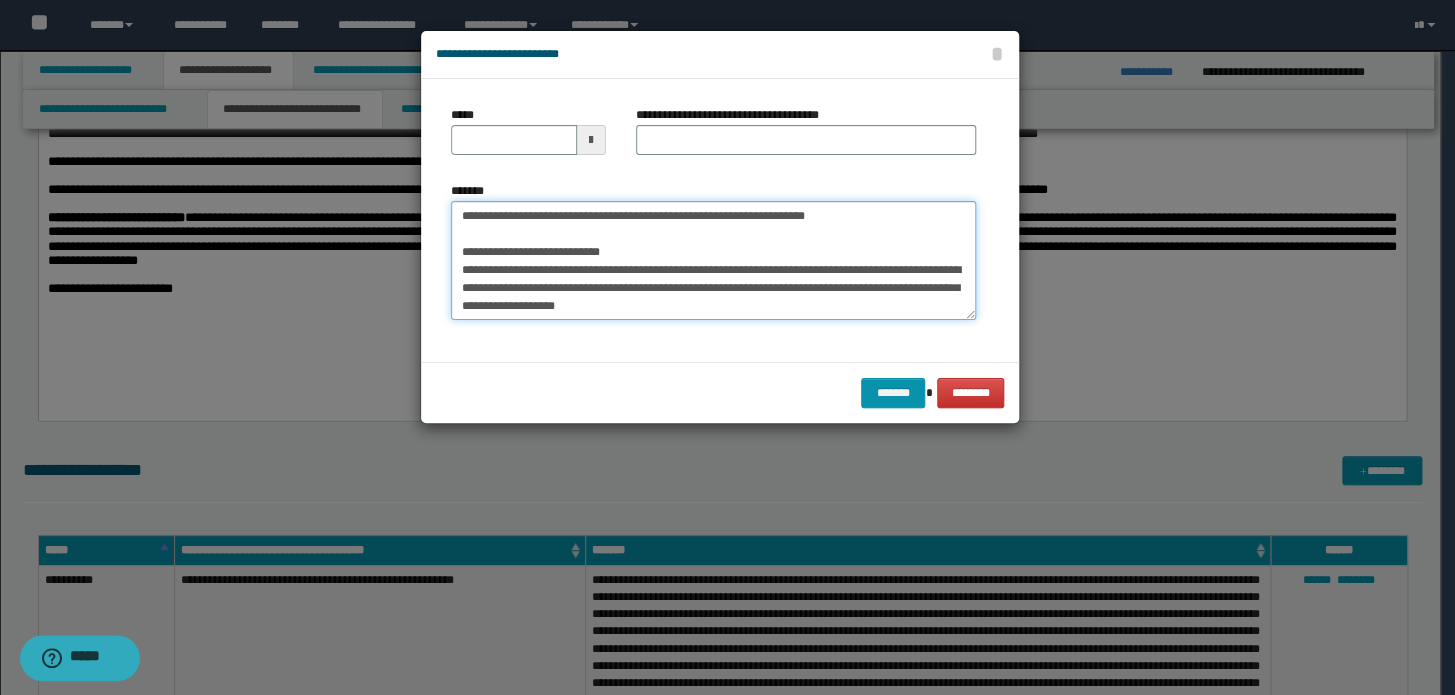 drag, startPoint x: 915, startPoint y: 217, endPoint x: 33, endPoint y: 156, distance: 884.1069 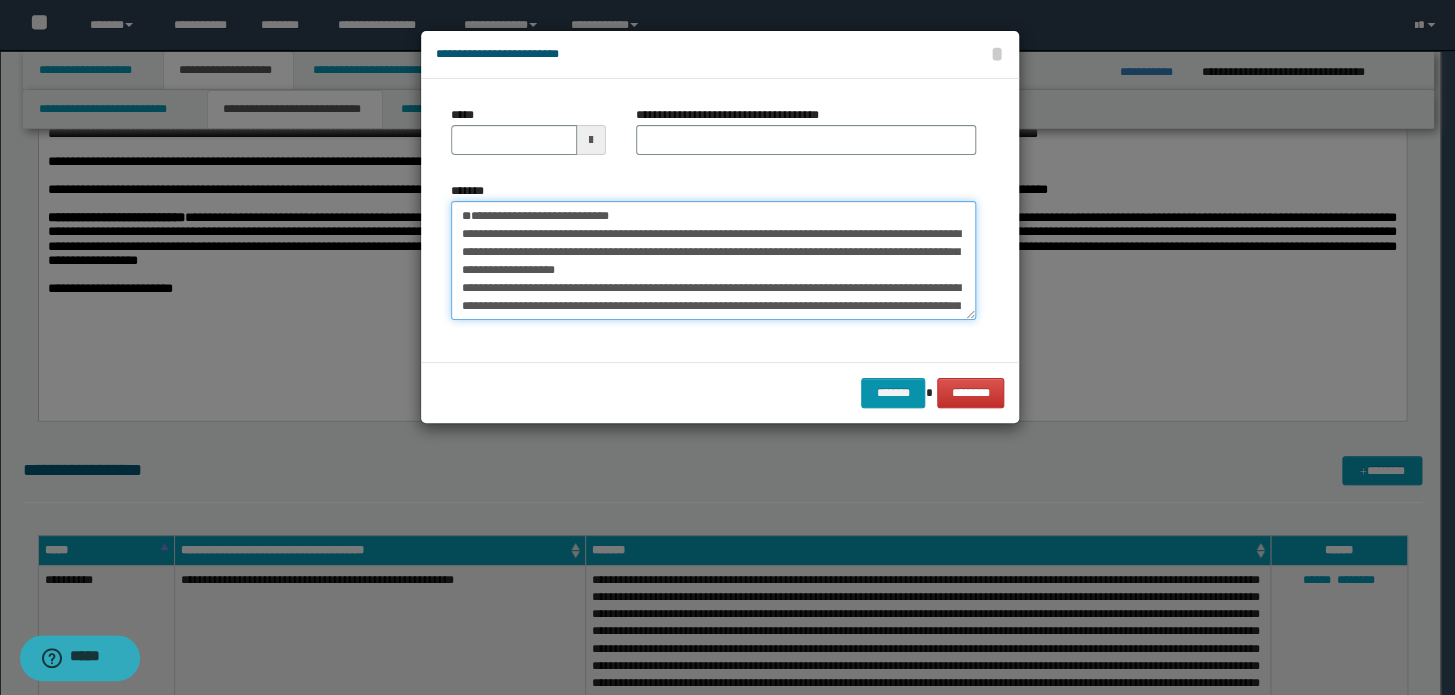 type 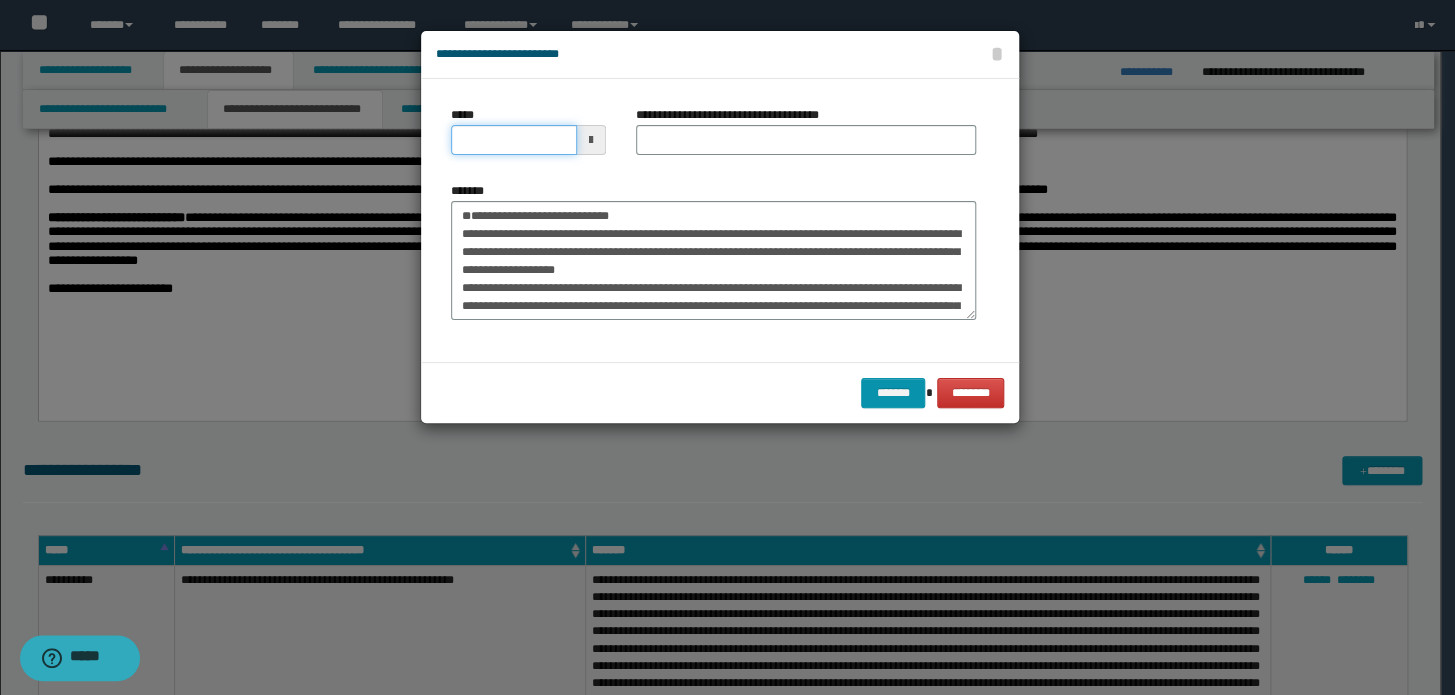 click on "*****" at bounding box center (514, 140) 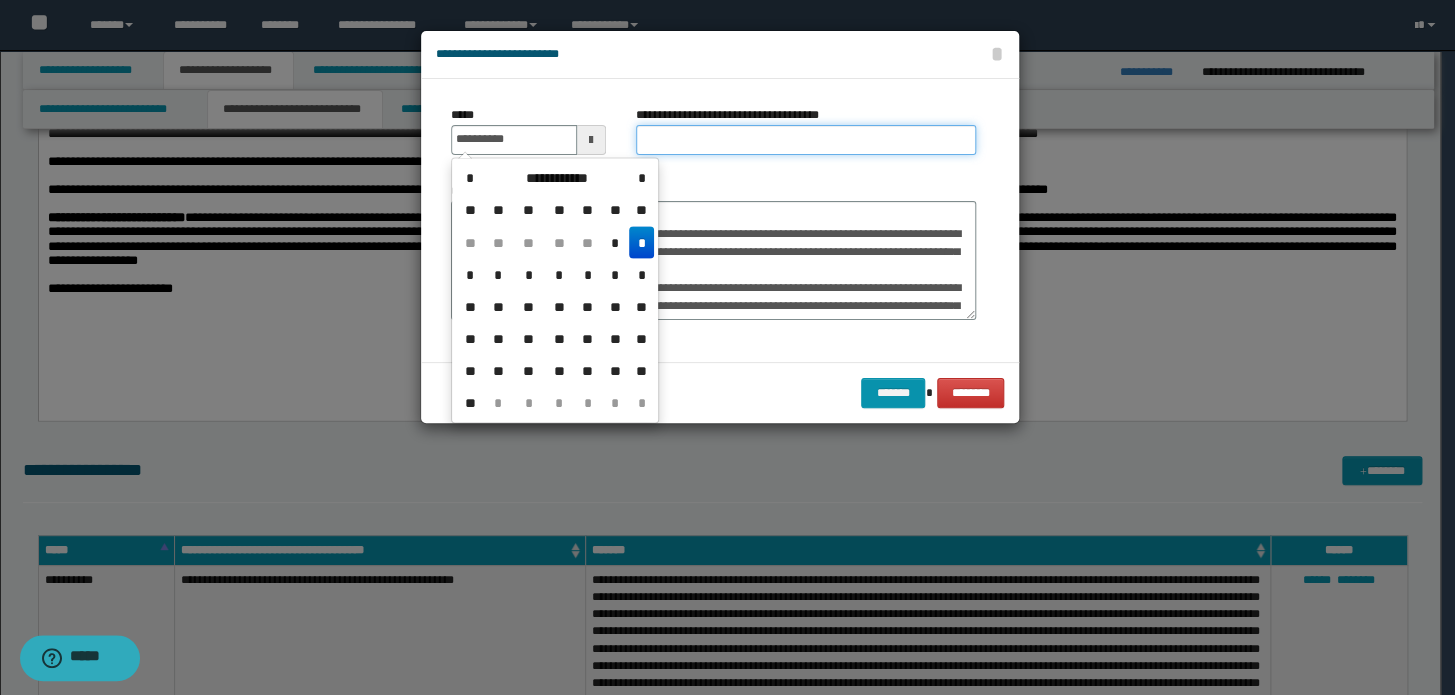 type on "**********" 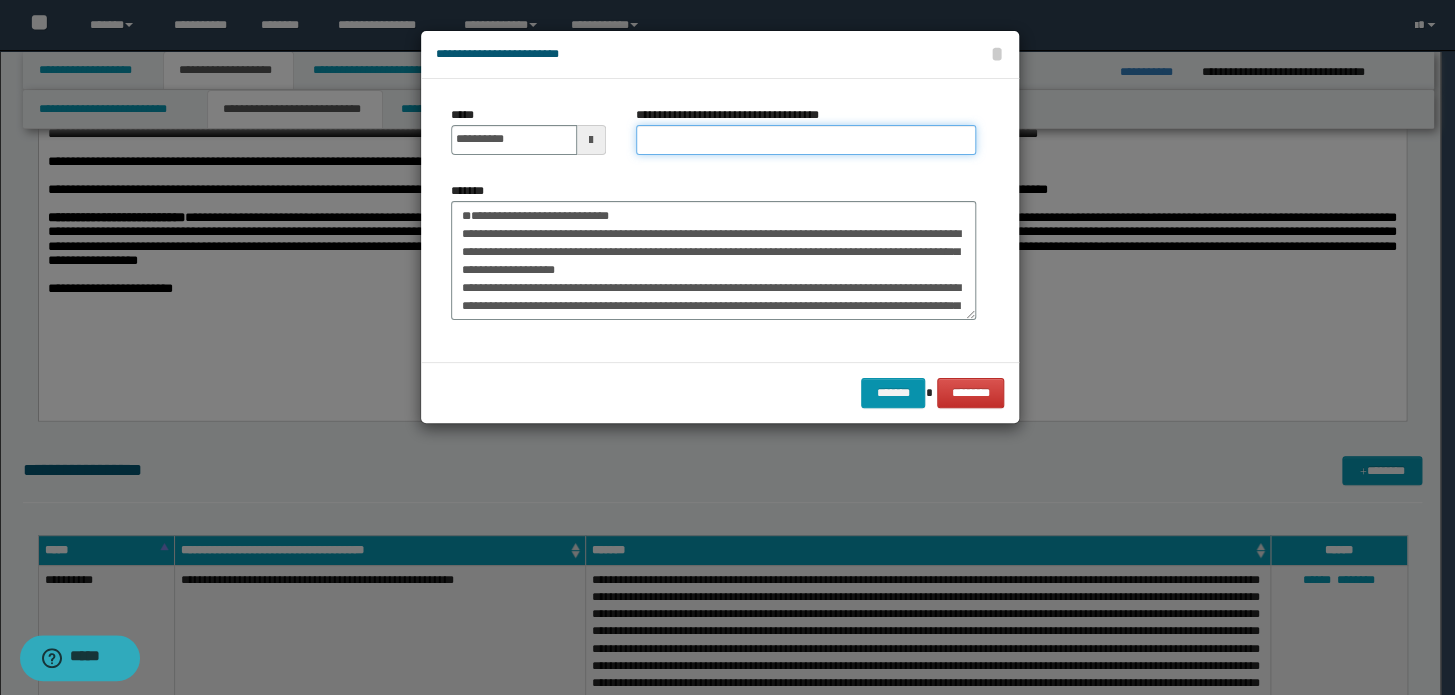 click on "**********" at bounding box center (806, 140) 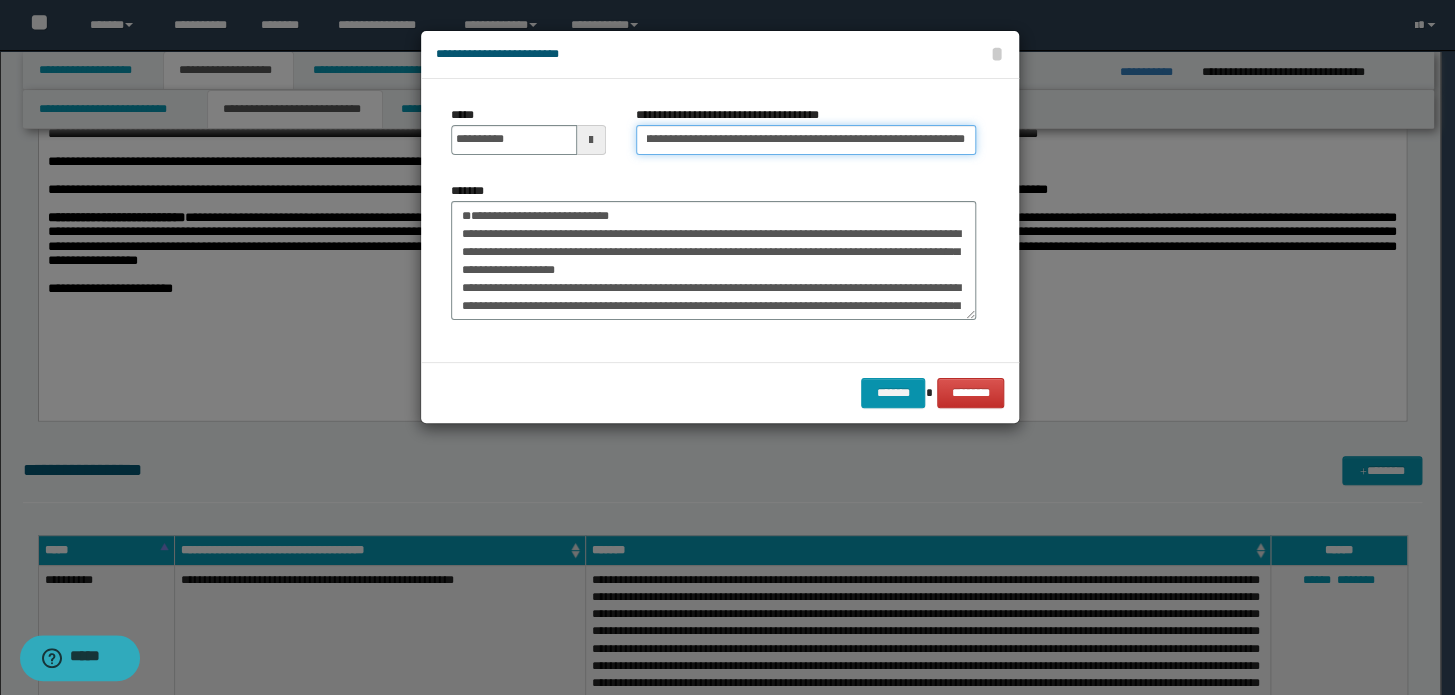 scroll, scrollTop: 0, scrollLeft: 0, axis: both 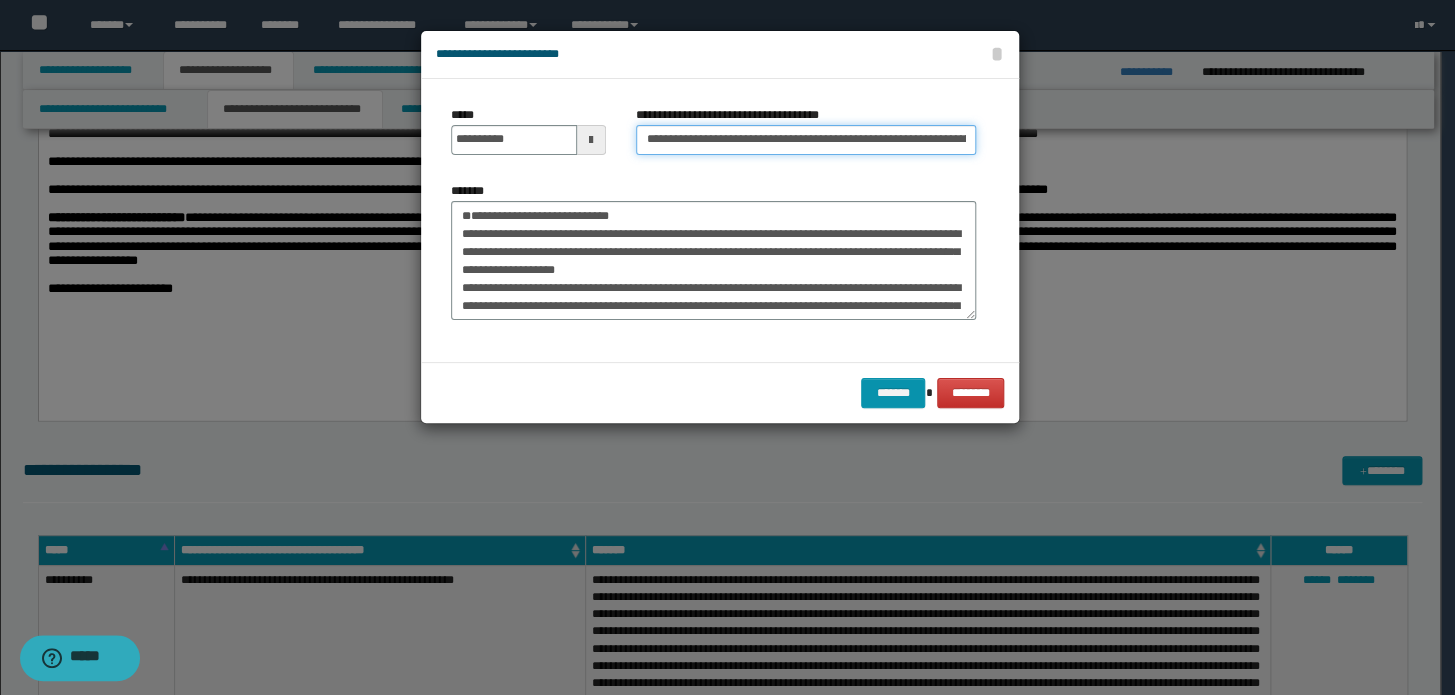drag, startPoint x: 665, startPoint y: 145, endPoint x: 3, endPoint y: 157, distance: 662.10876 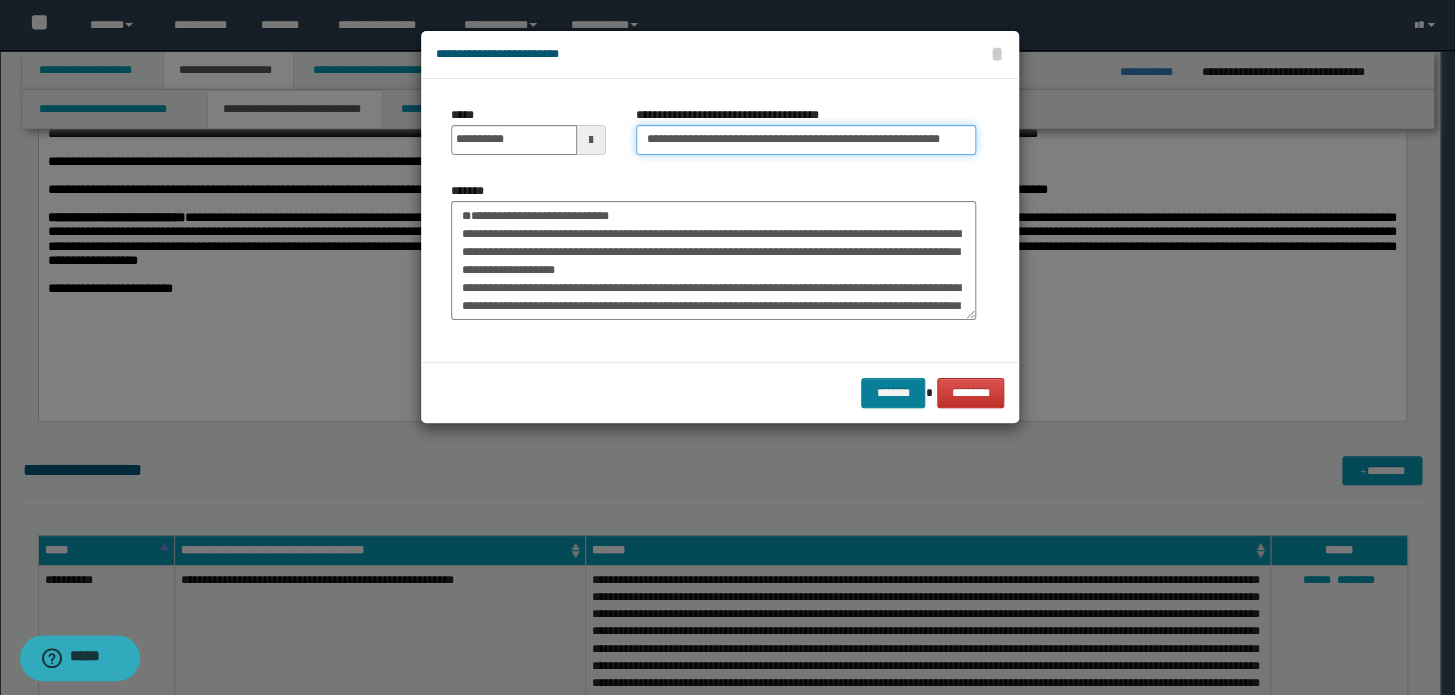 type on "**********" 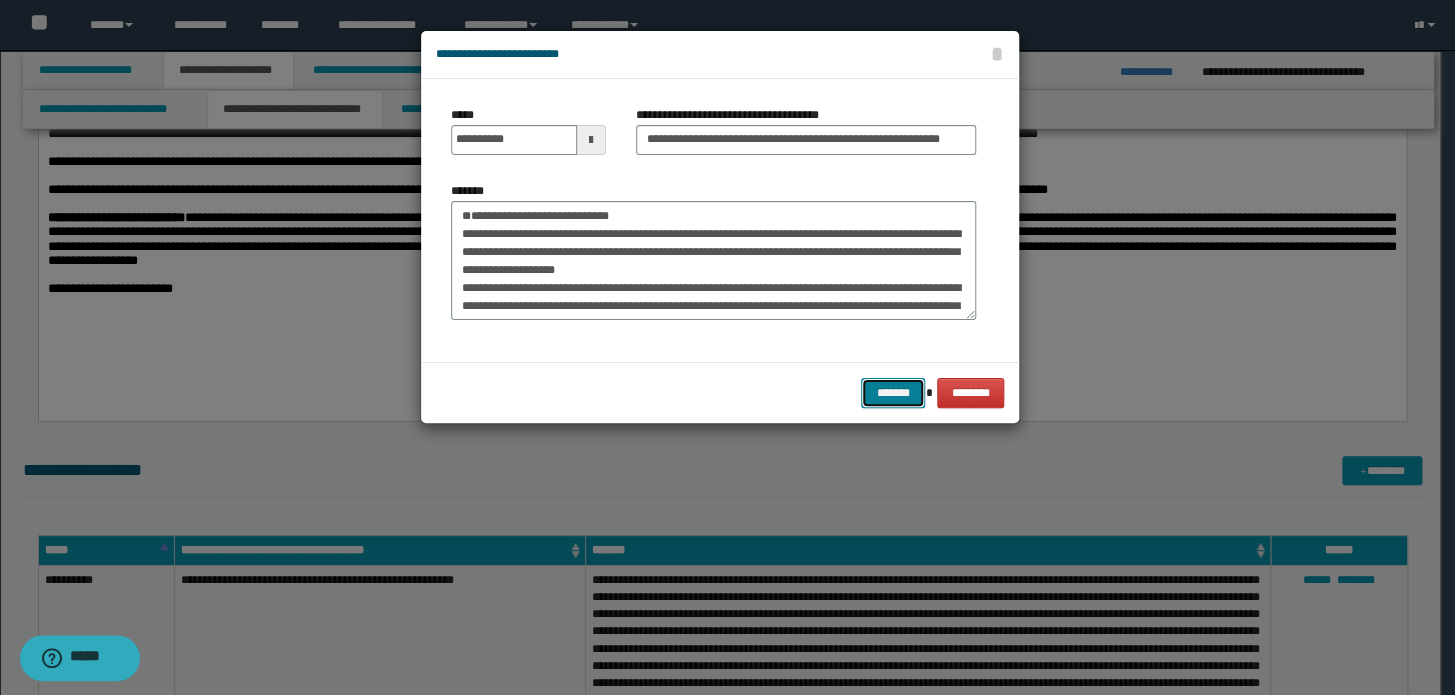 click on "*******" at bounding box center [893, 393] 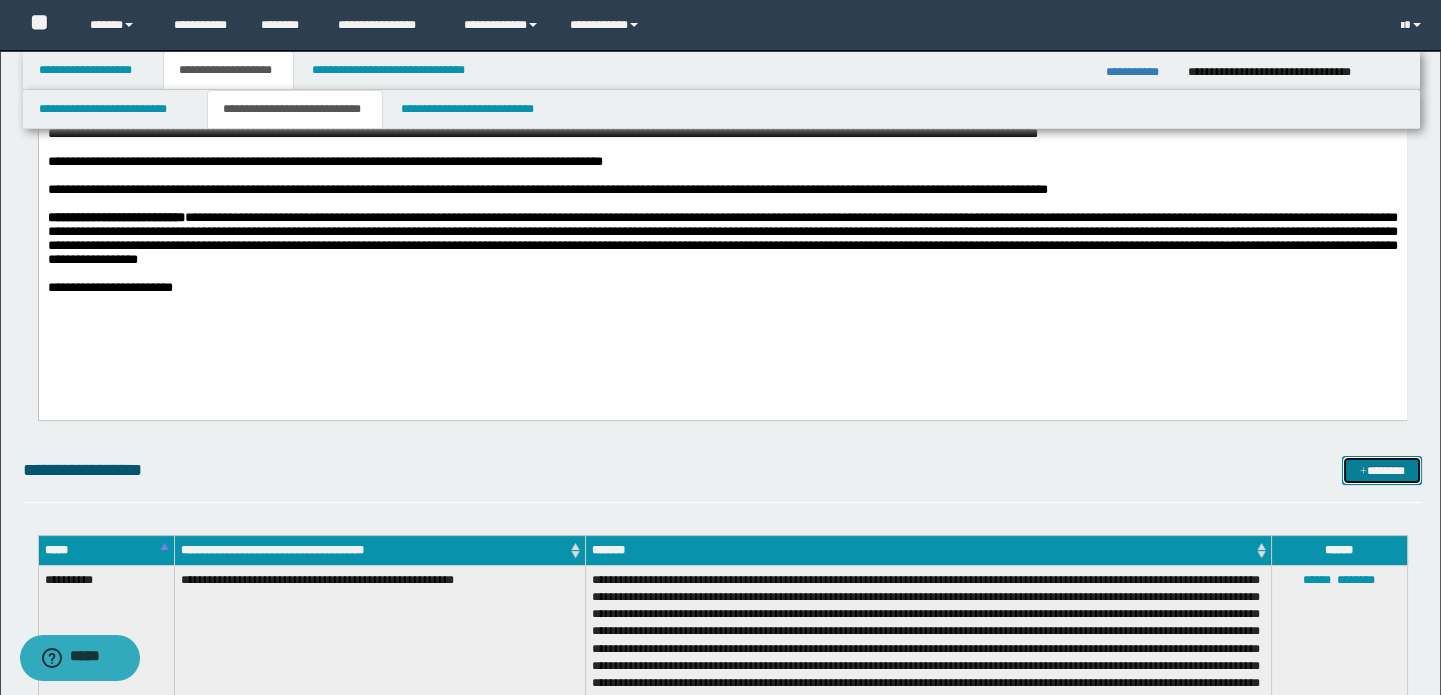 click on "*******" at bounding box center [1382, 471] 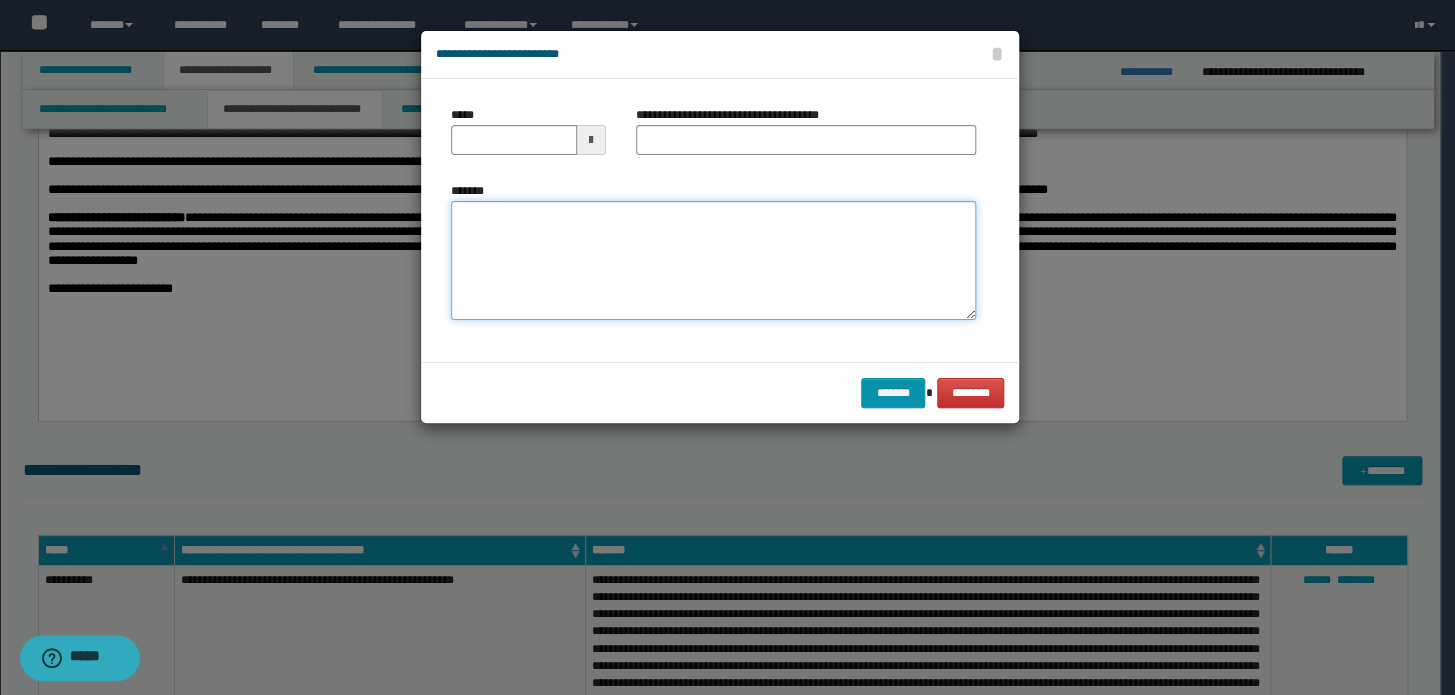 click on "*******" at bounding box center (713, 261) 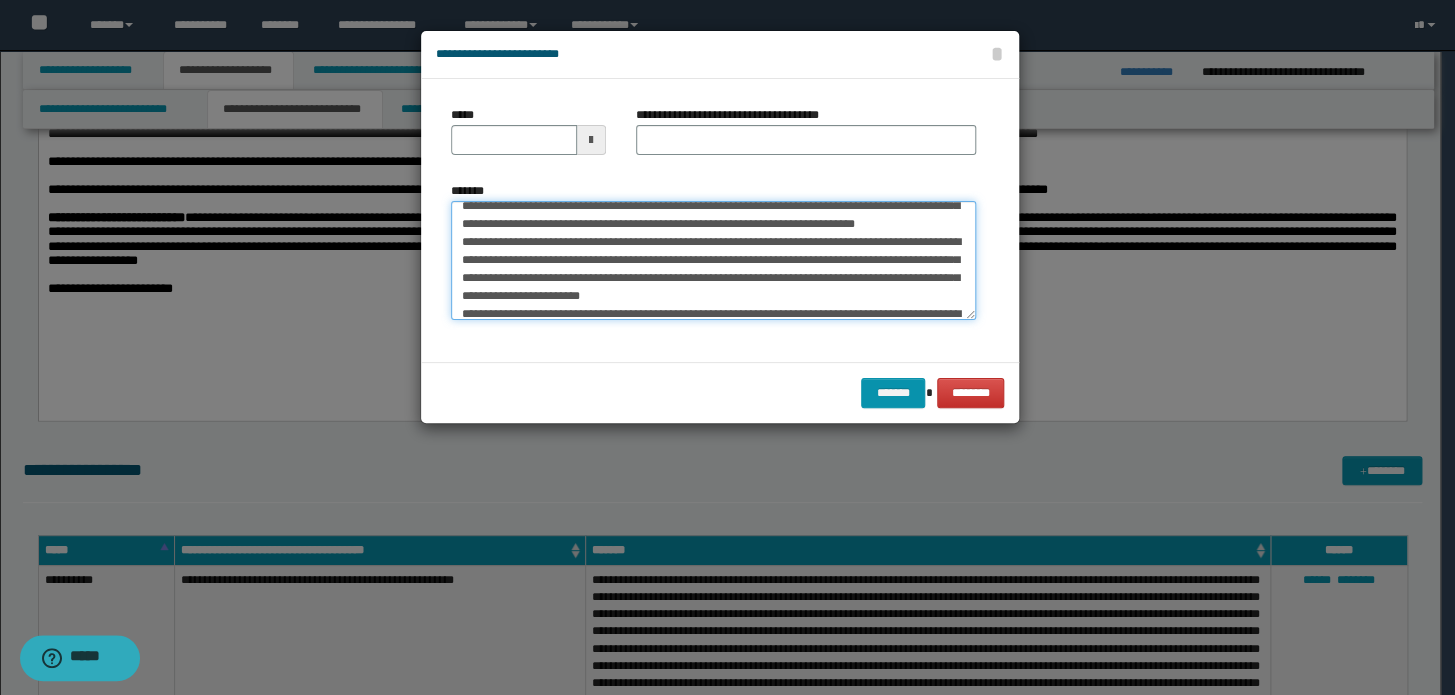 scroll, scrollTop: 0, scrollLeft: 0, axis: both 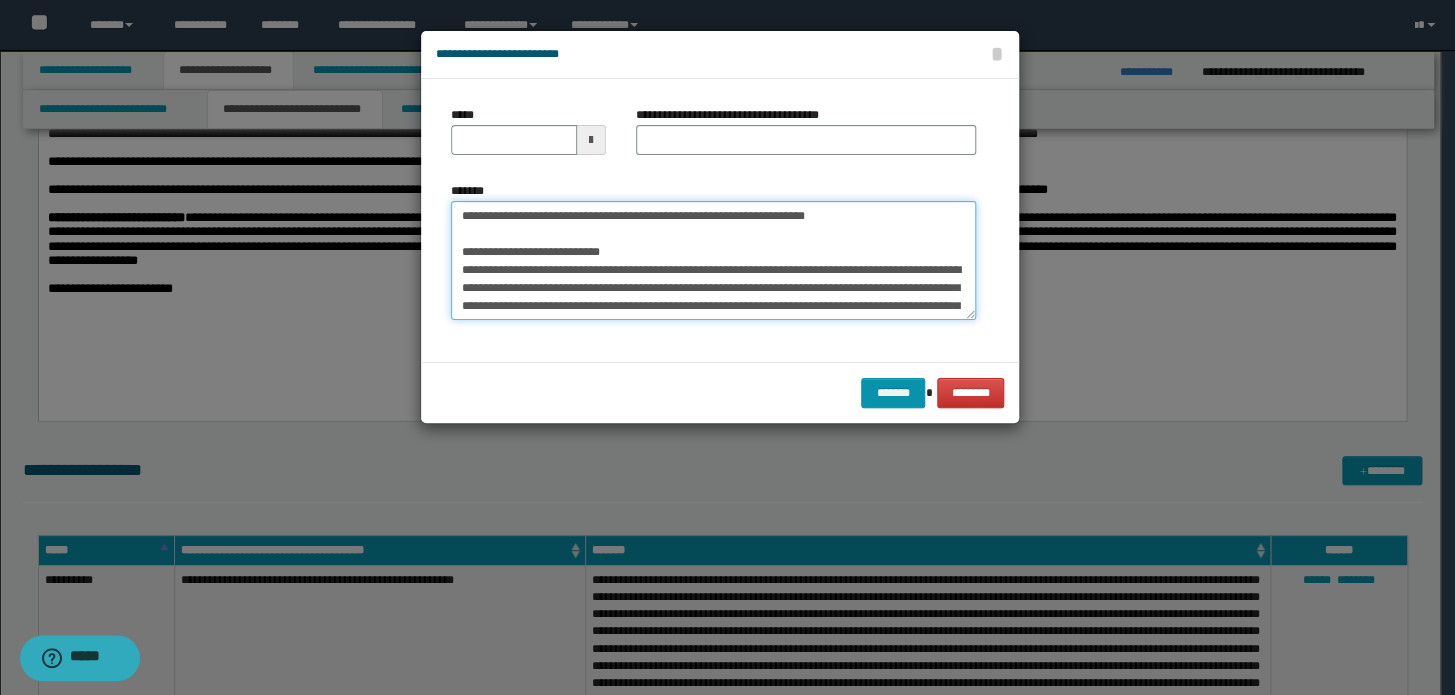 drag, startPoint x: 863, startPoint y: 208, endPoint x: 0, endPoint y: 90, distance: 871.02985 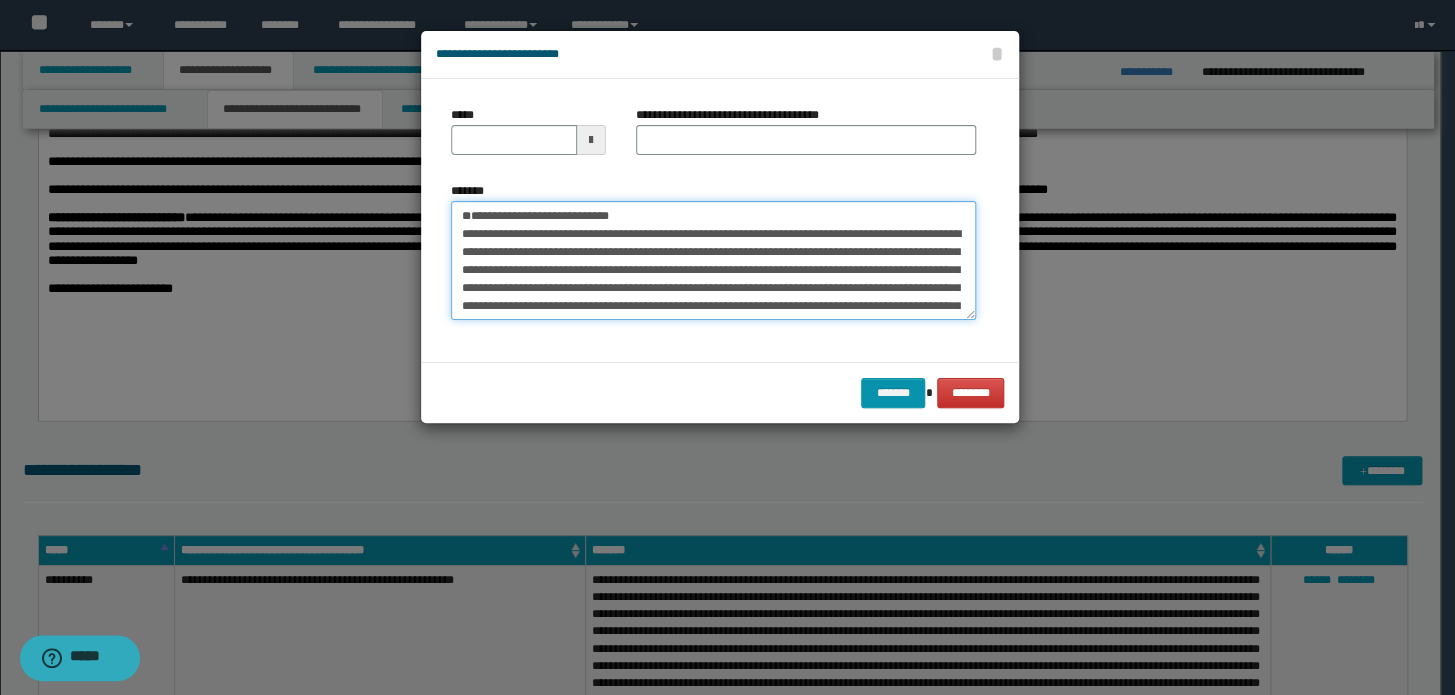type 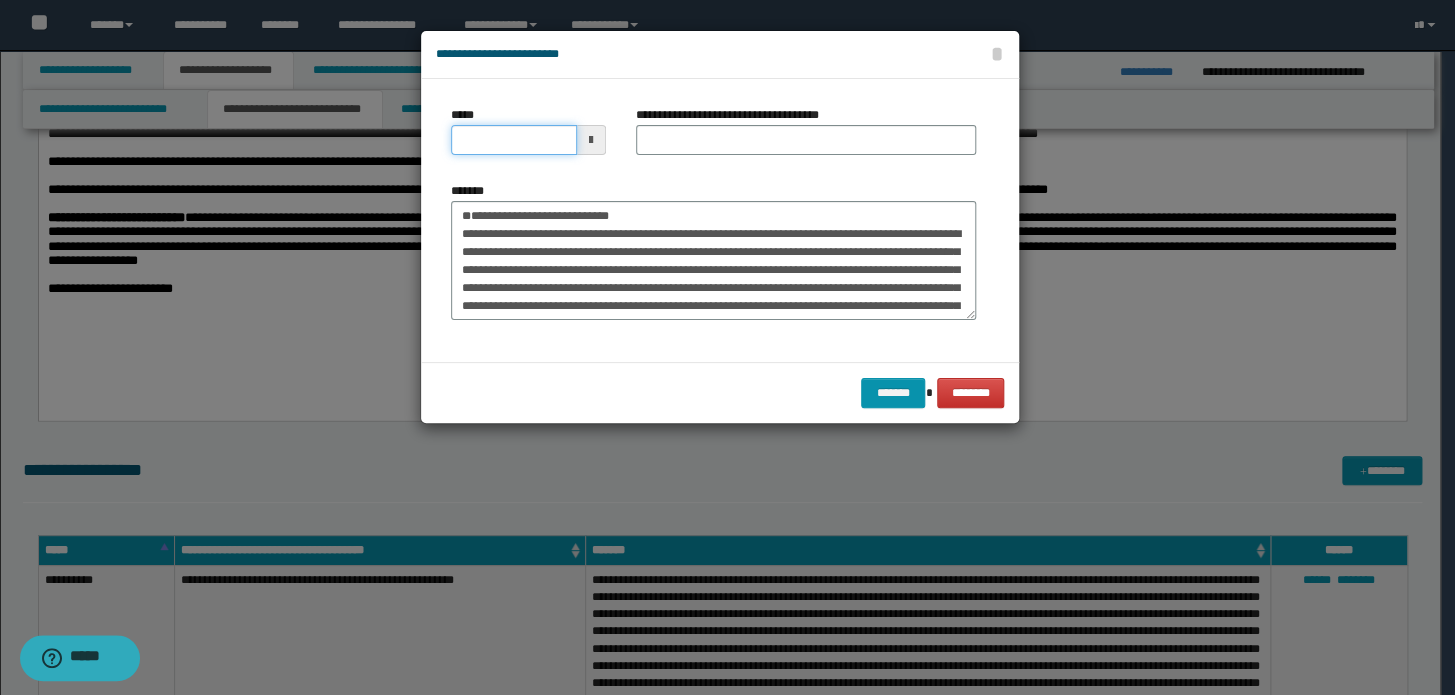 click on "*****" at bounding box center [514, 140] 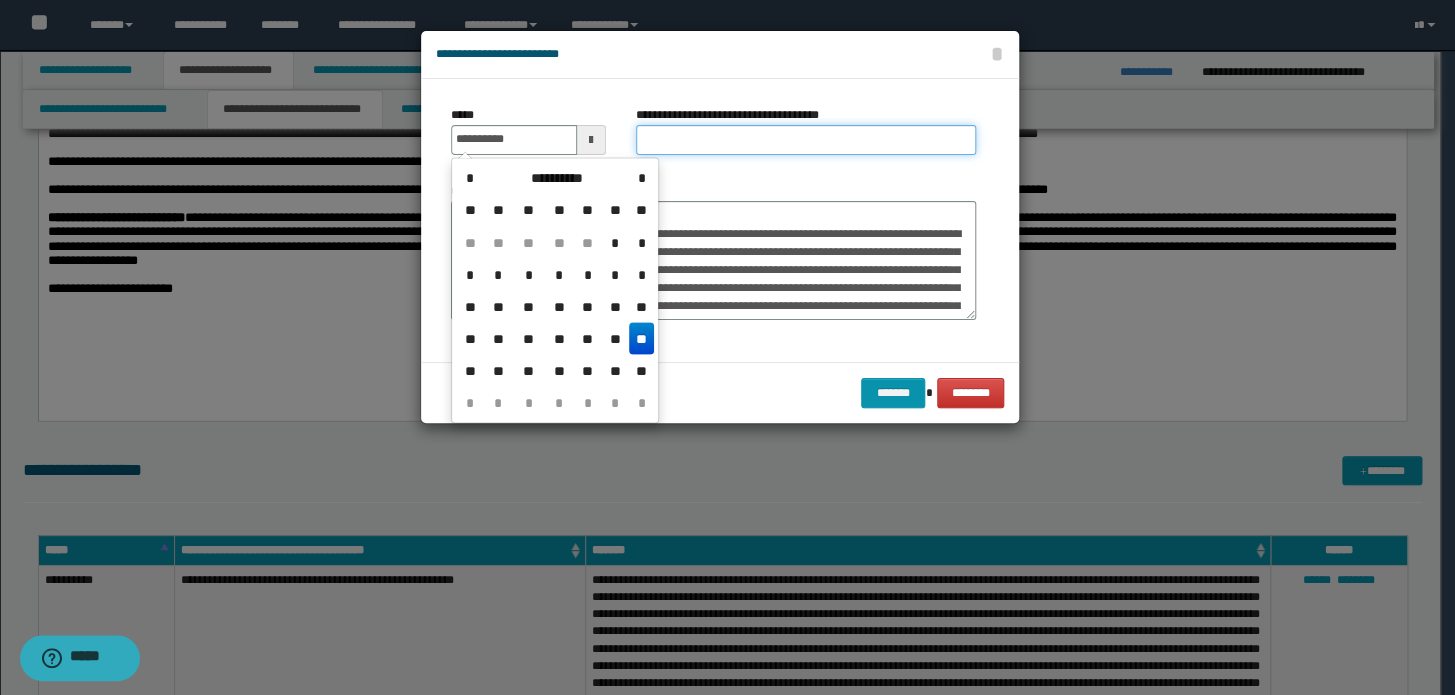 type on "**********" 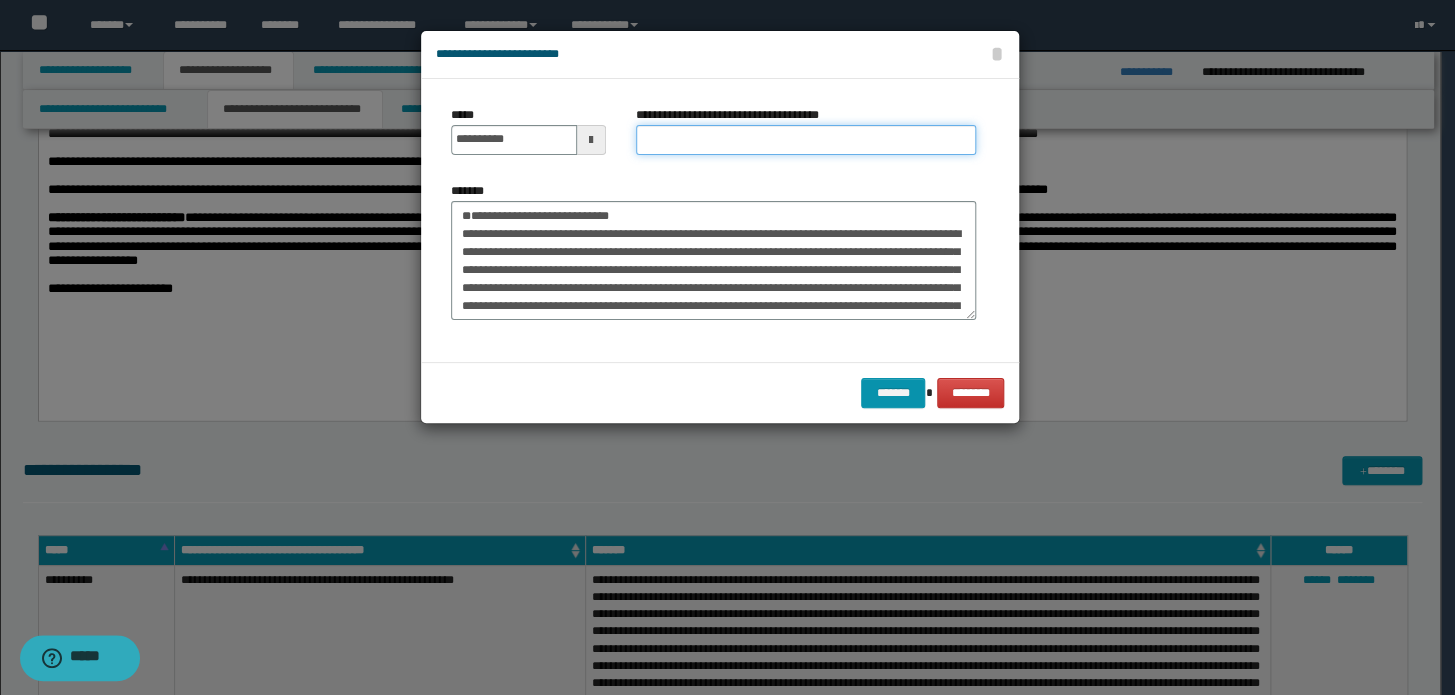 click on "**********" at bounding box center [806, 140] 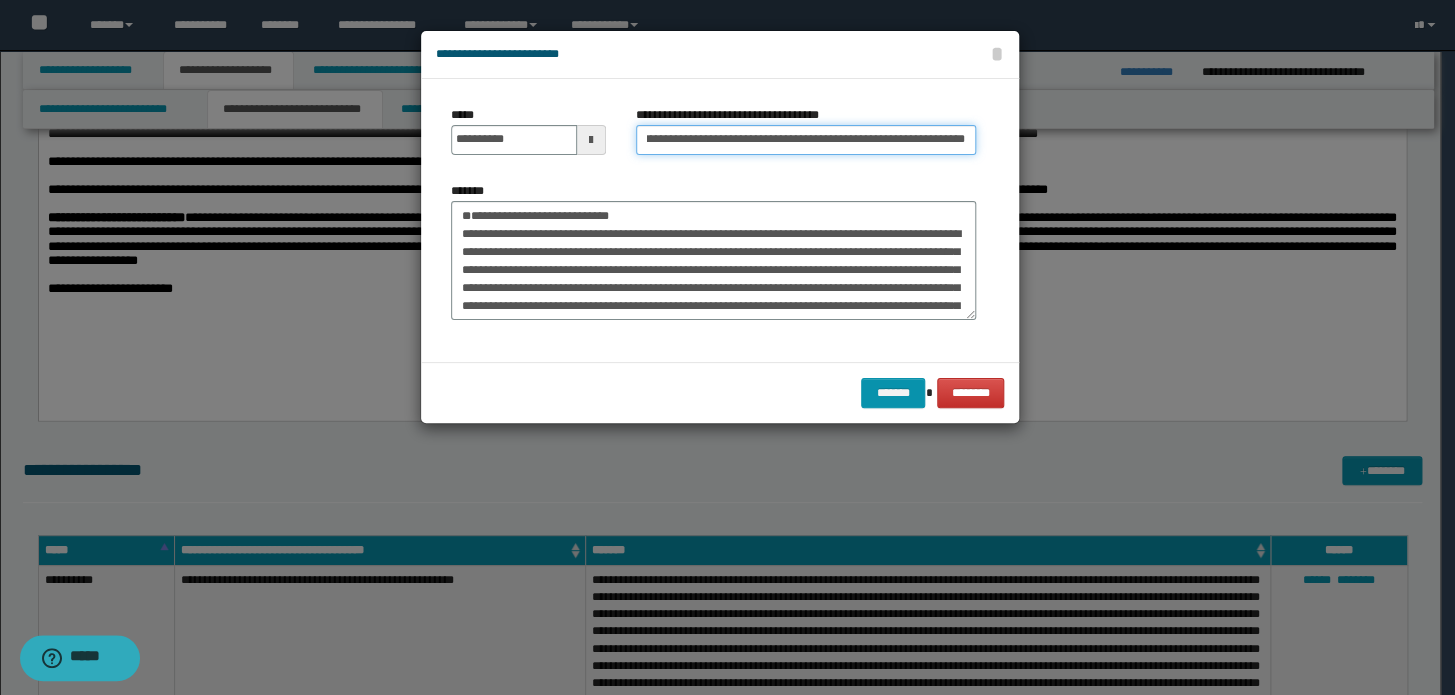 scroll, scrollTop: 0, scrollLeft: 0, axis: both 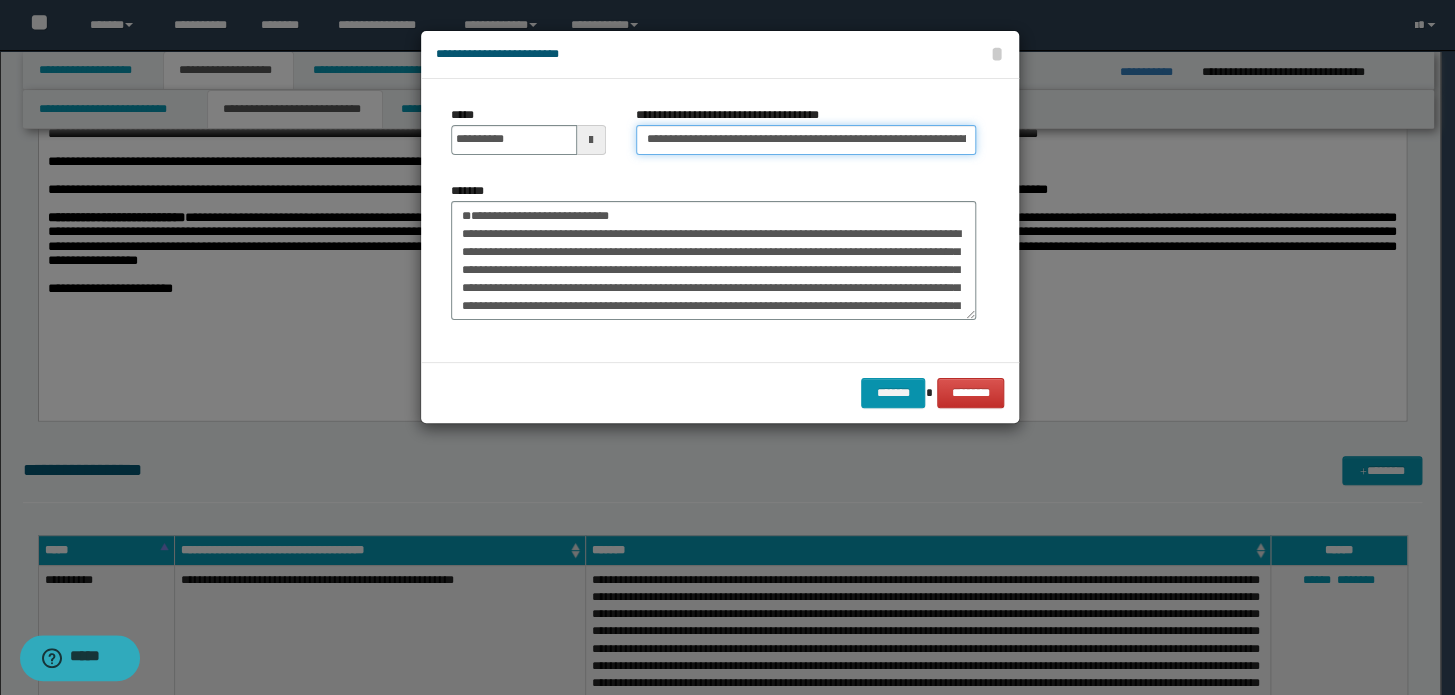 drag, startPoint x: 665, startPoint y: 142, endPoint x: 232, endPoint y: 130, distance: 433.16626 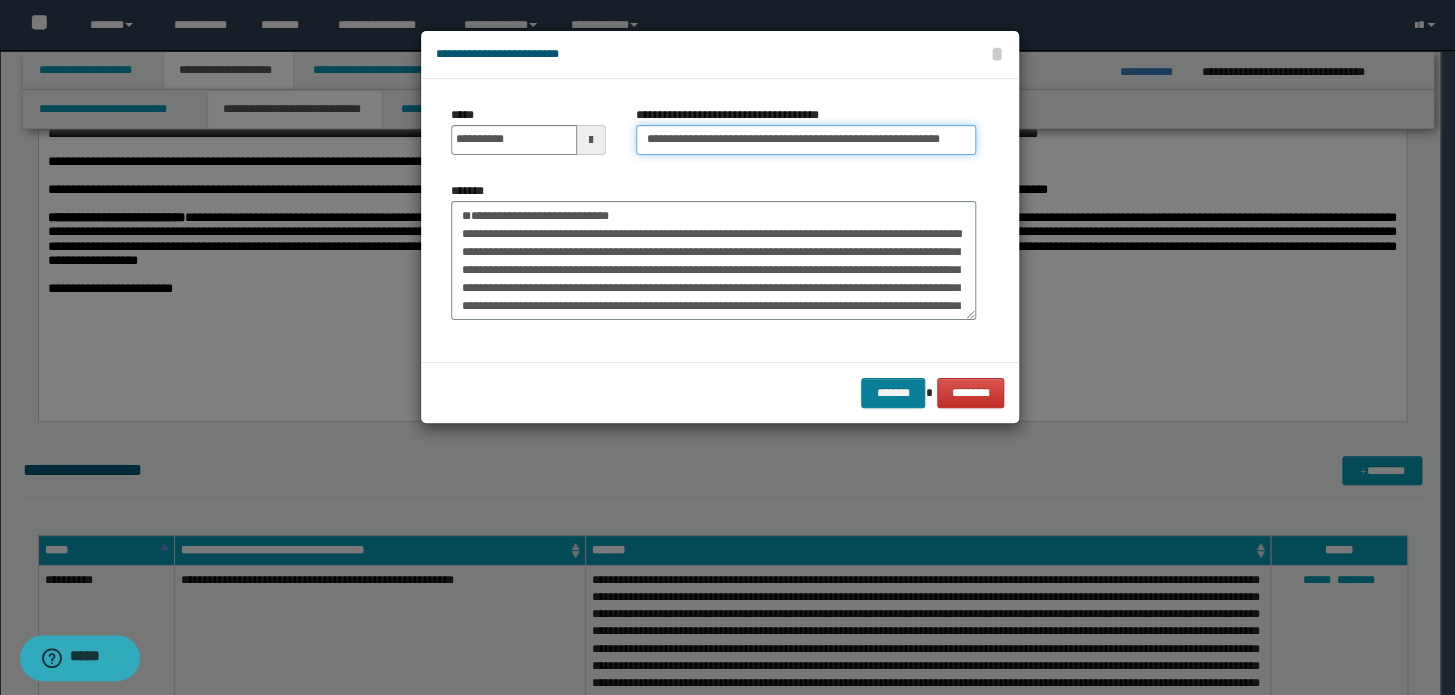 type on "**********" 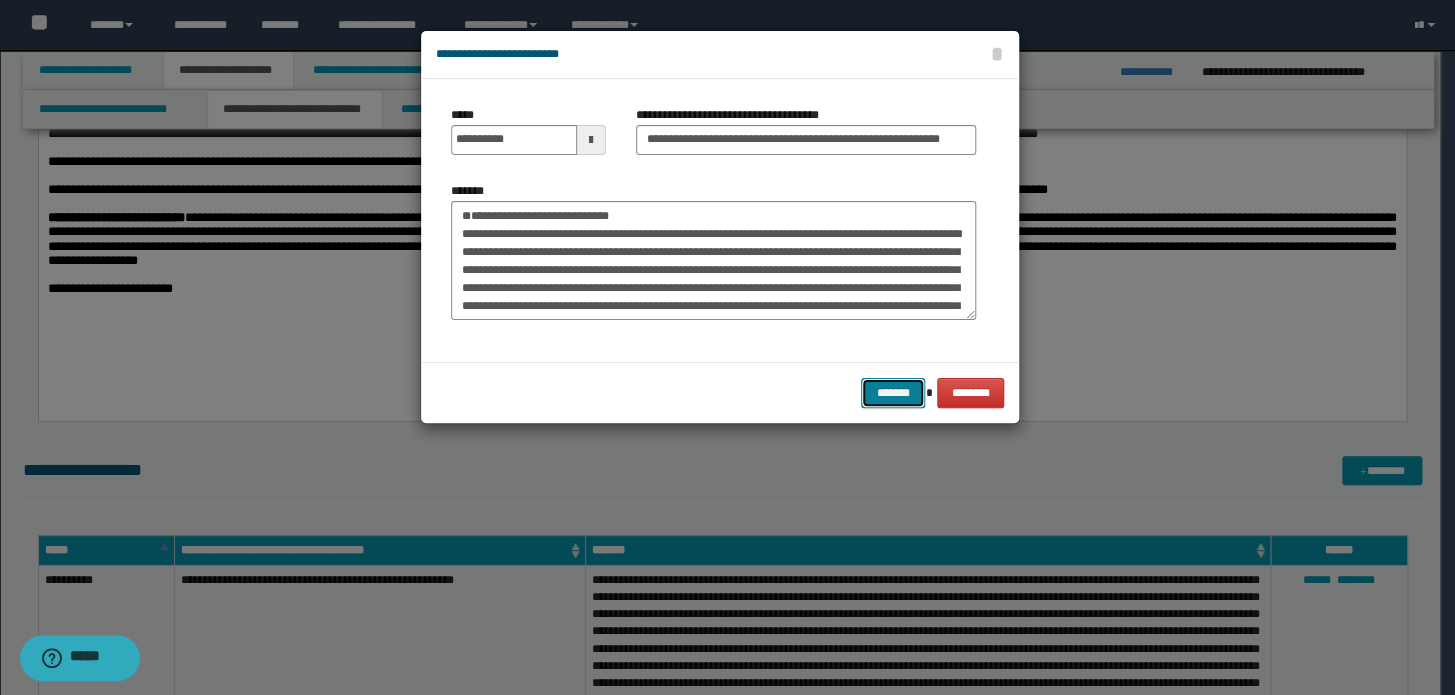 click on "*******" at bounding box center [893, 393] 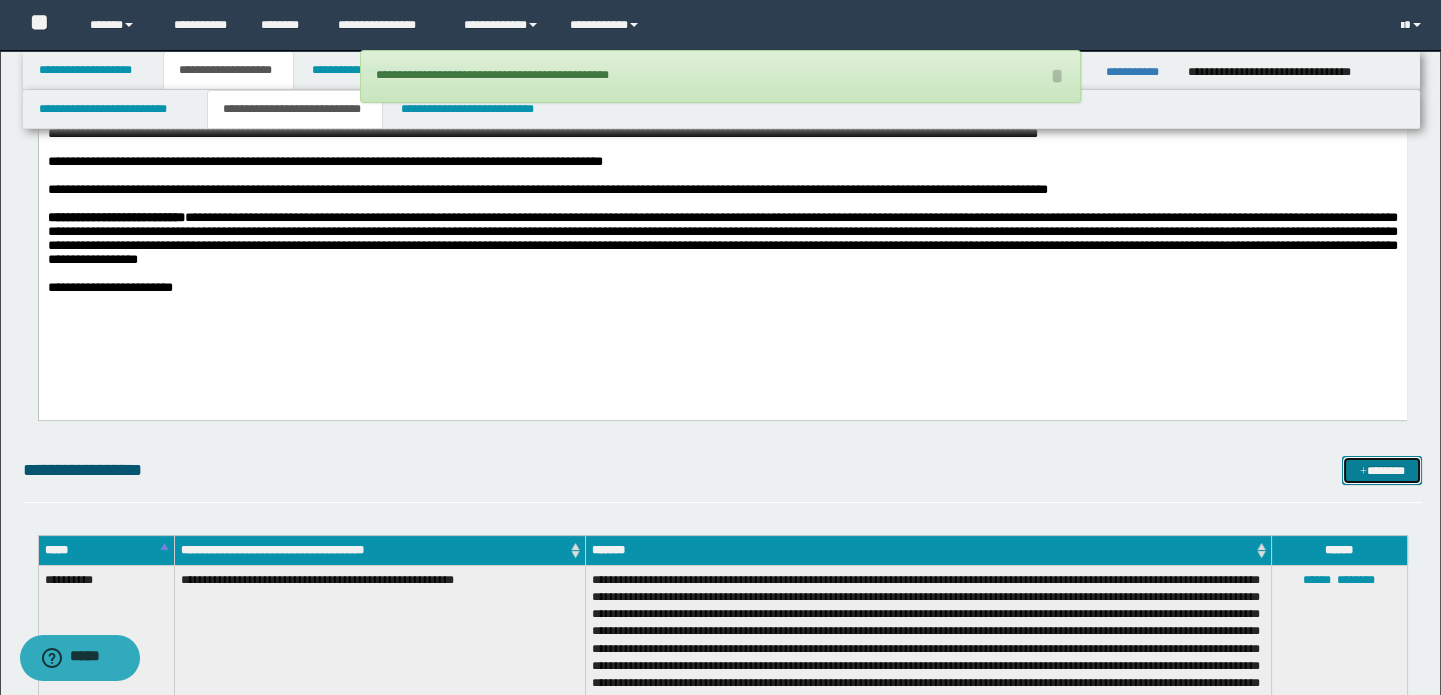 click on "*******" at bounding box center [1382, 471] 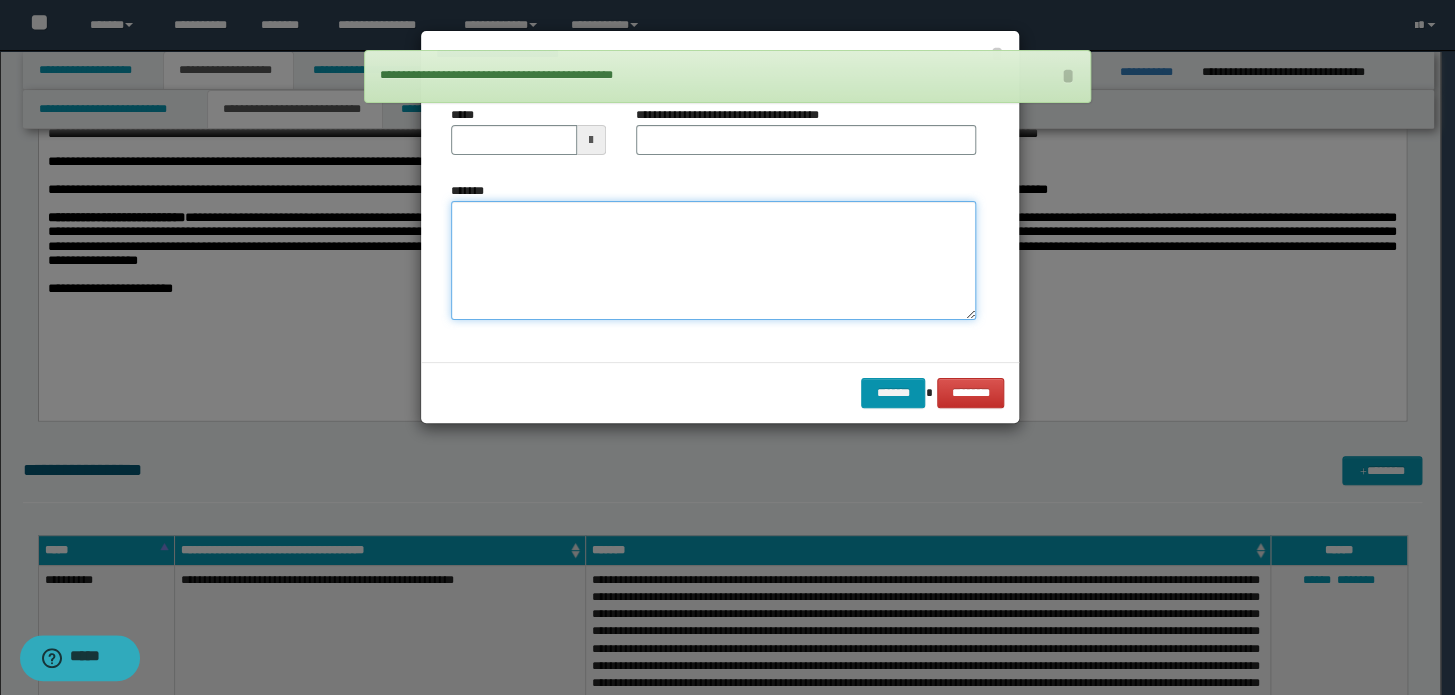 click on "*******" at bounding box center (713, 261) 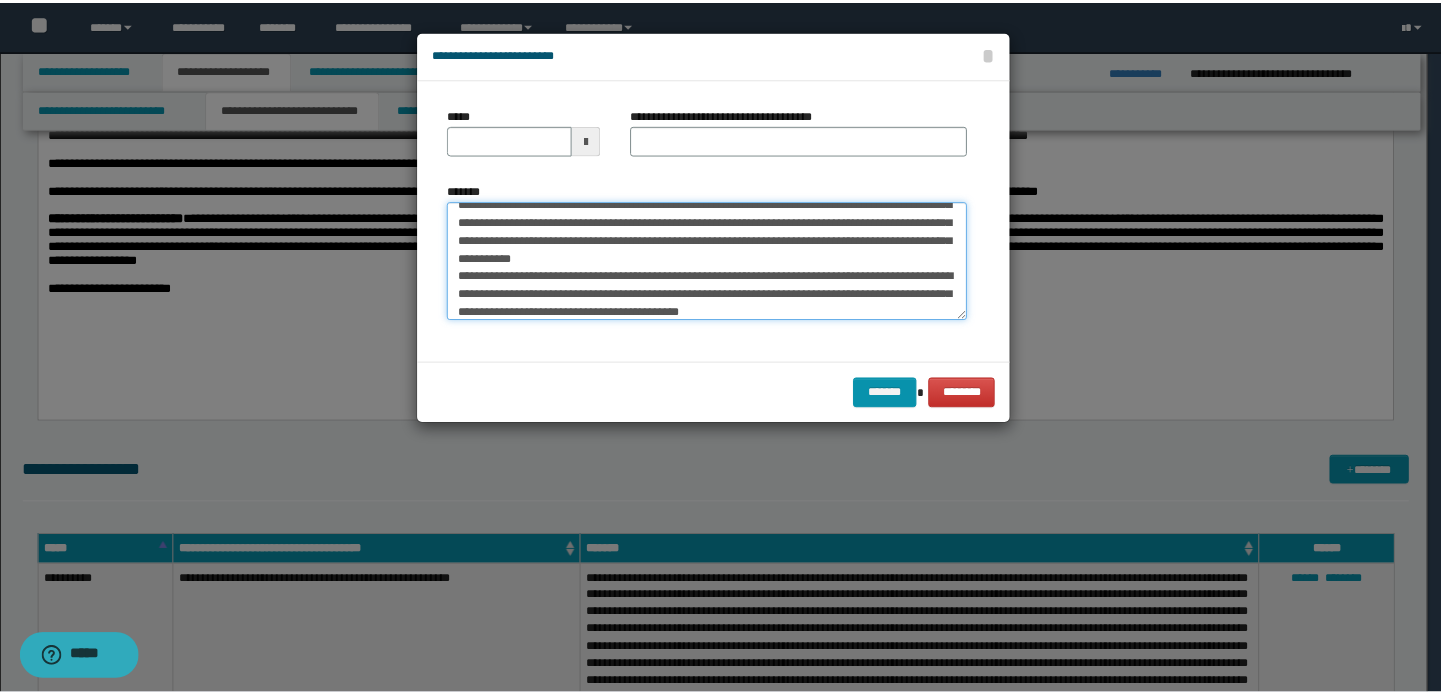 scroll, scrollTop: 0, scrollLeft: 0, axis: both 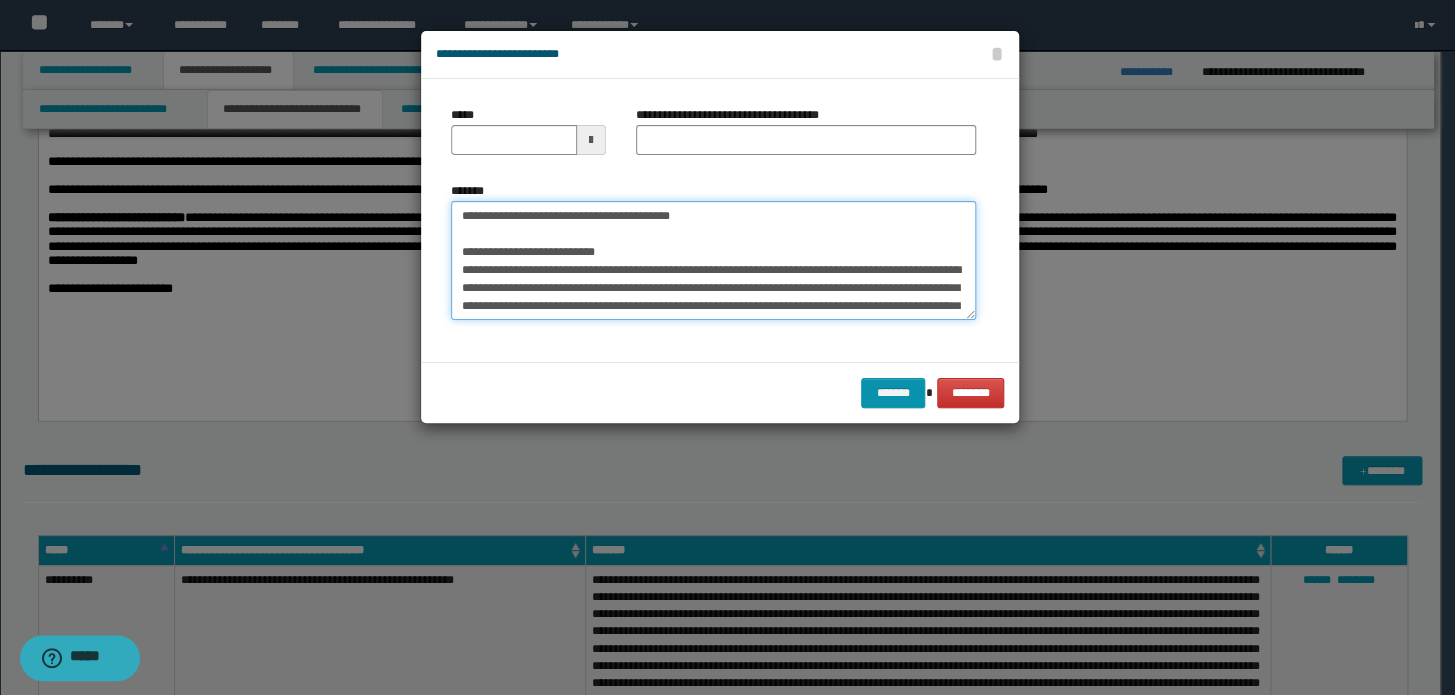 drag, startPoint x: 795, startPoint y: 240, endPoint x: 0, endPoint y: 180, distance: 797.2609 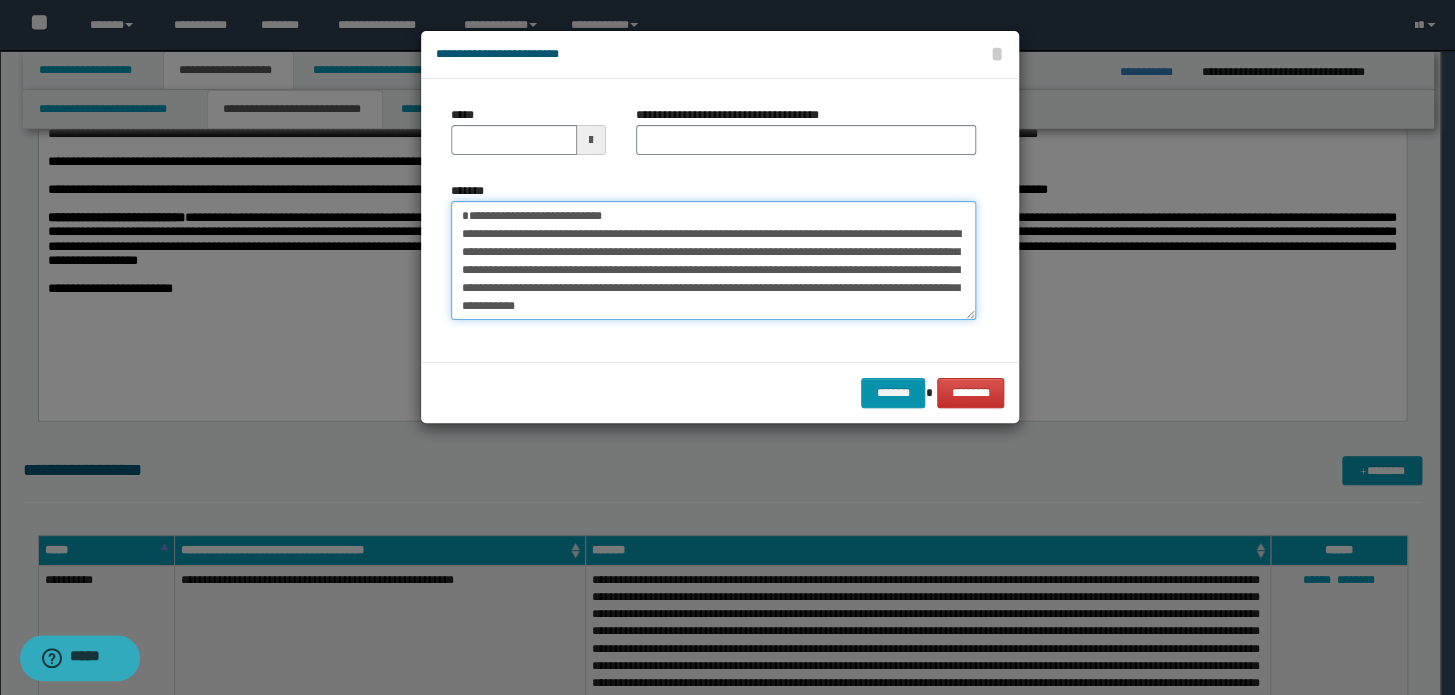type 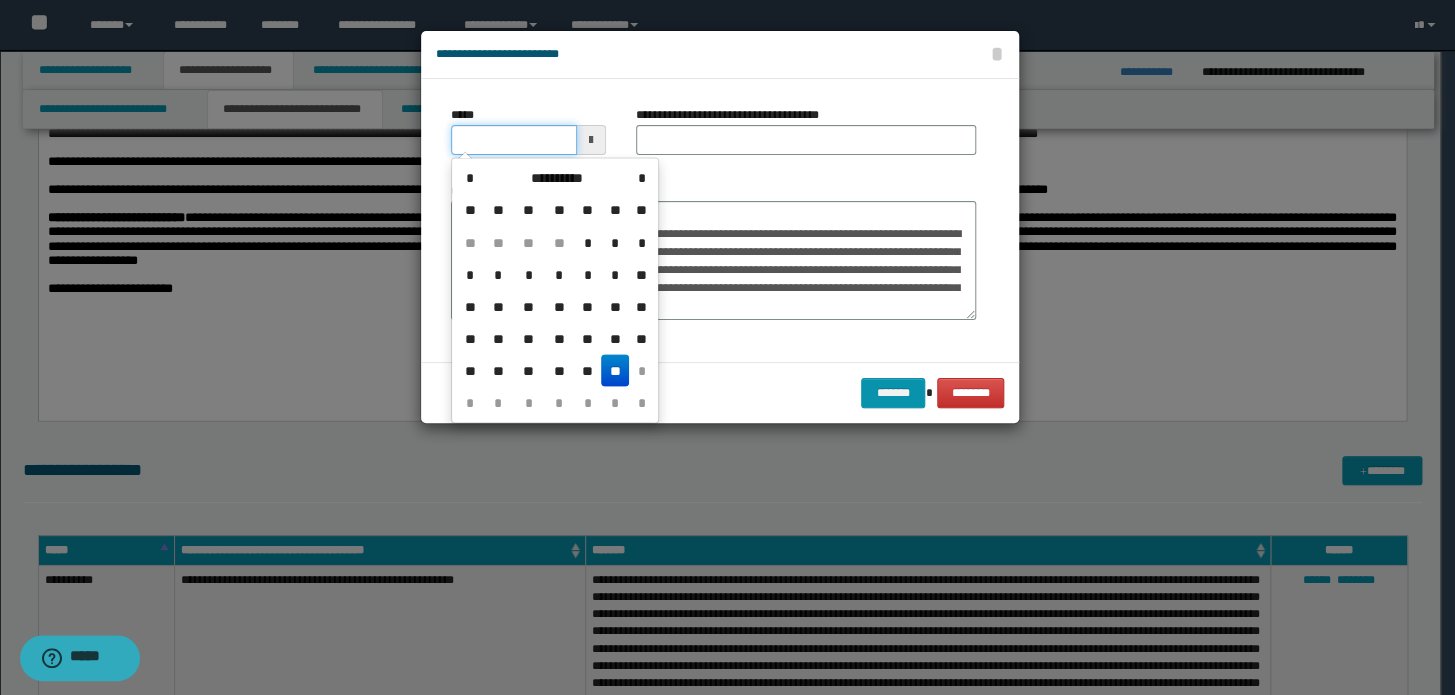 click on "*****" at bounding box center [514, 140] 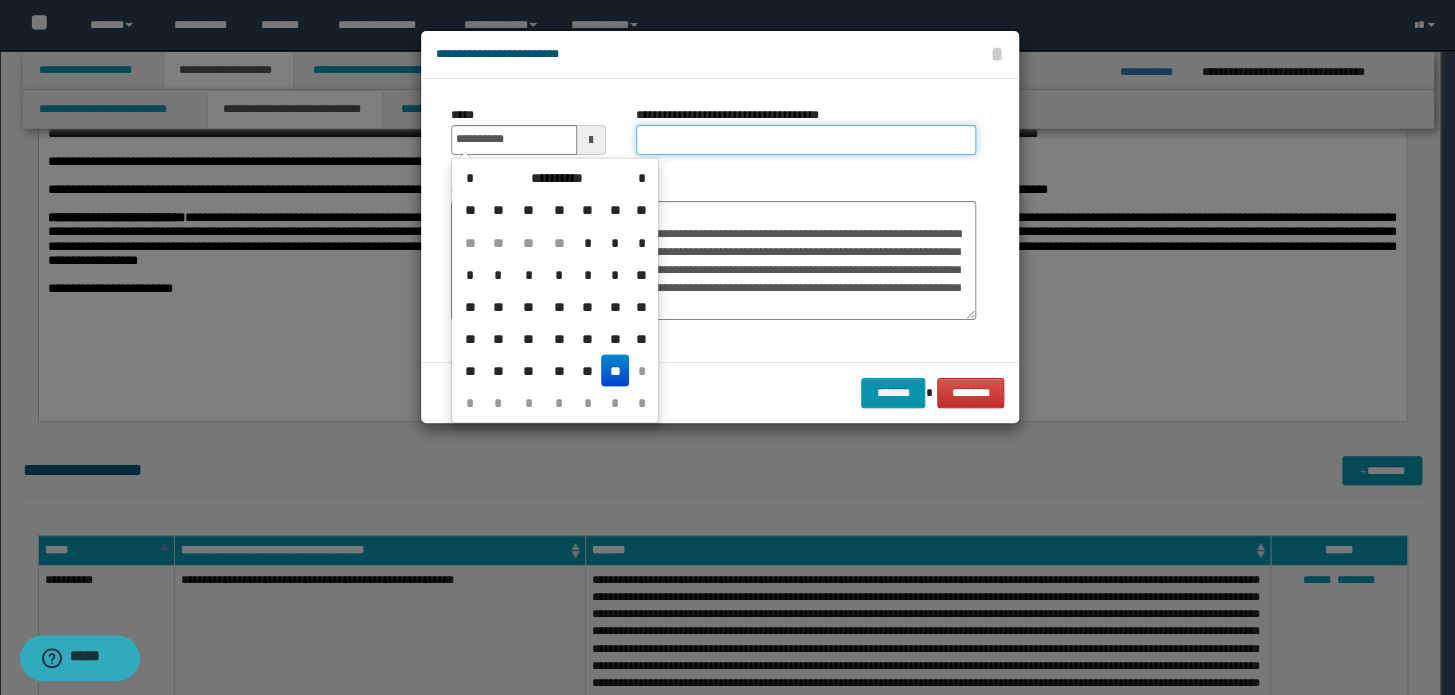 type on "**********" 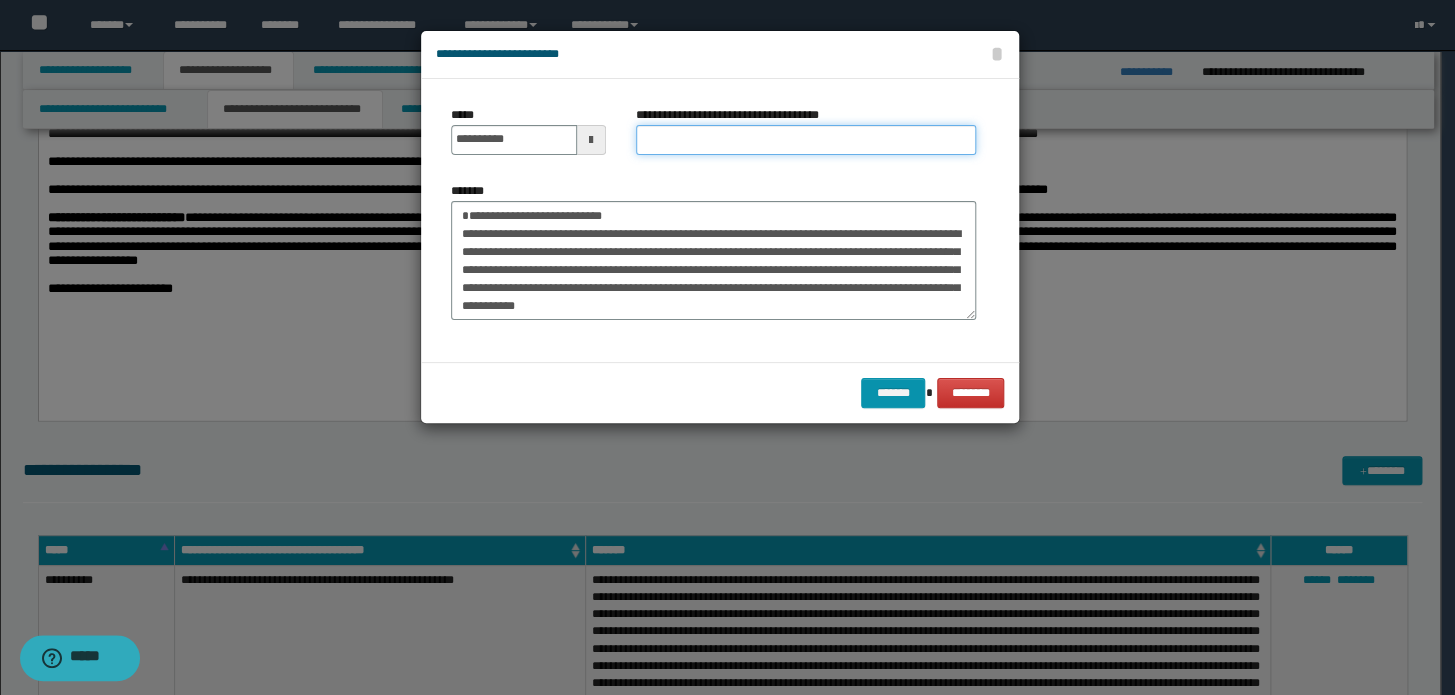click on "**********" at bounding box center (806, 140) 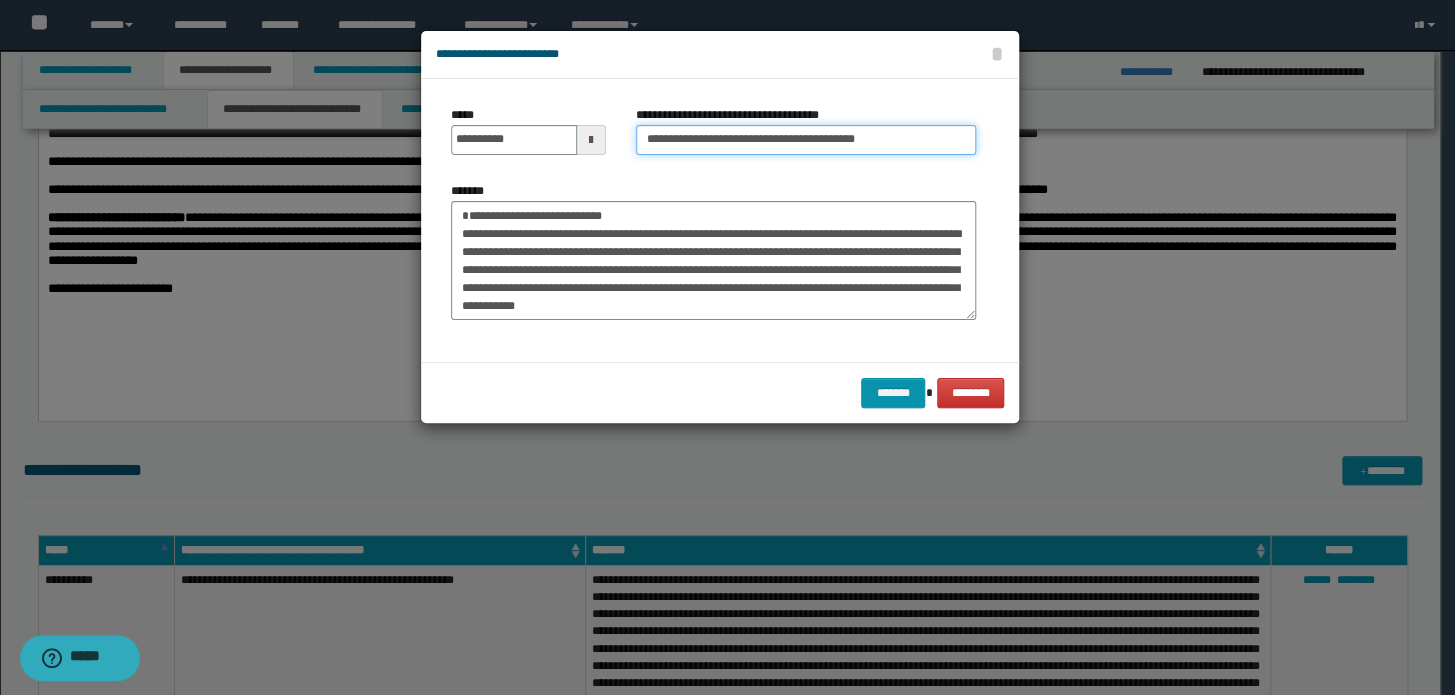 drag, startPoint x: 711, startPoint y: 146, endPoint x: 284, endPoint y: 153, distance: 427.05737 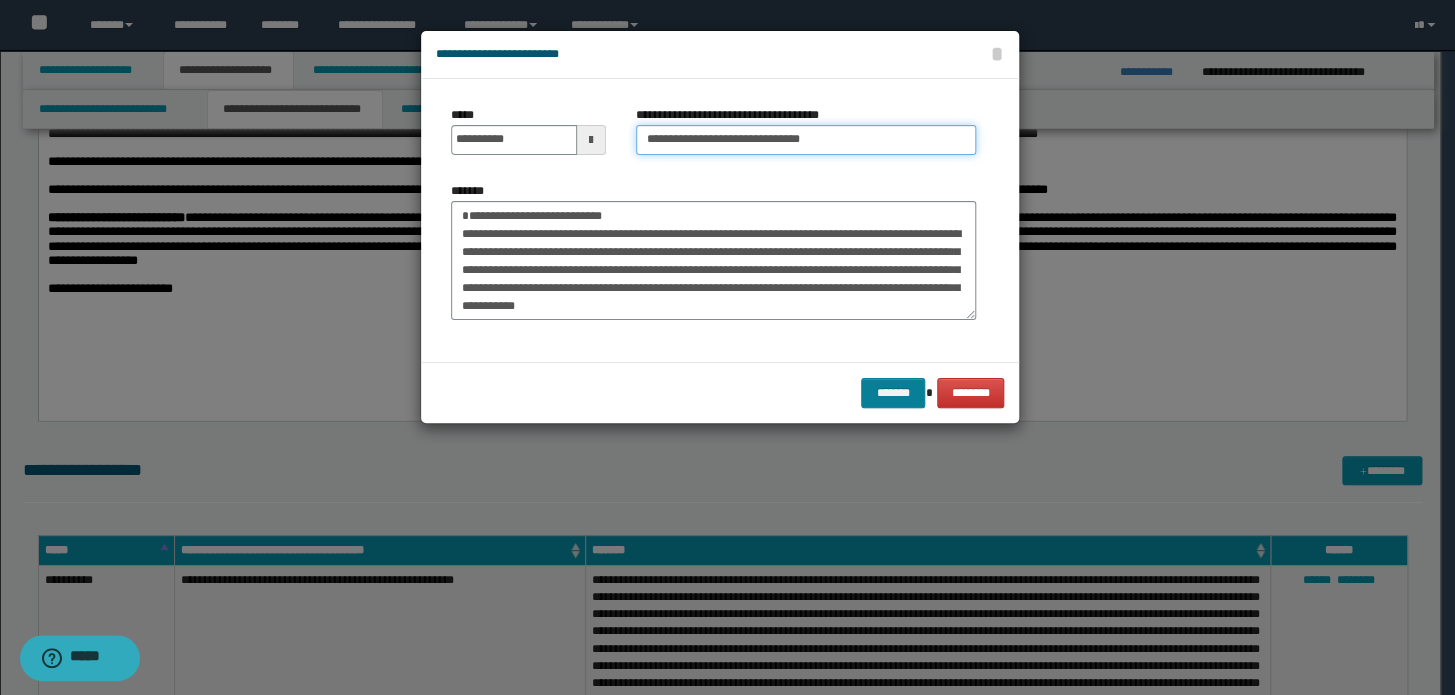 type on "**********" 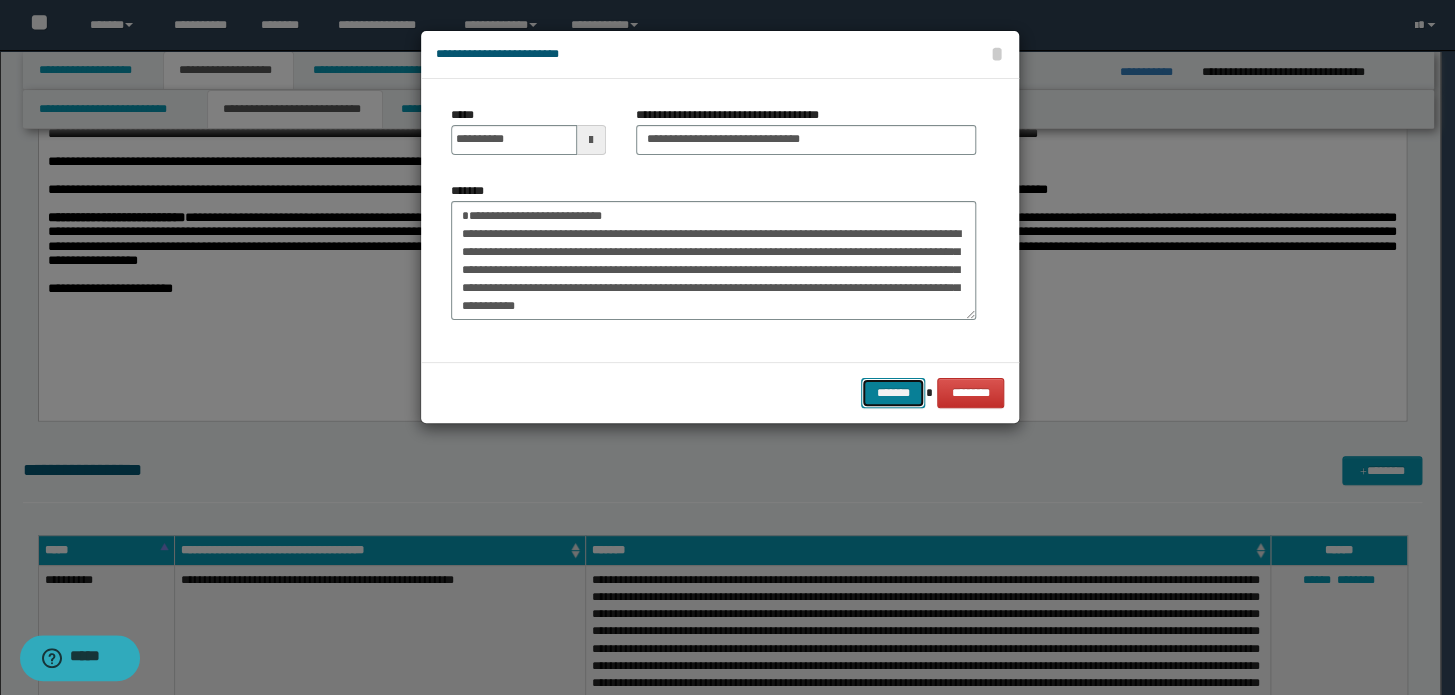 click on "*******" at bounding box center [893, 393] 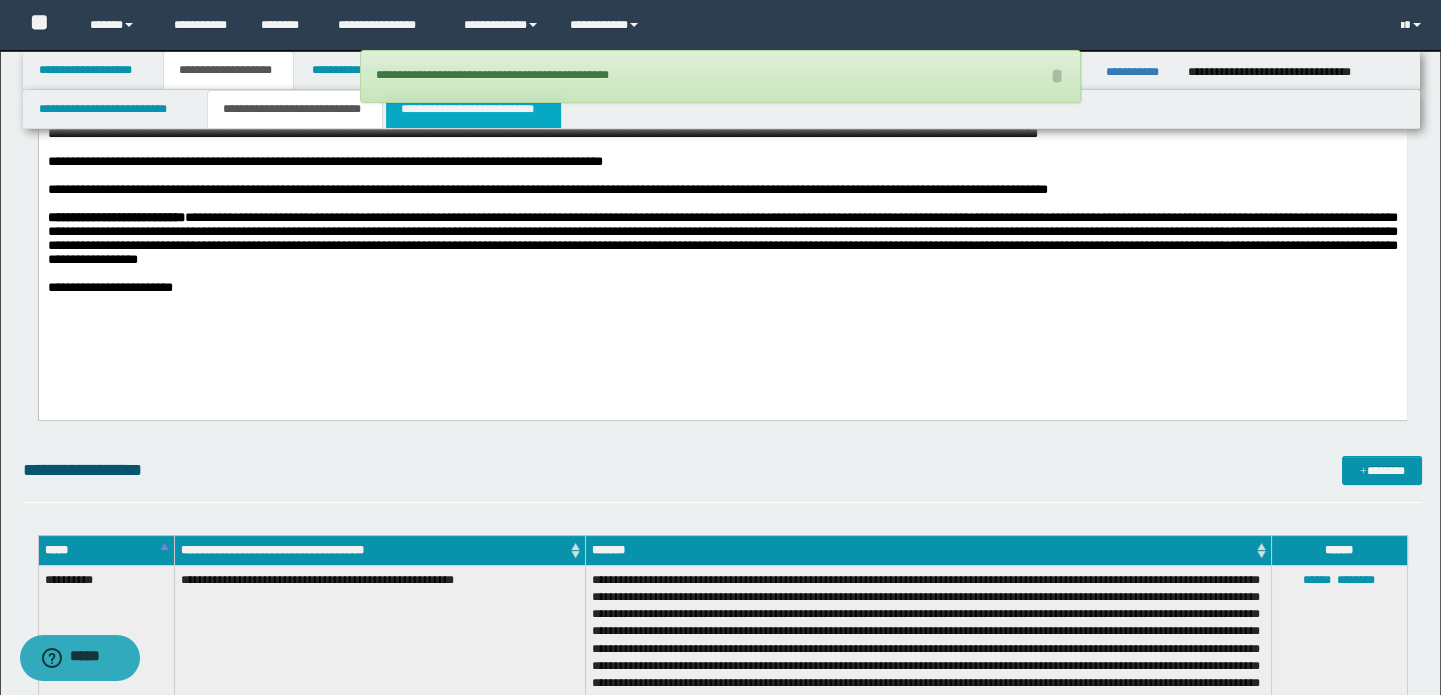 click on "**********" at bounding box center [473, 109] 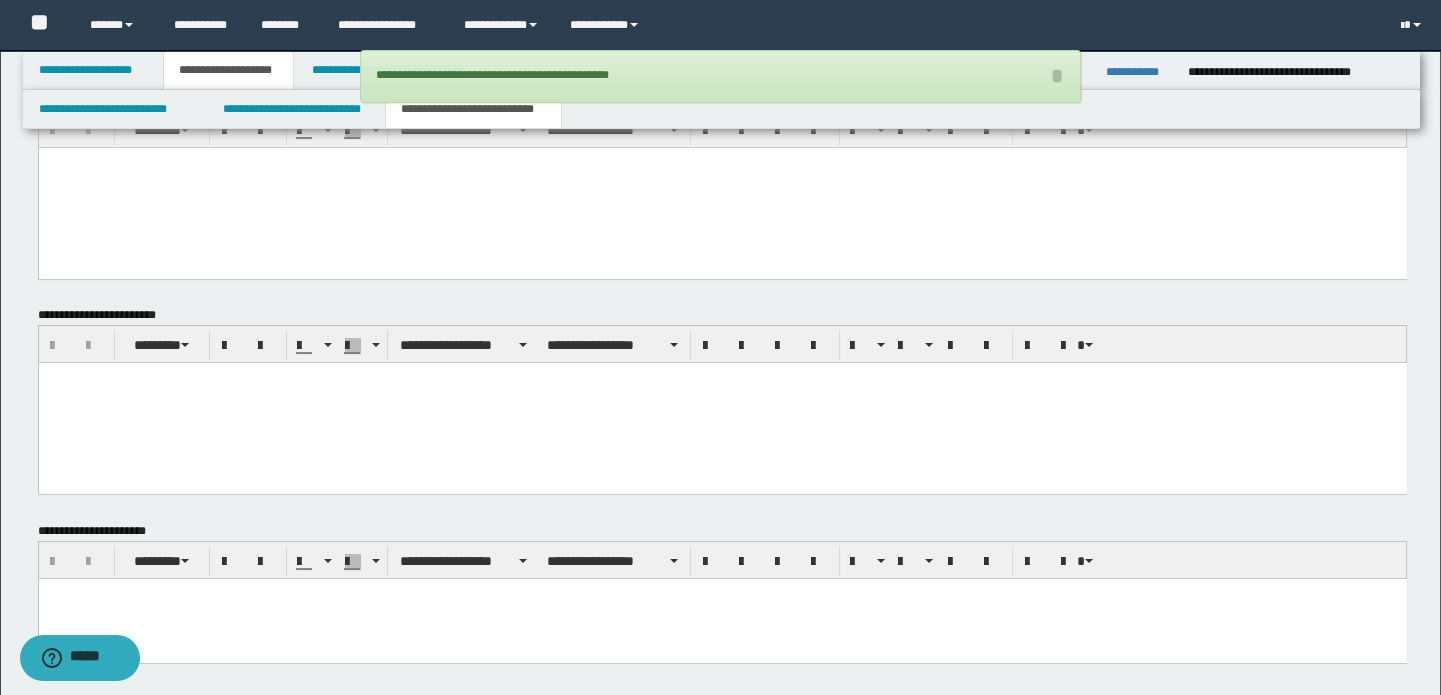 scroll, scrollTop: 693, scrollLeft: 0, axis: vertical 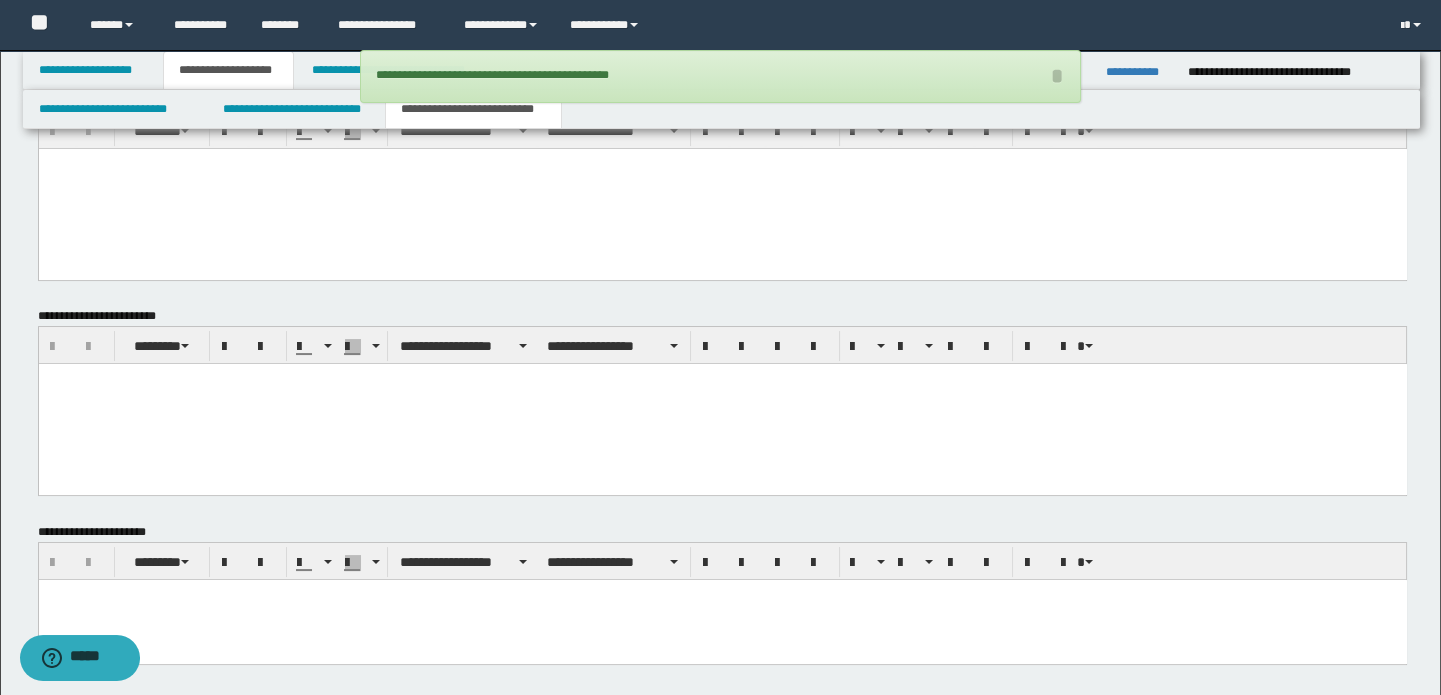 click at bounding box center (722, 188) 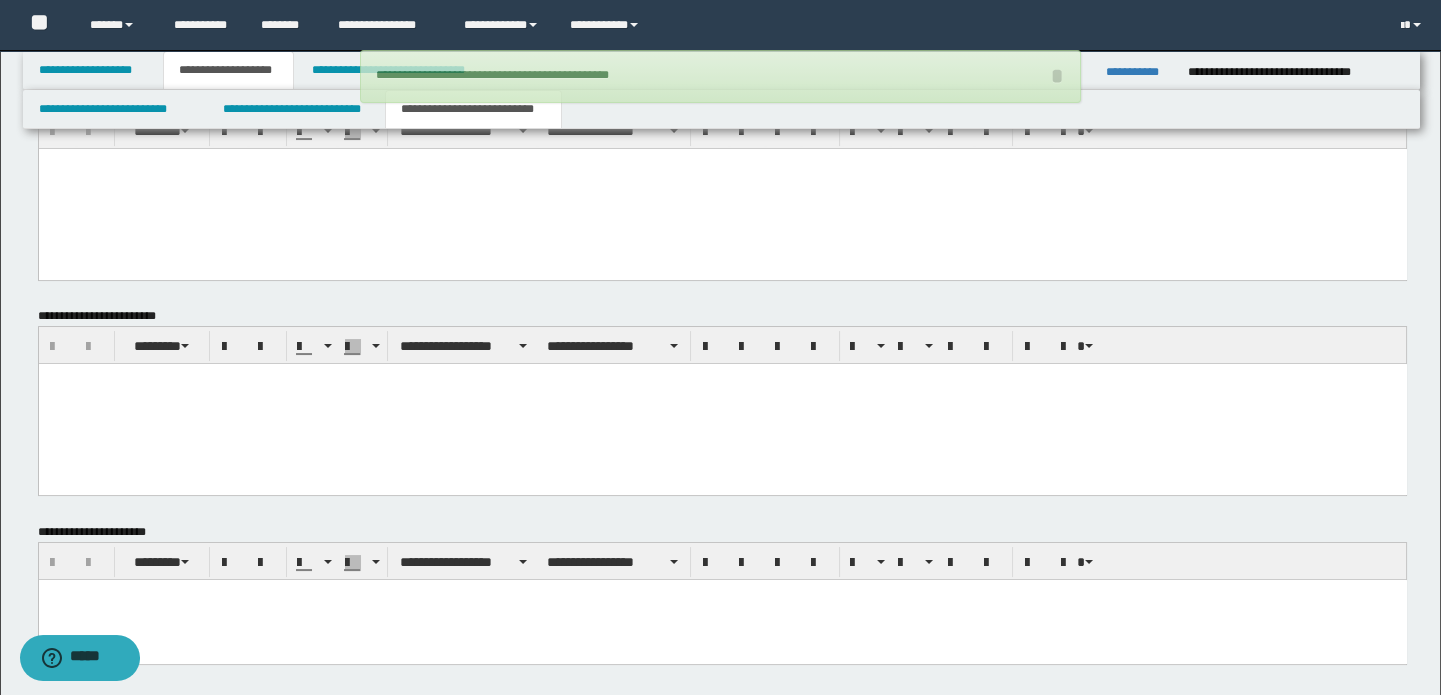 paste 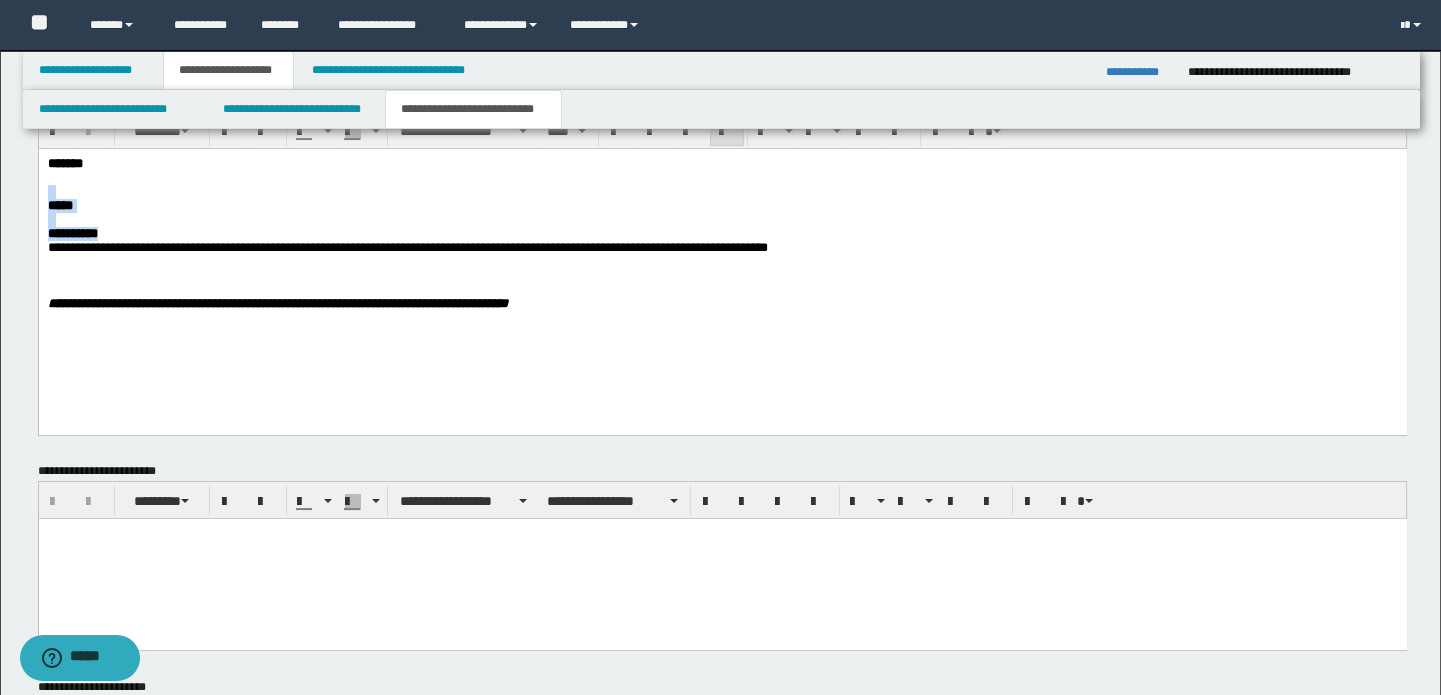 drag, startPoint x: 122, startPoint y: 245, endPoint x: 4, endPoint y: 187, distance: 131.48384 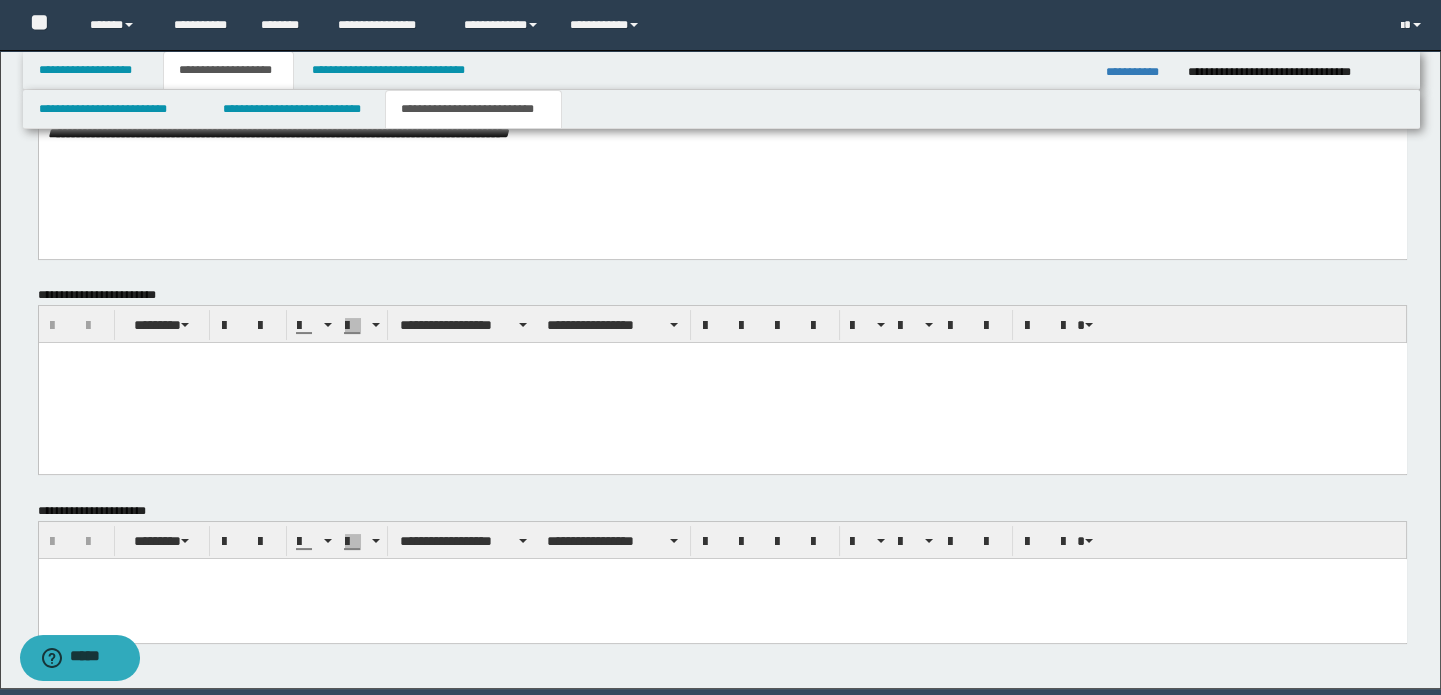 scroll, scrollTop: 878, scrollLeft: 0, axis: vertical 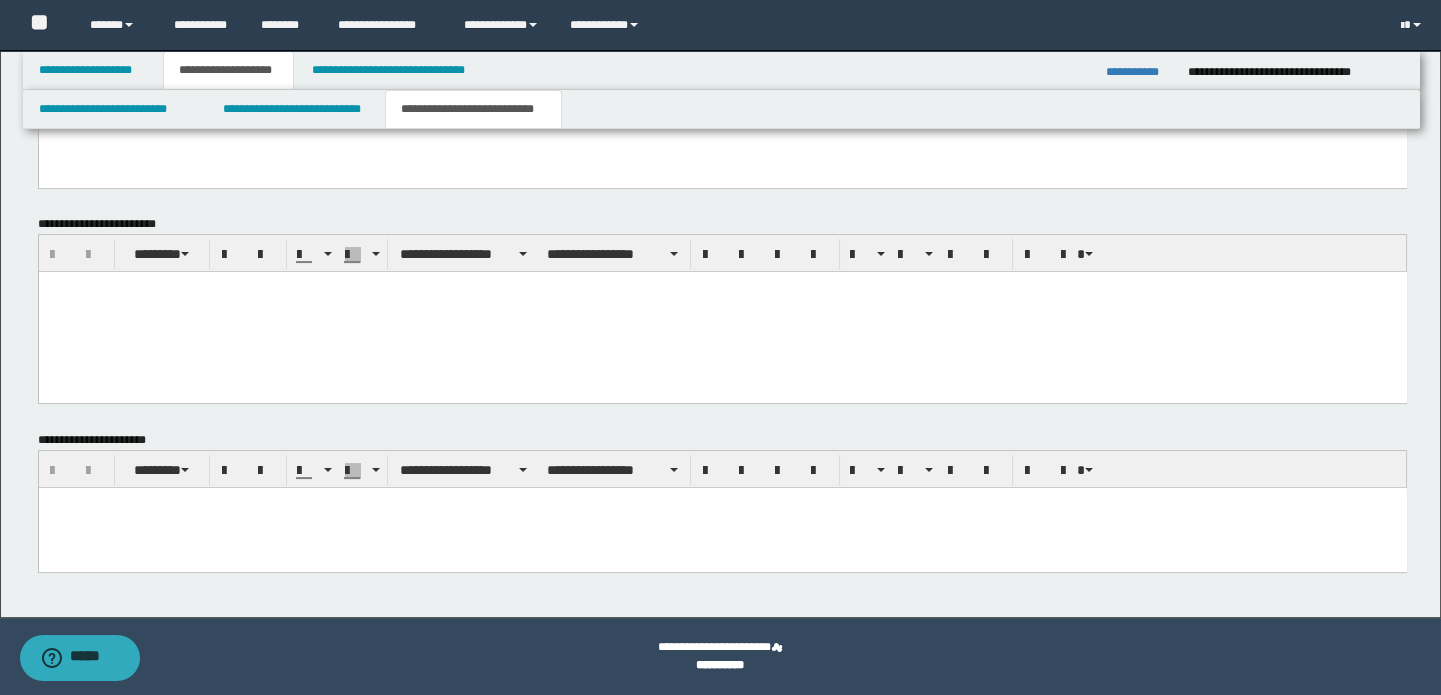 click at bounding box center (722, 527) 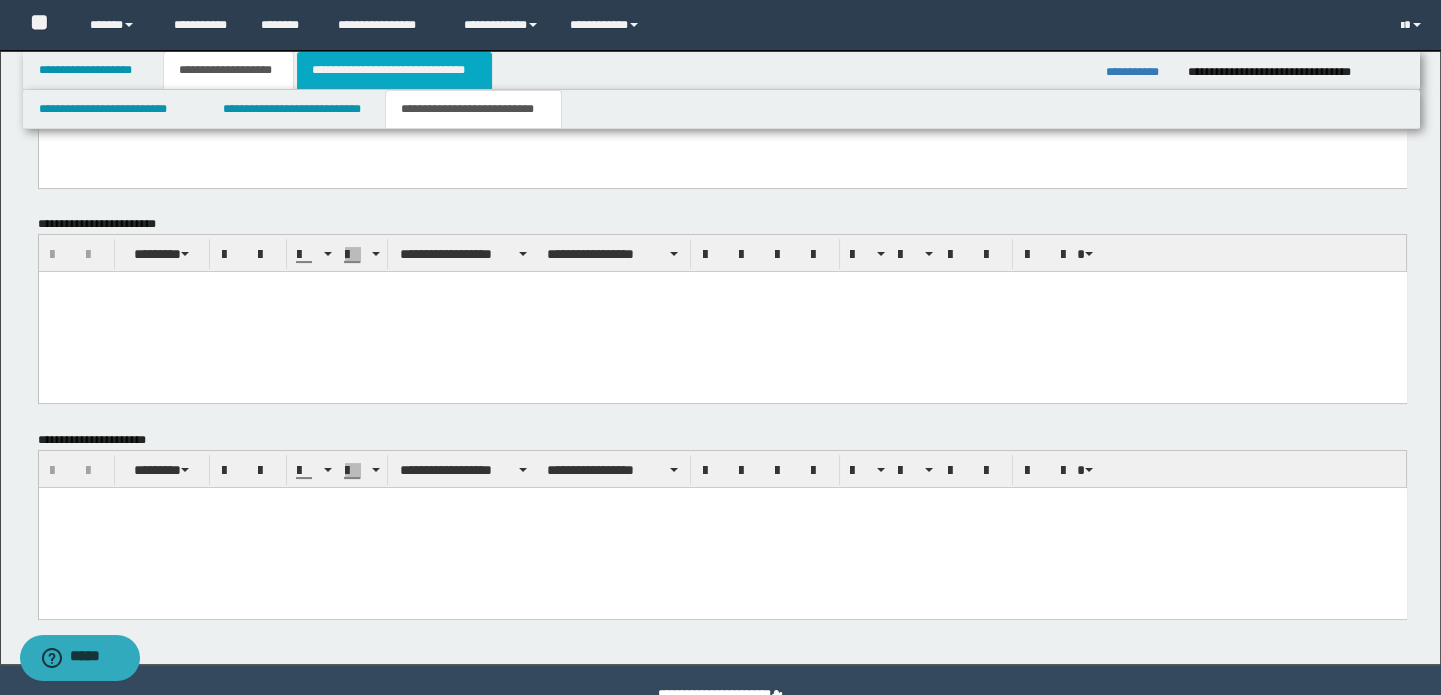 type 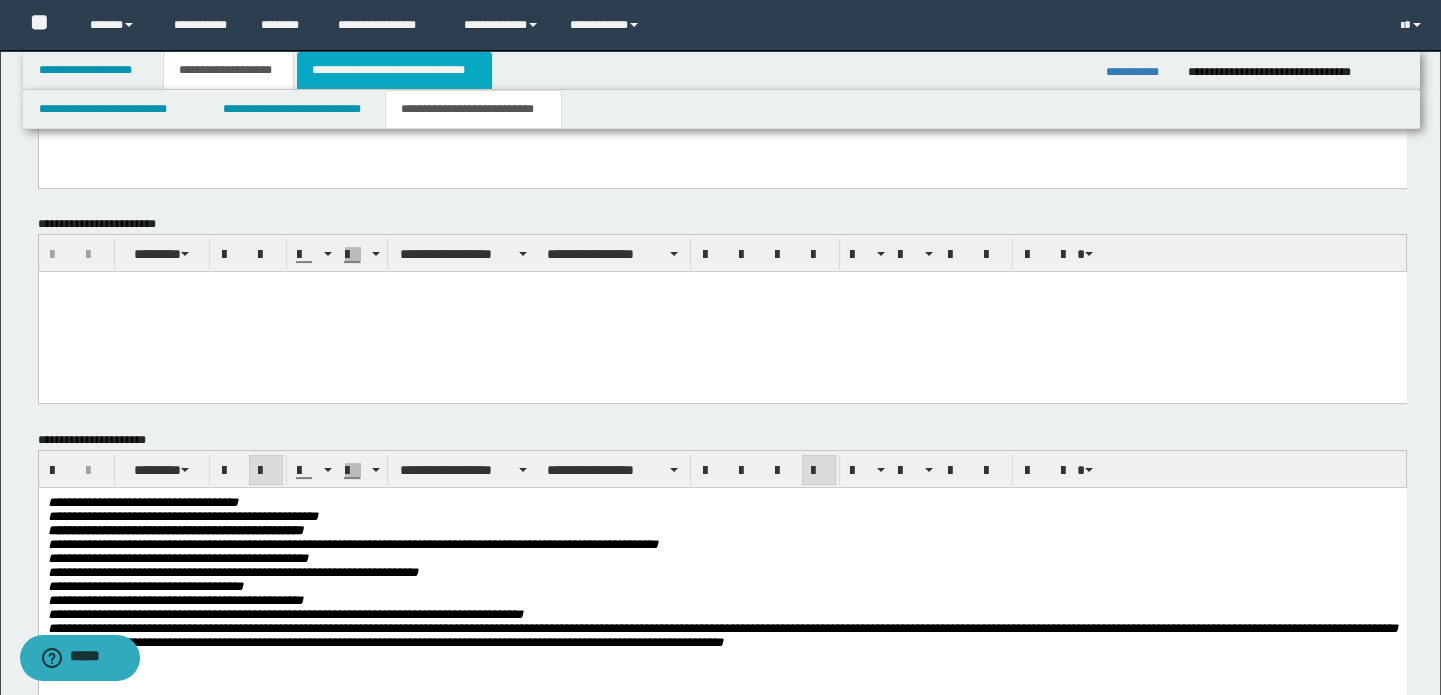 drag, startPoint x: 350, startPoint y: 70, endPoint x: 365, endPoint y: 73, distance: 15.297058 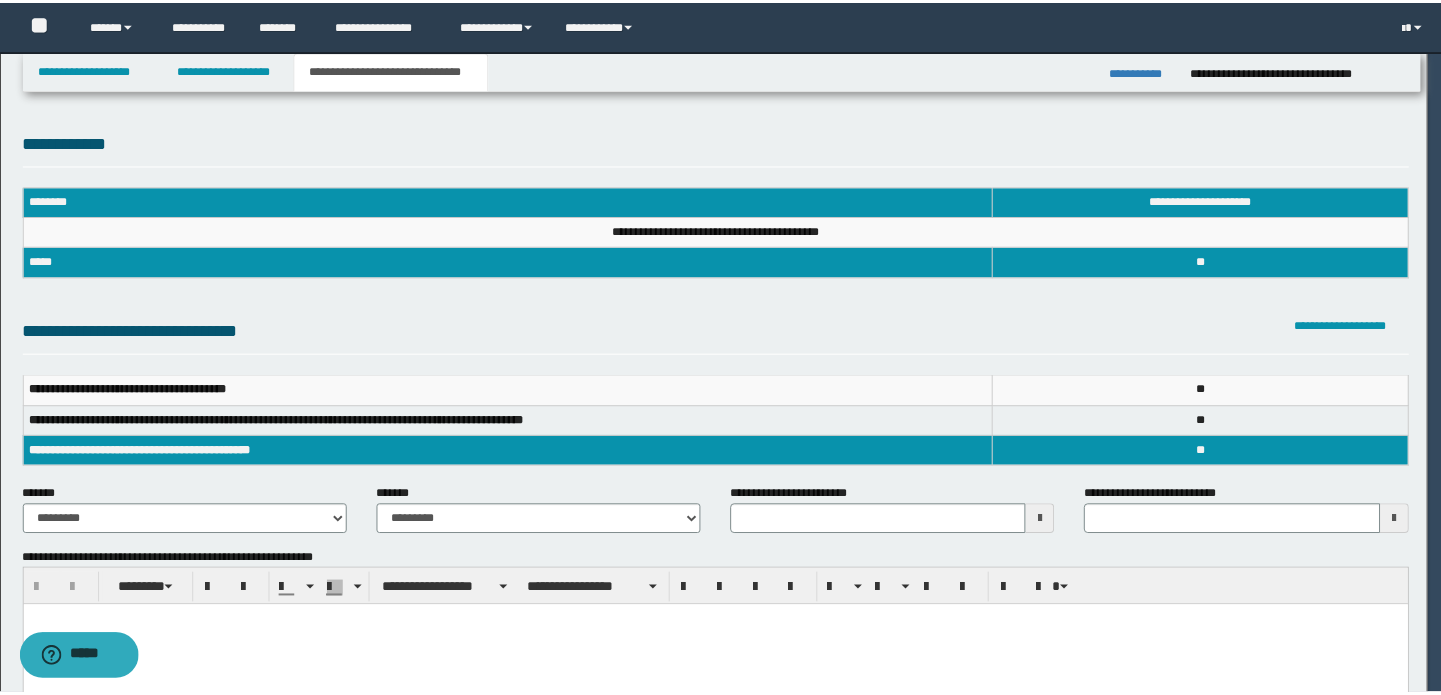 scroll, scrollTop: 0, scrollLeft: 0, axis: both 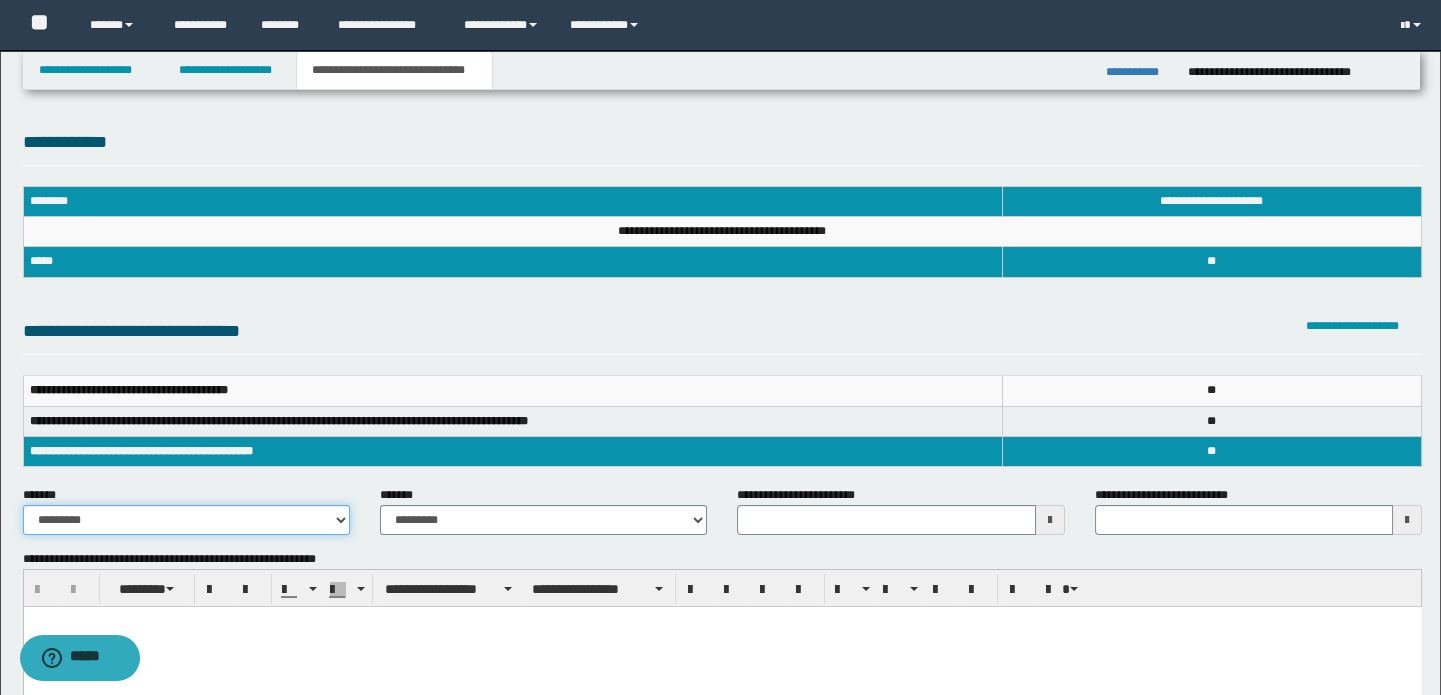 click on "**********" at bounding box center [186, 520] 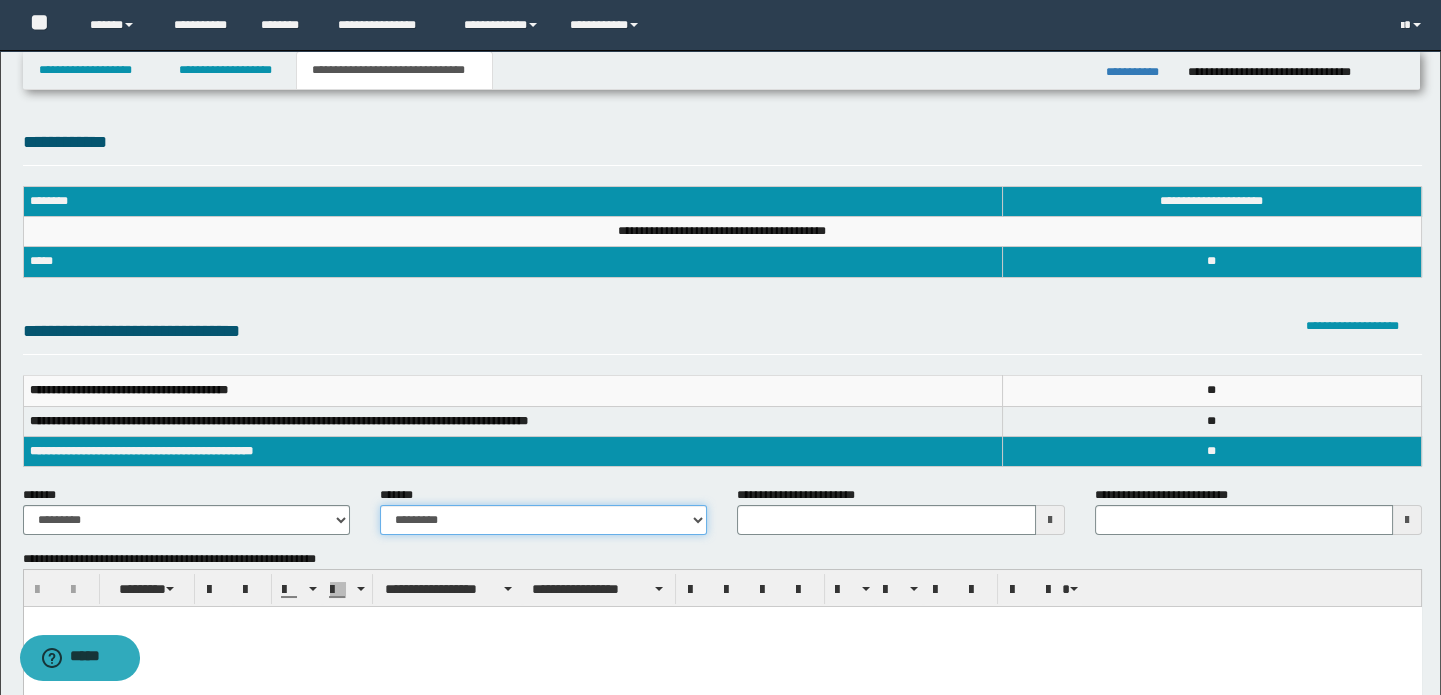 click on "**********" at bounding box center [543, 520] 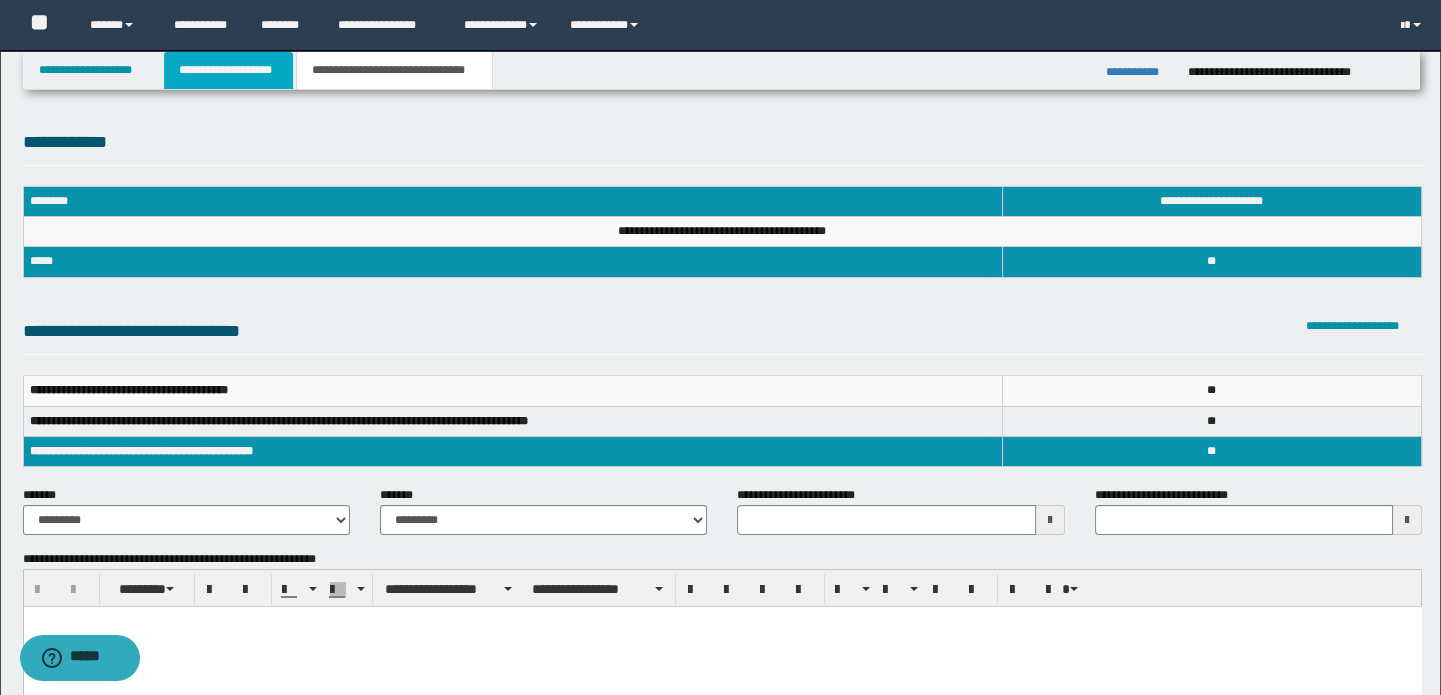 click on "**********" at bounding box center [228, 70] 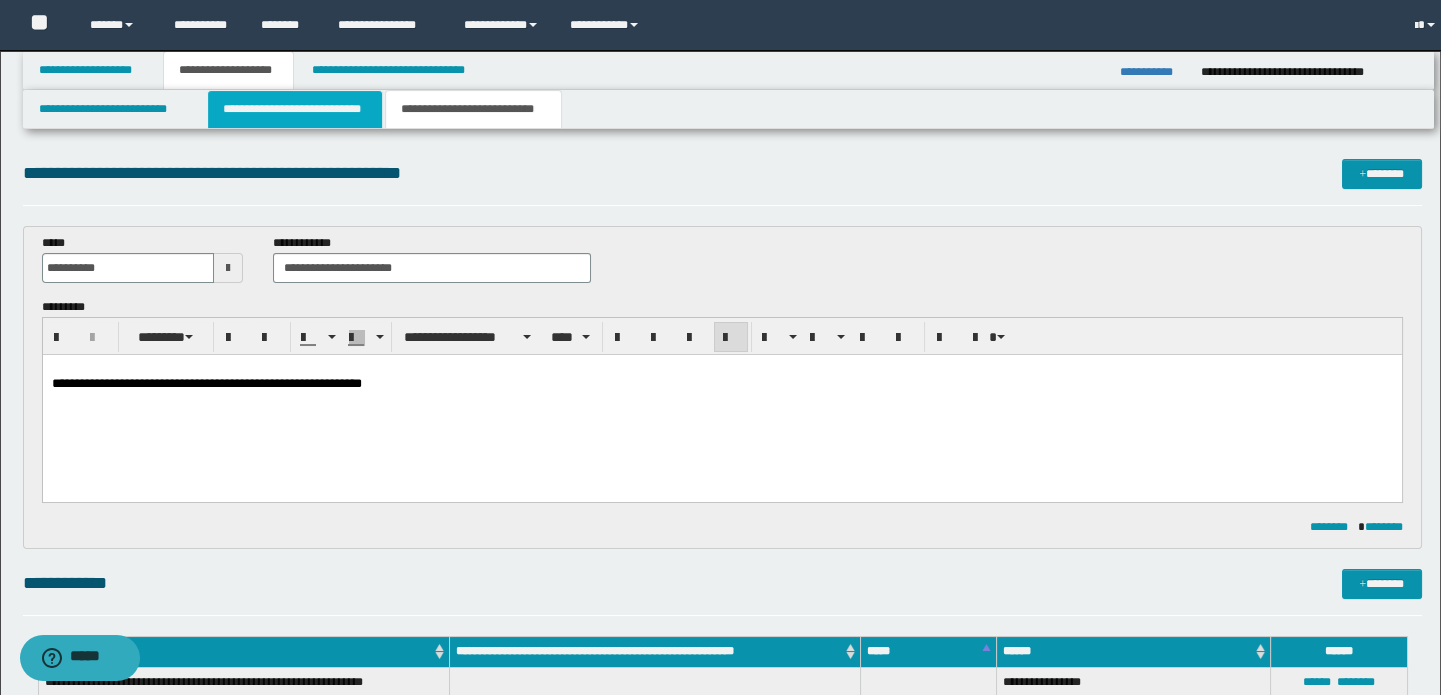 click on "**********" at bounding box center [294, 109] 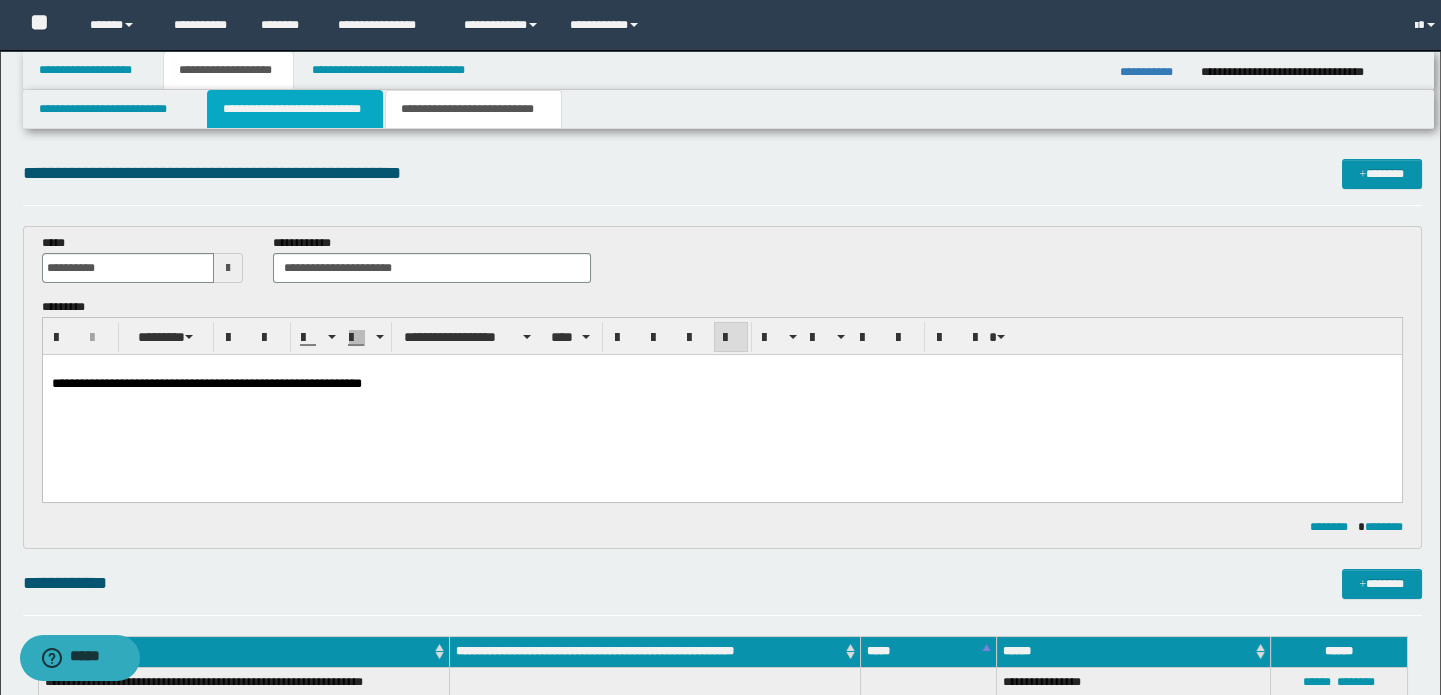 type 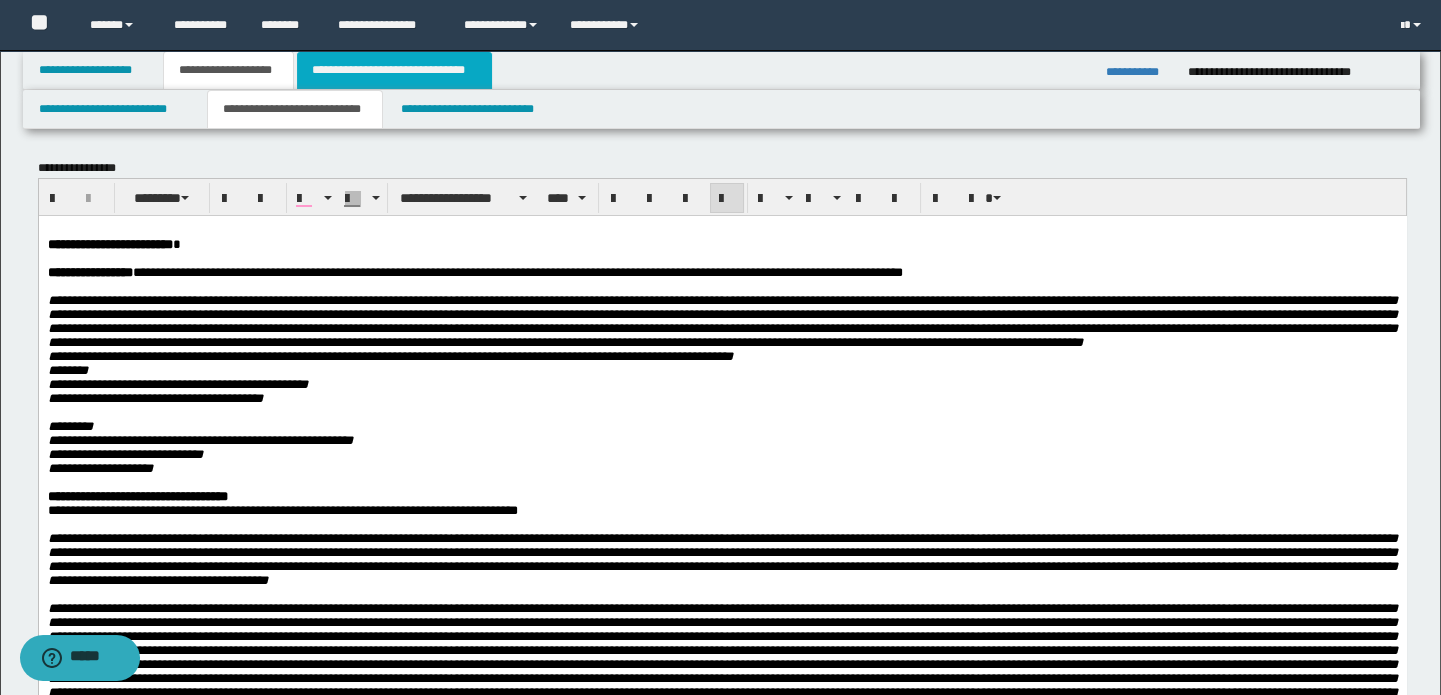 click on "**********" at bounding box center (394, 70) 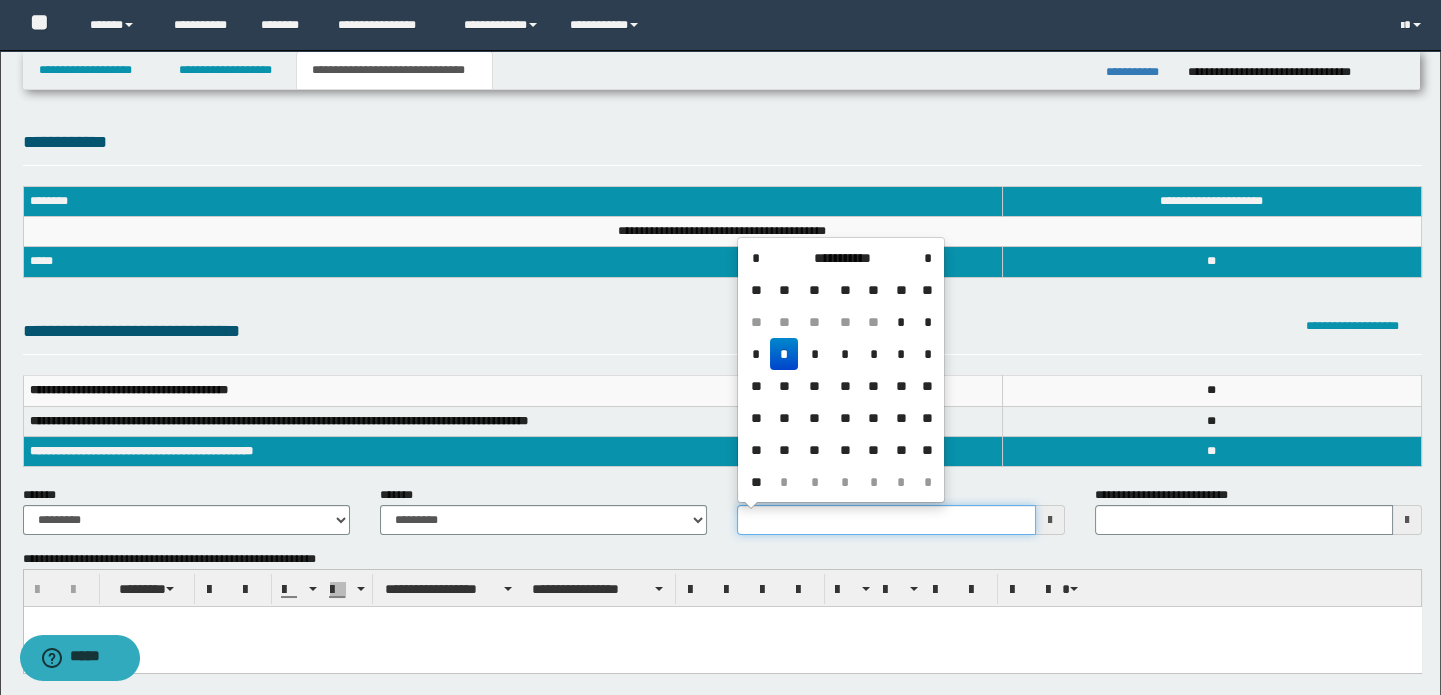 click on "**********" at bounding box center (886, 520) 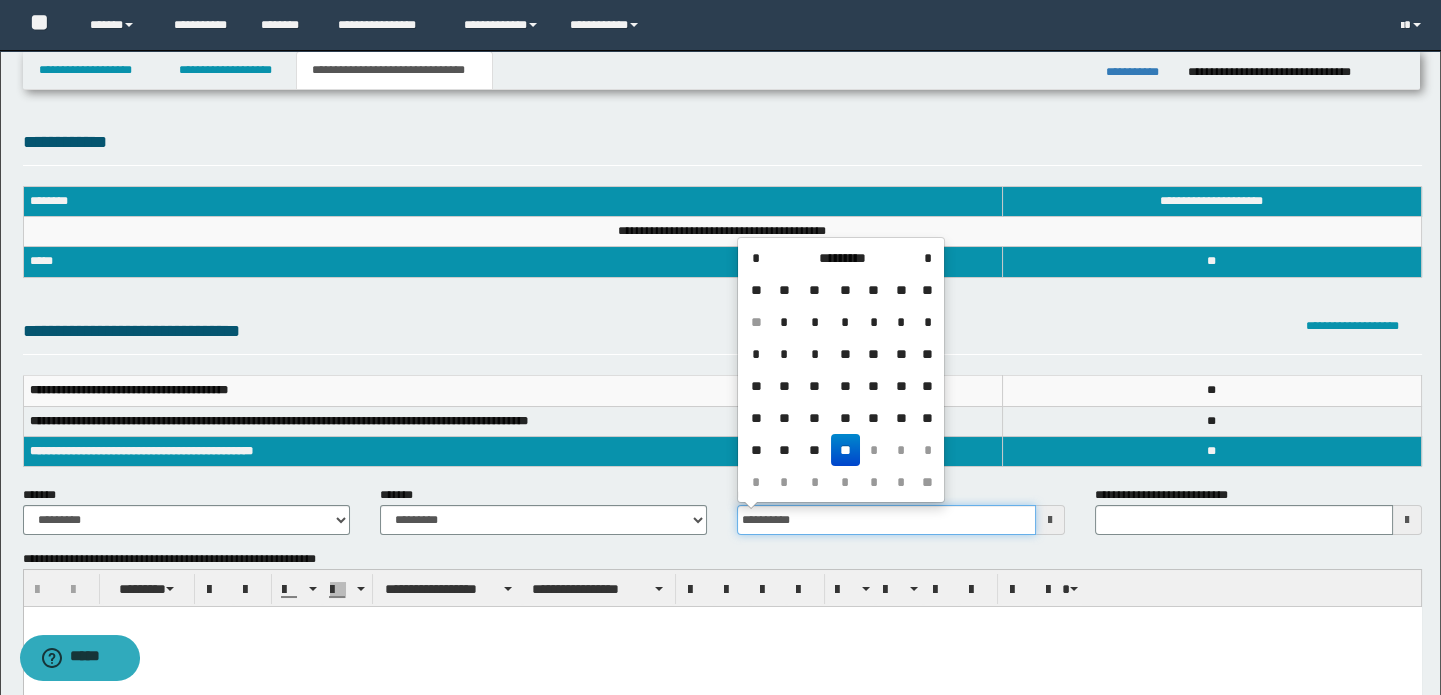 type on "**********" 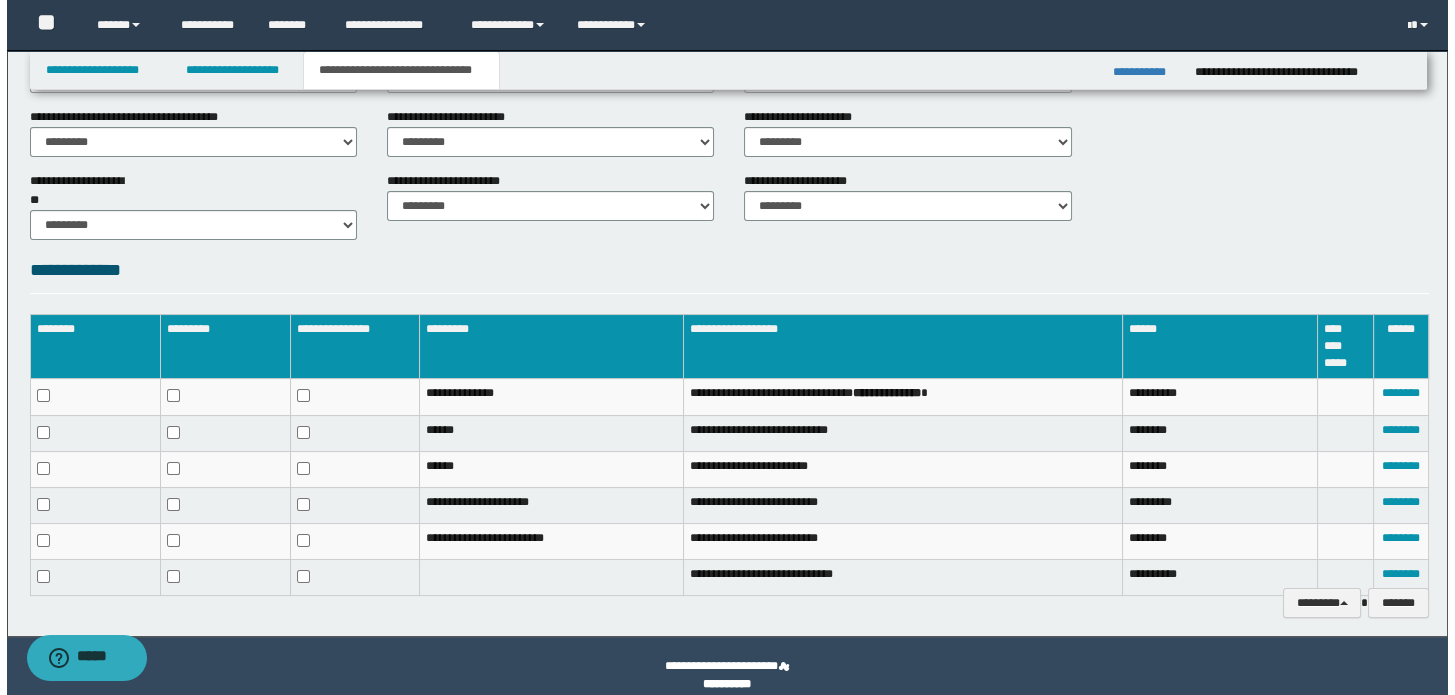 scroll, scrollTop: 819, scrollLeft: 0, axis: vertical 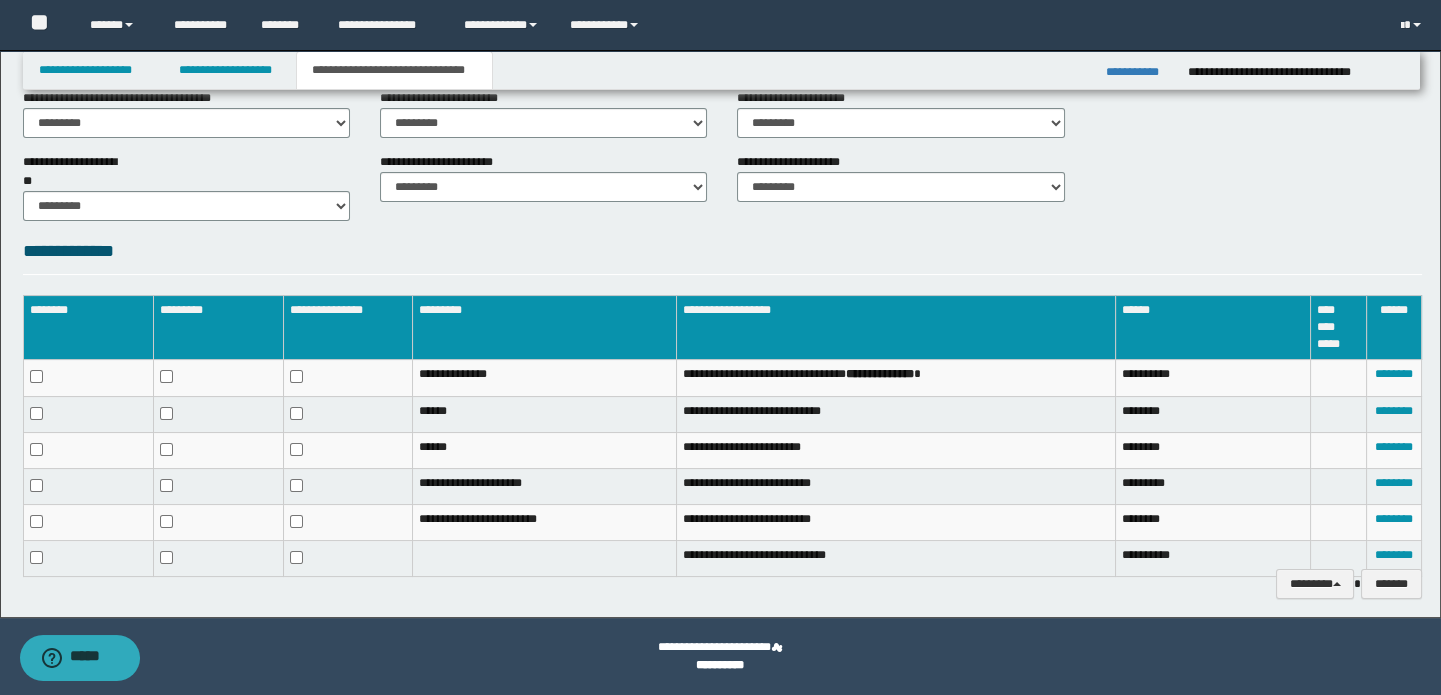 click on "********" at bounding box center (1394, 559) 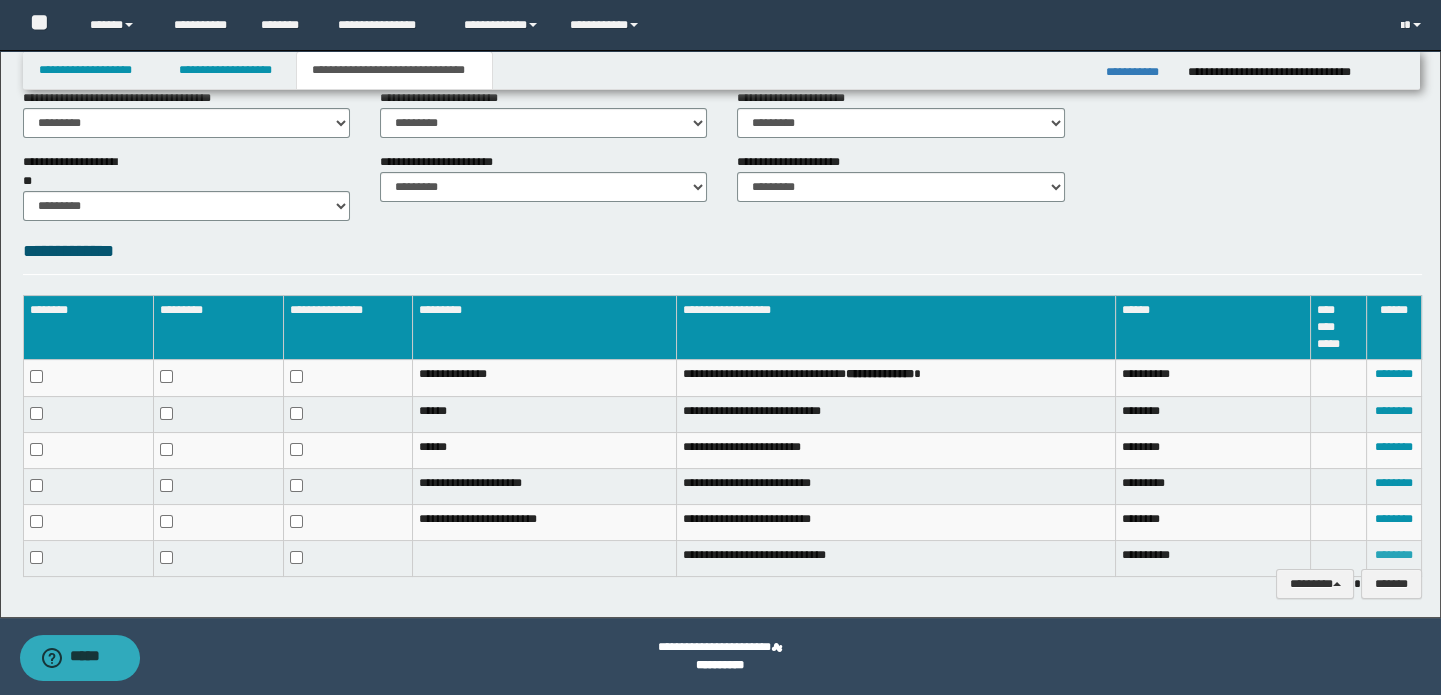 click on "********" at bounding box center (1394, 555) 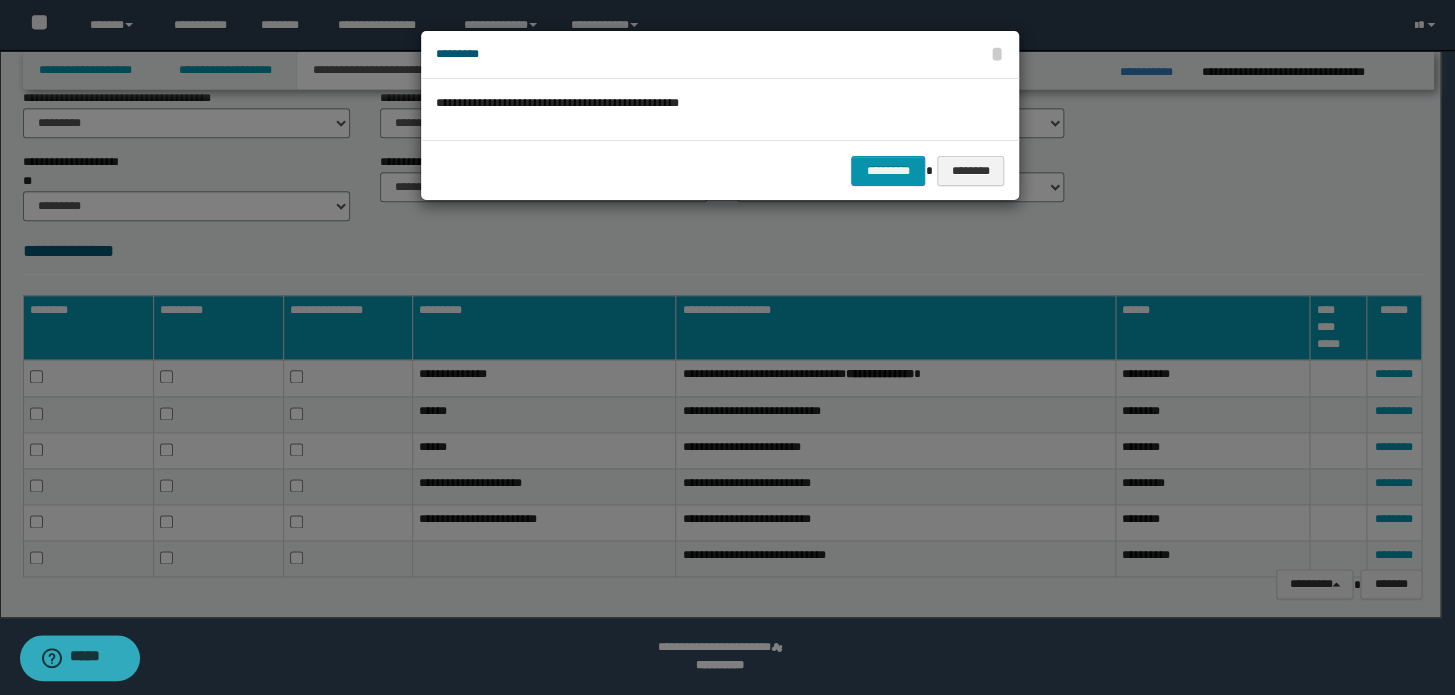 click on "*********
********" at bounding box center (720, 170) 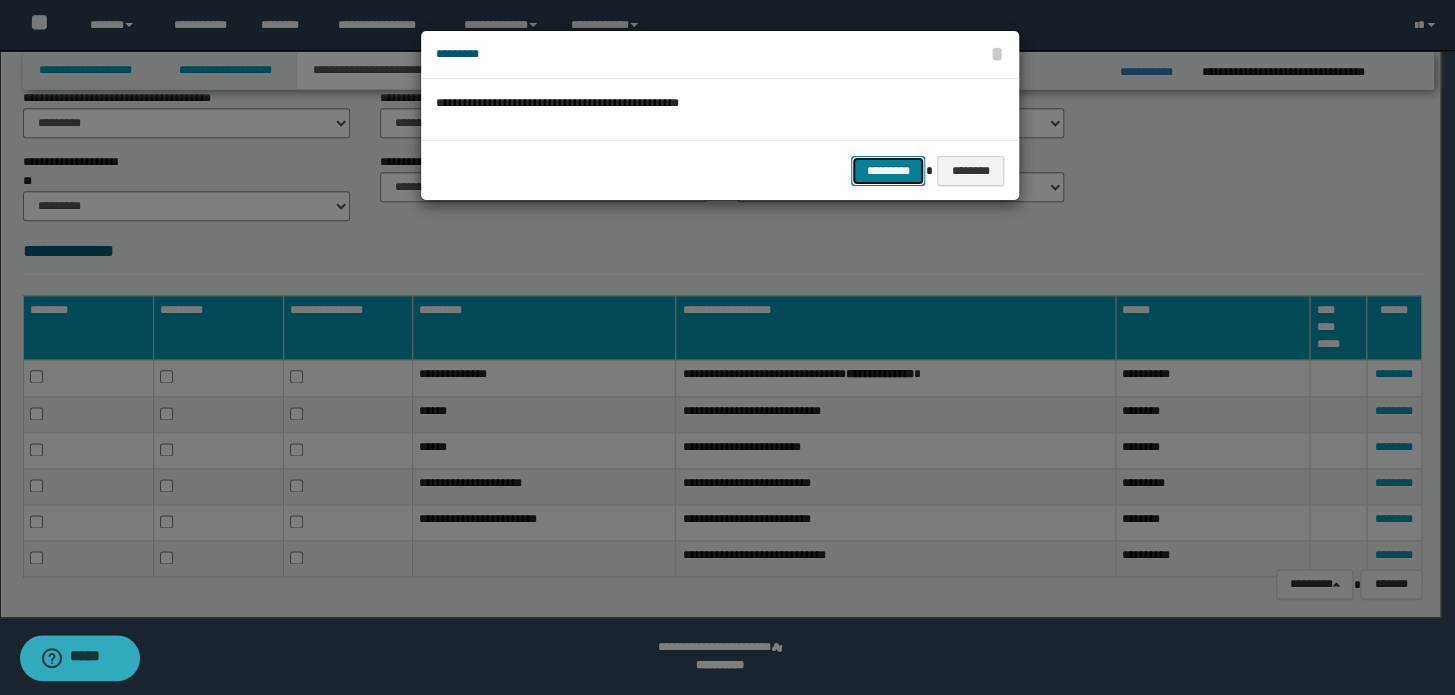 drag, startPoint x: 872, startPoint y: 180, endPoint x: 887, endPoint y: 178, distance: 15.132746 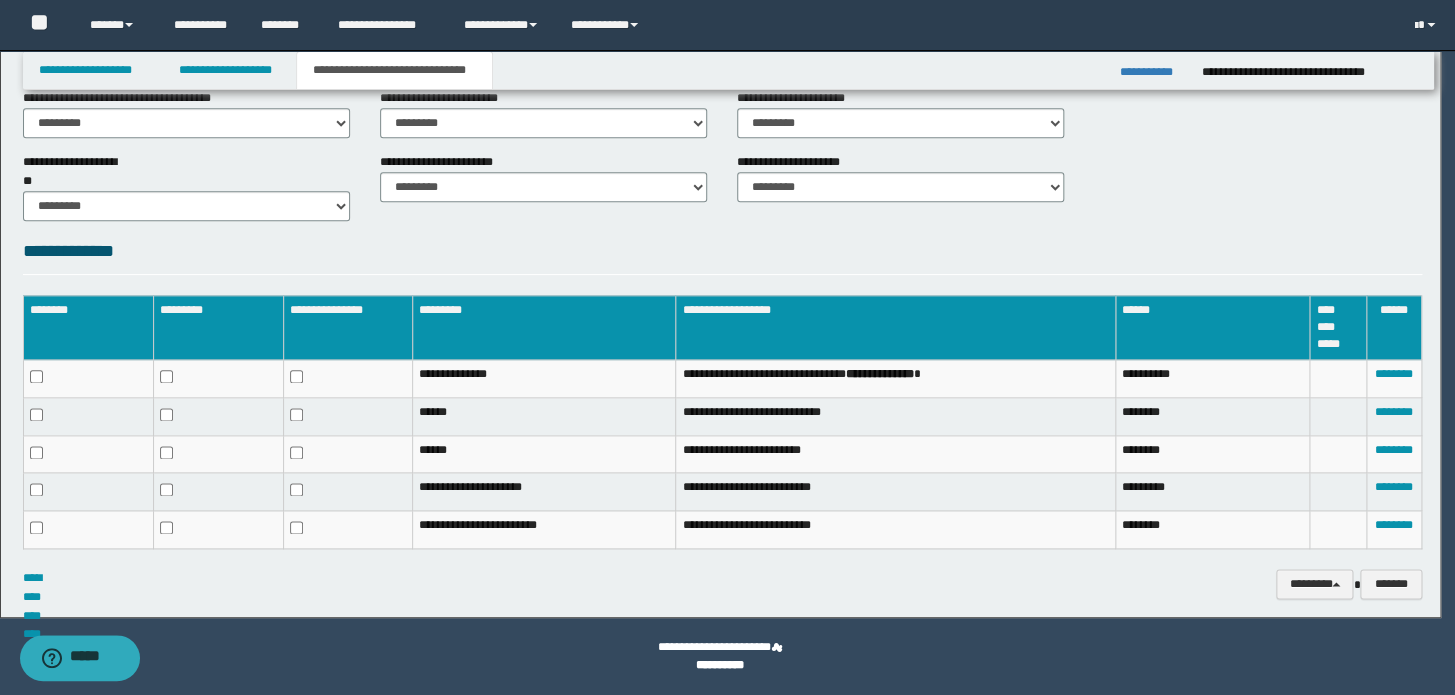 scroll, scrollTop: 803, scrollLeft: 0, axis: vertical 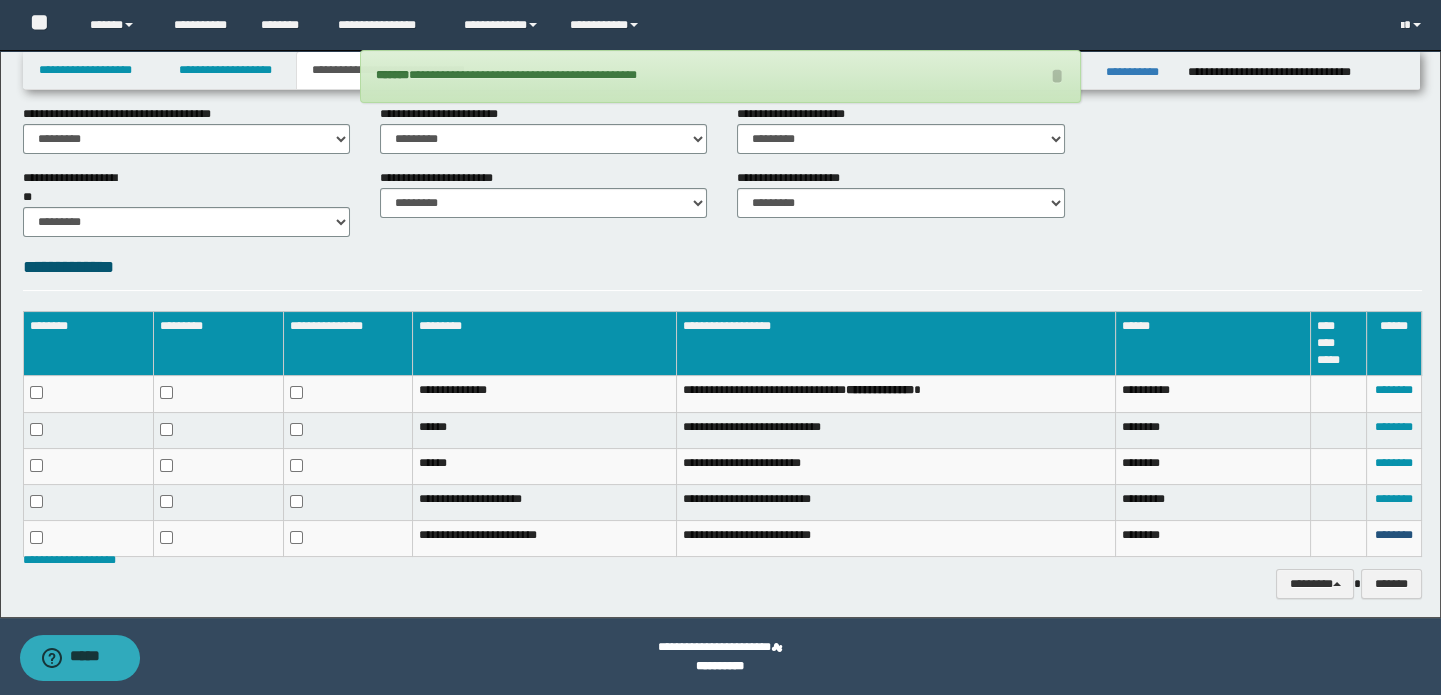 click on "********" at bounding box center (1394, 535) 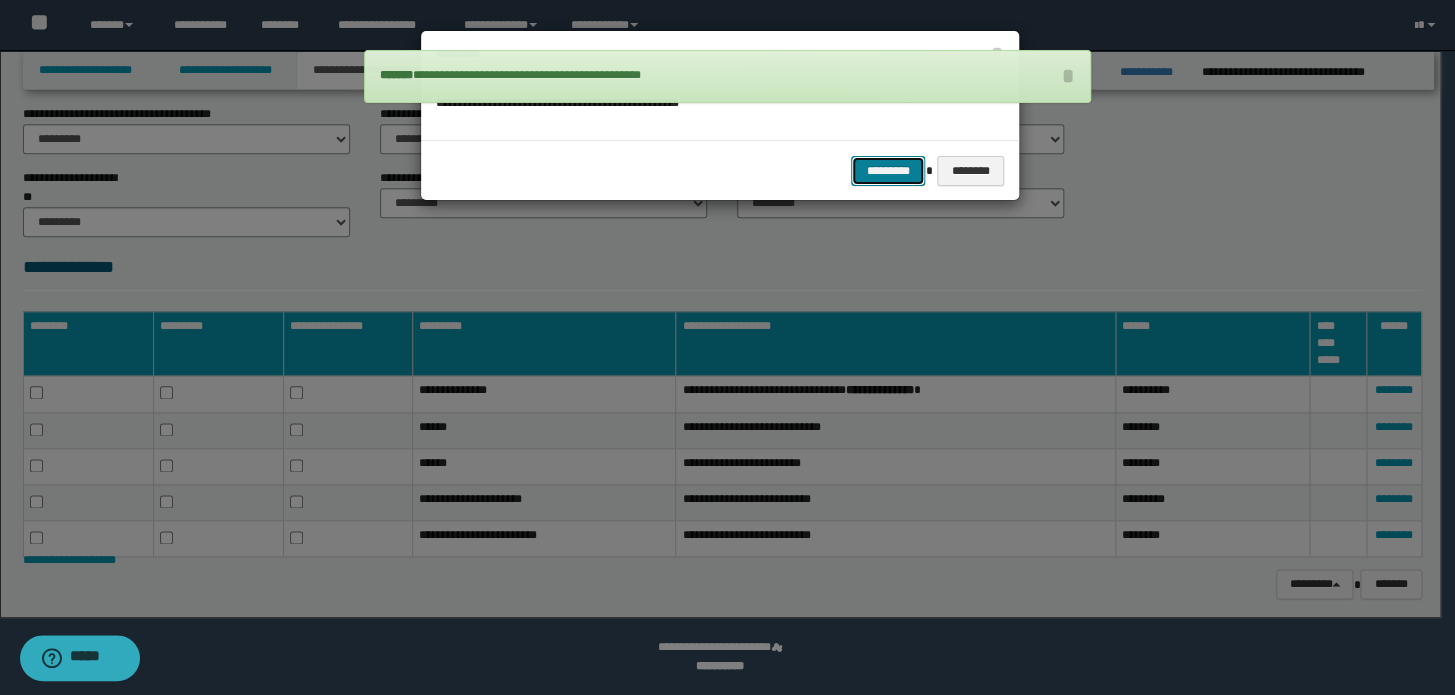 click on "*********" at bounding box center [888, 171] 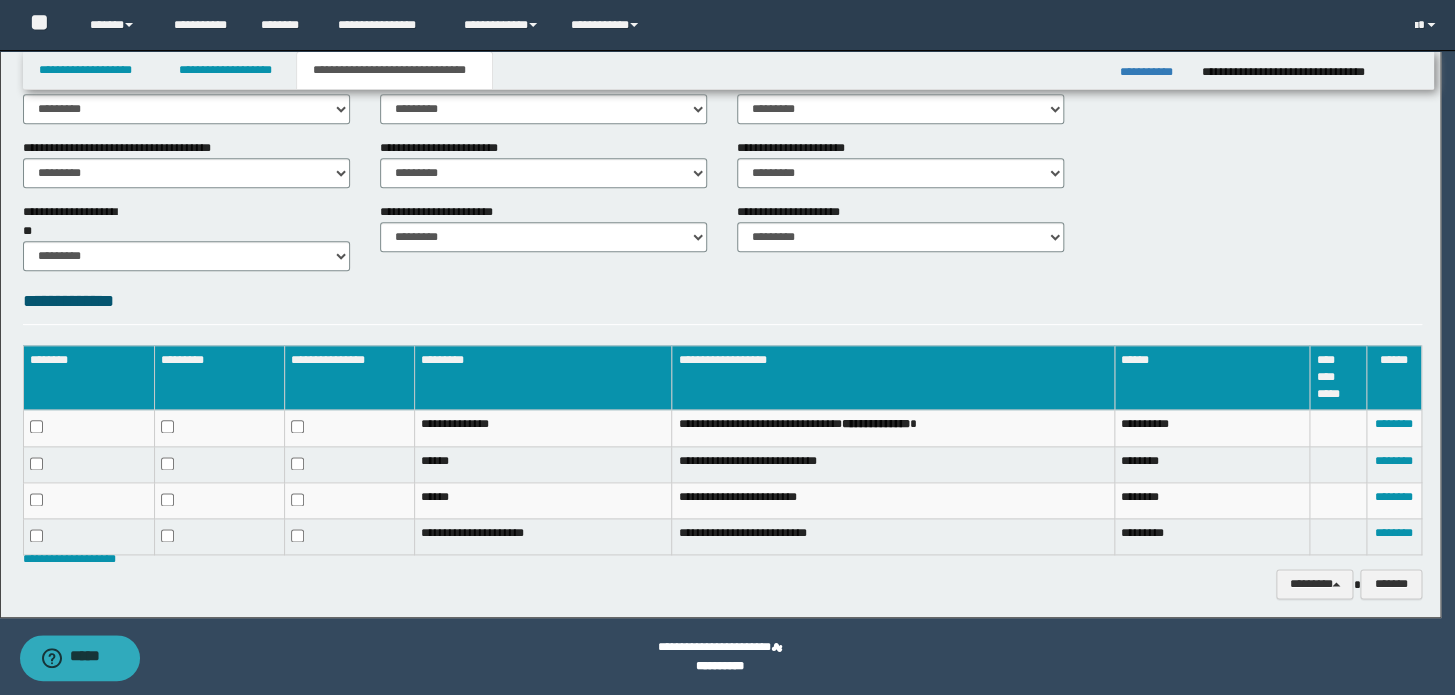 scroll, scrollTop: 769, scrollLeft: 0, axis: vertical 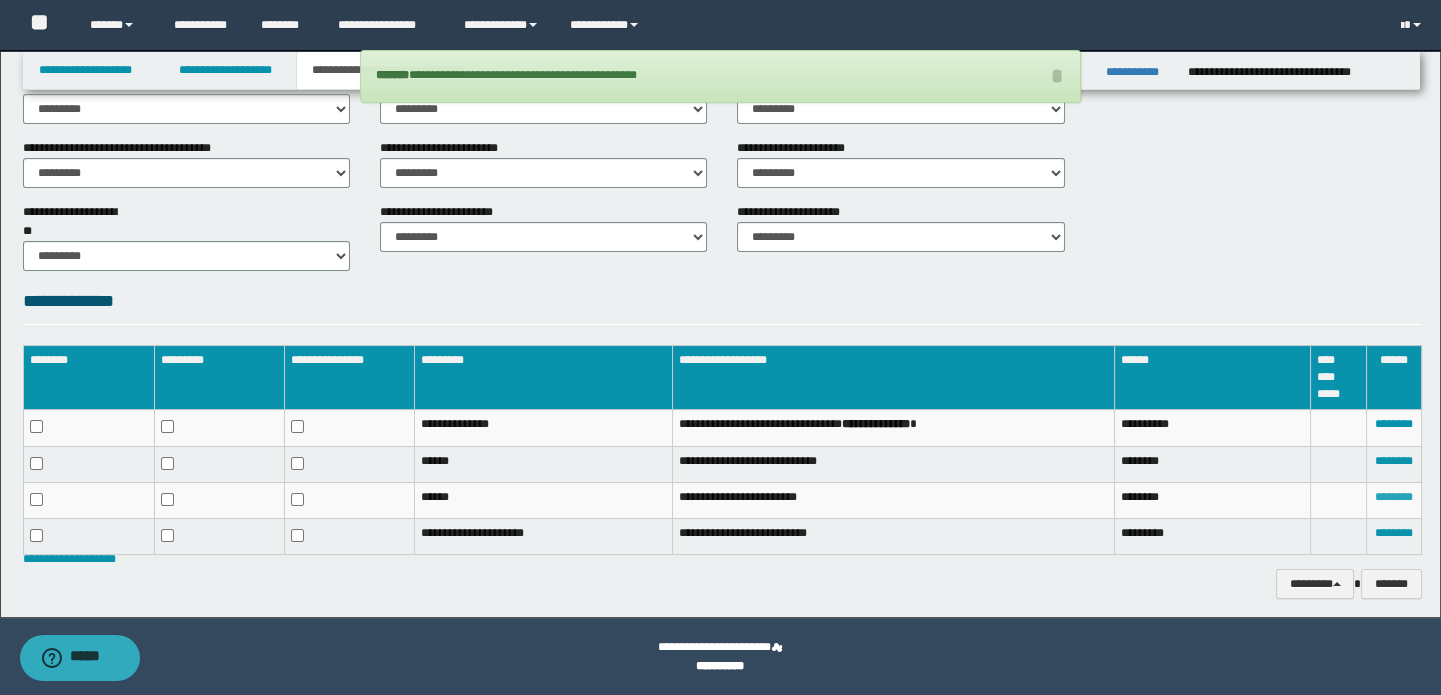 click on "********" at bounding box center [1394, 497] 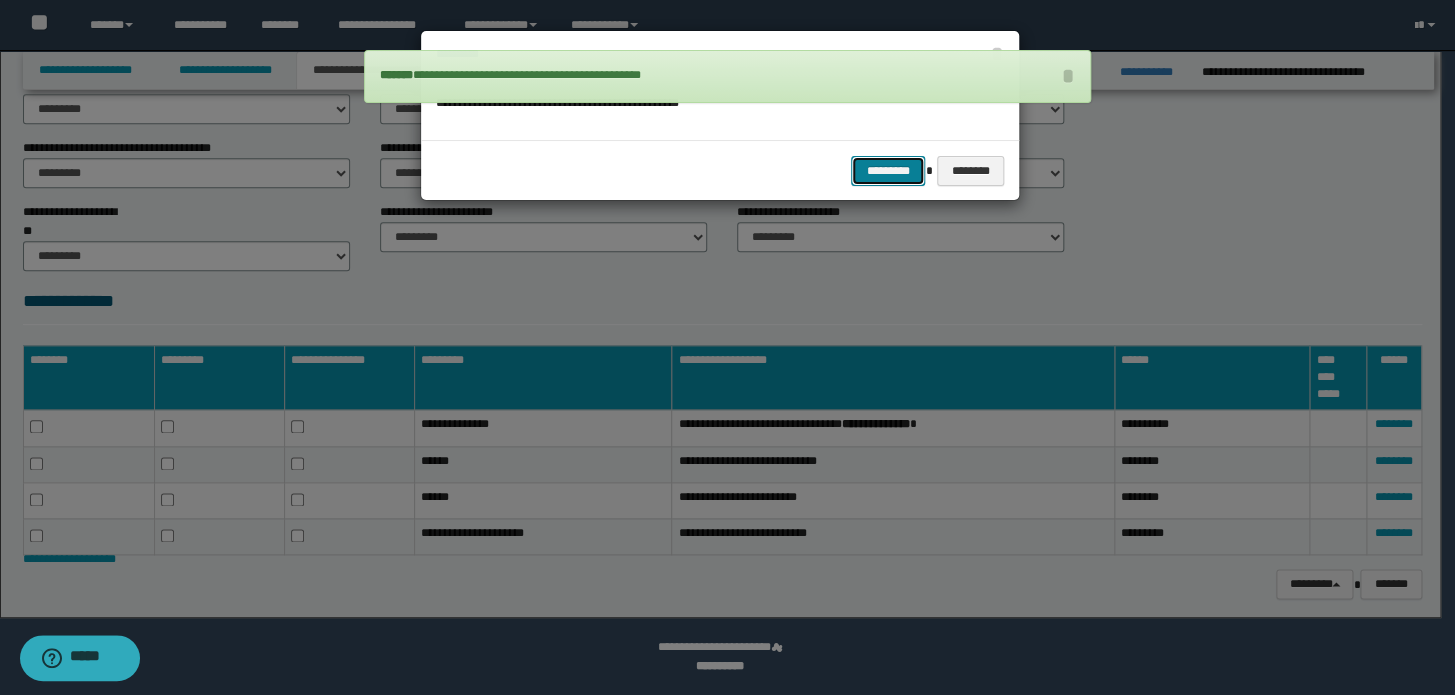 click on "*********" at bounding box center [888, 171] 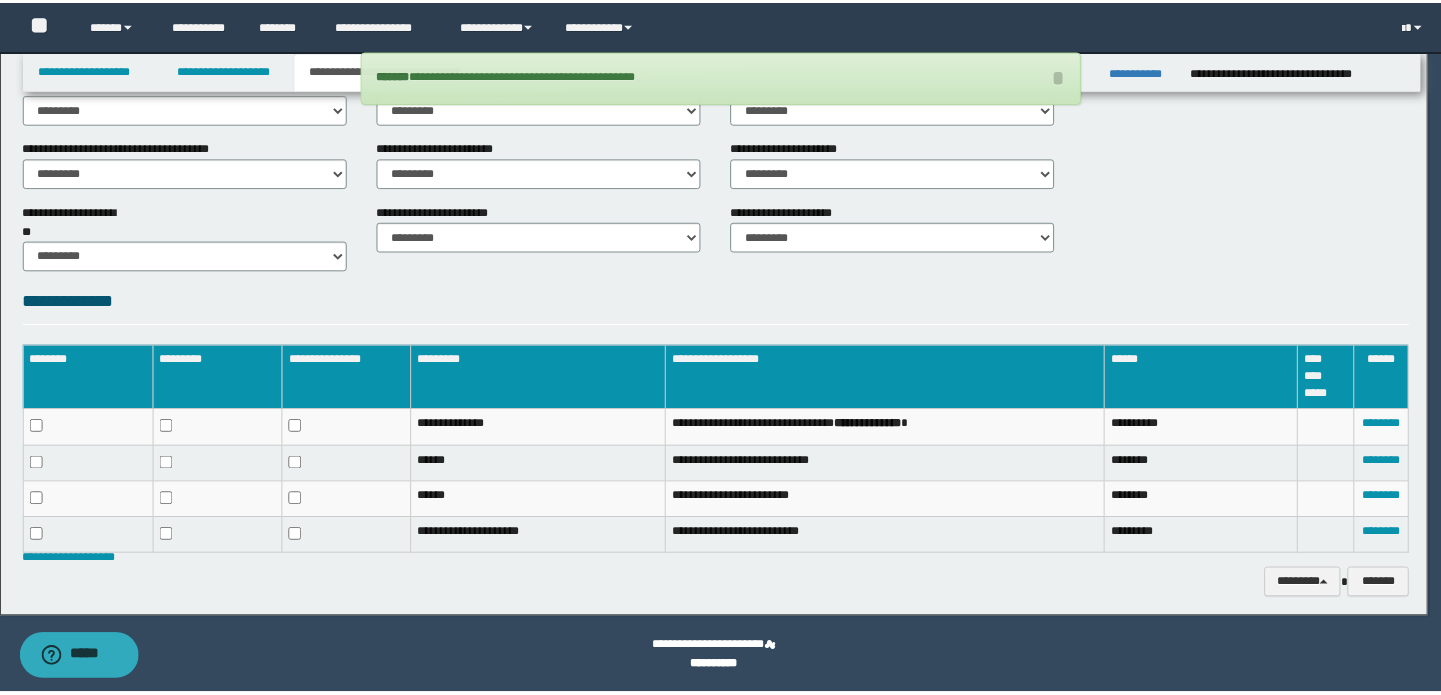 scroll, scrollTop: 734, scrollLeft: 0, axis: vertical 